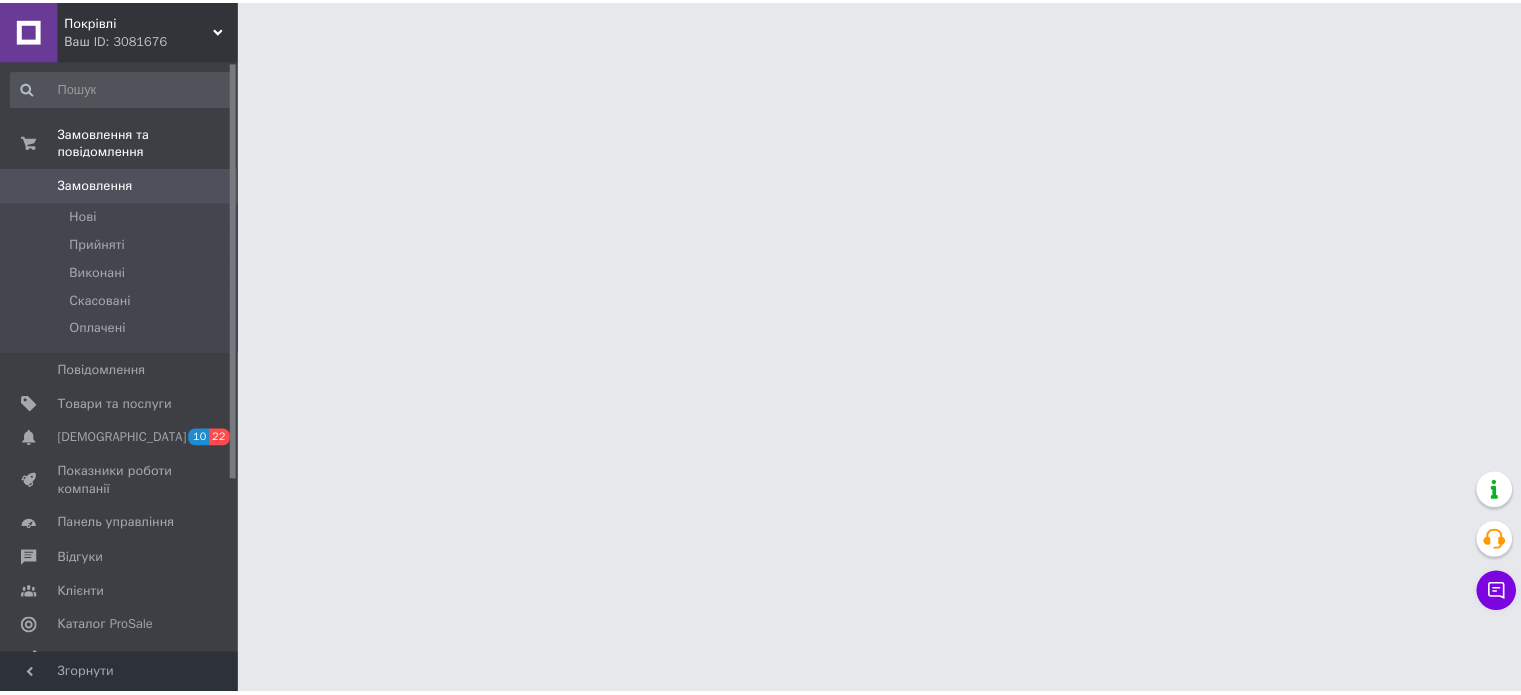 scroll, scrollTop: 0, scrollLeft: 0, axis: both 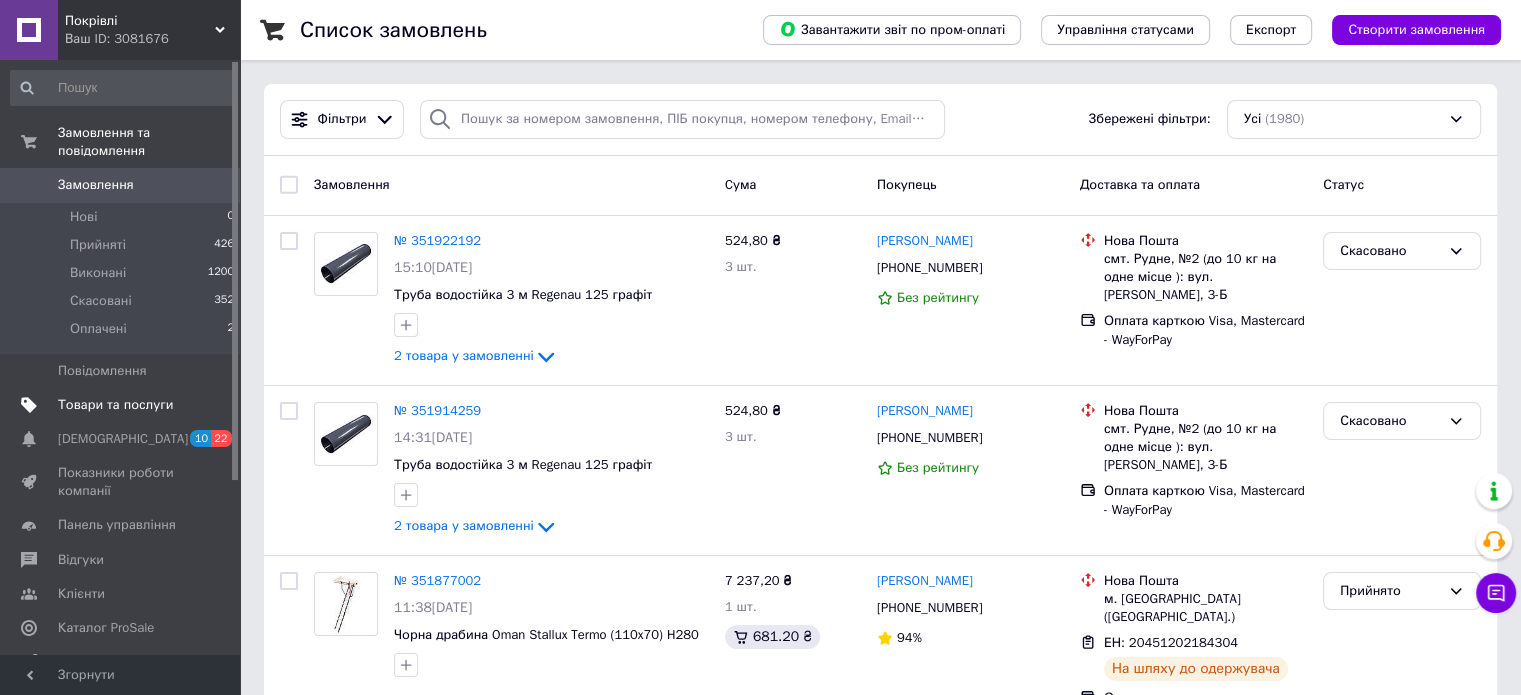 click on "Товари та послуги" at bounding box center (115, 405) 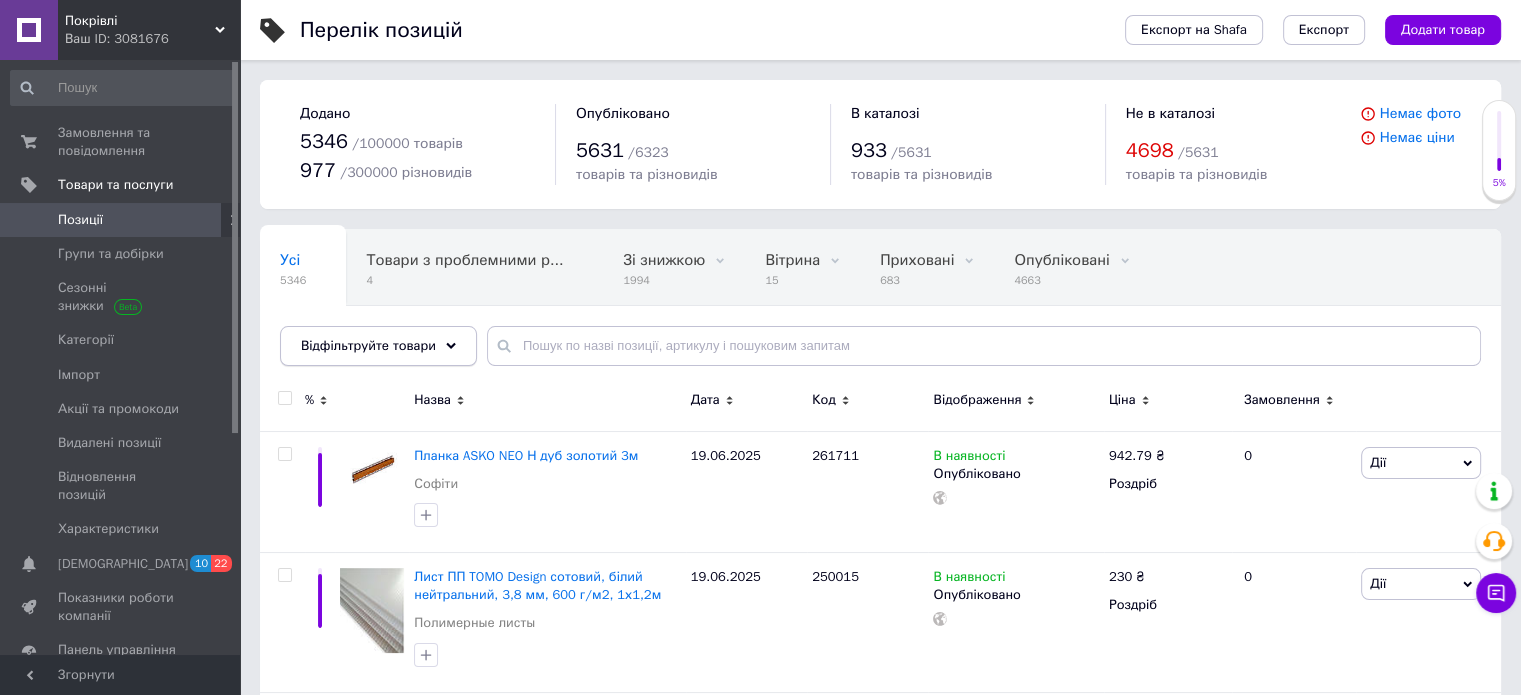 click on "Відфільтруйте товари" at bounding box center [378, 346] 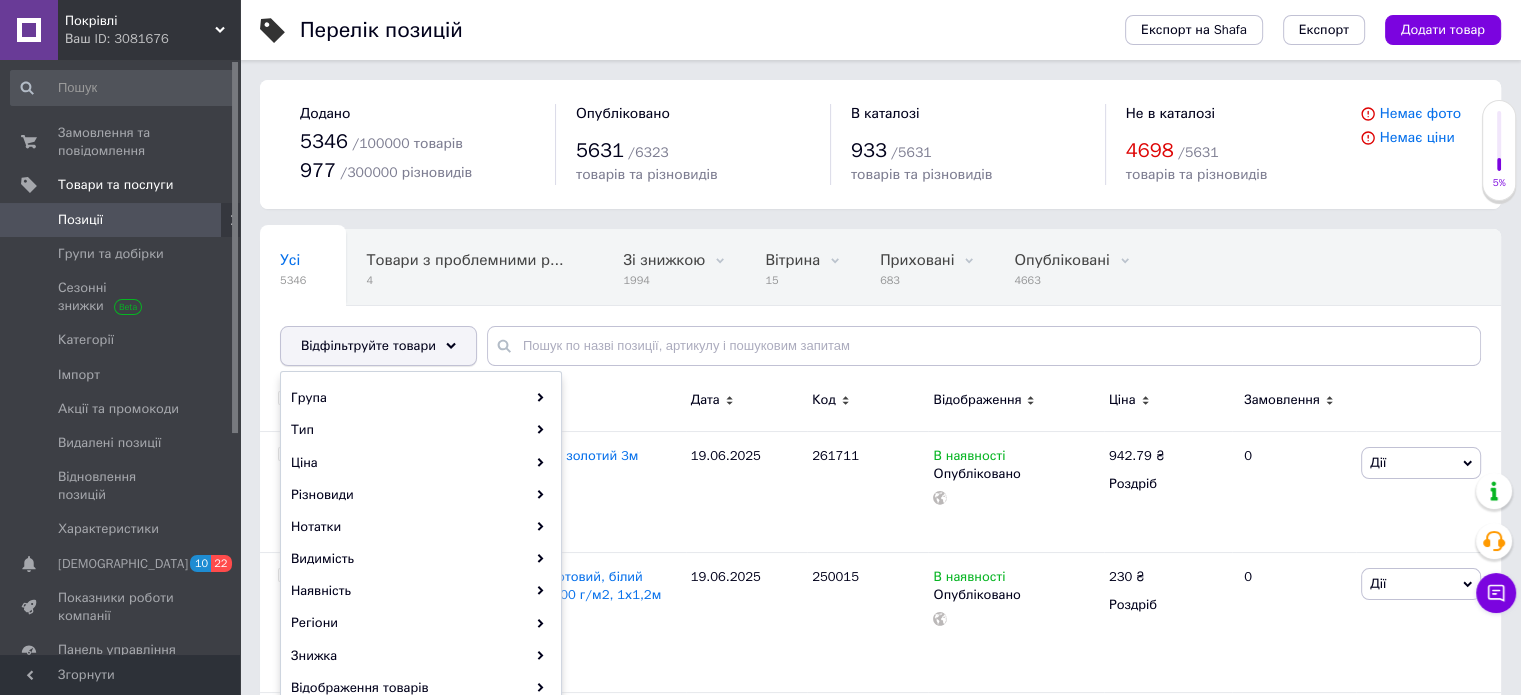 click on "Відфільтруйте товари" at bounding box center [368, 345] 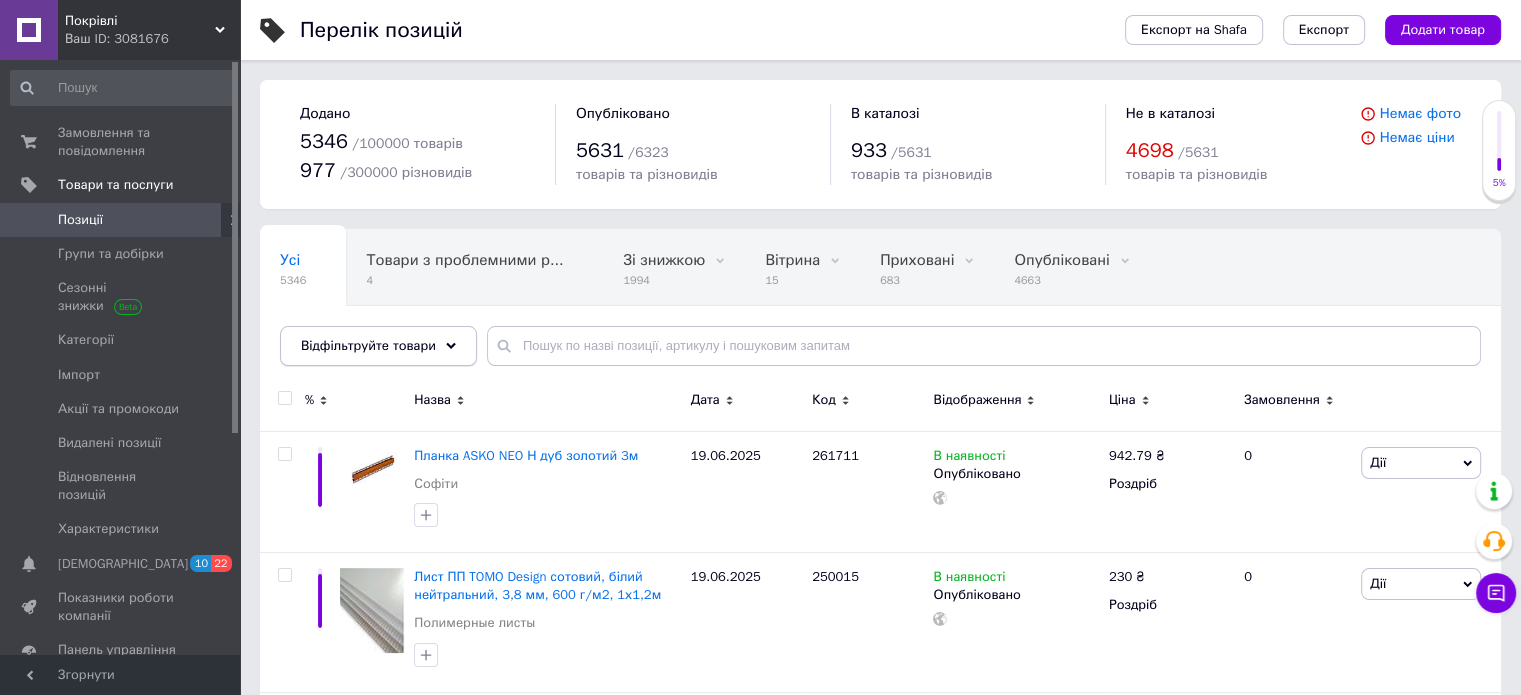 click on "Відфільтруйте товари" at bounding box center (368, 345) 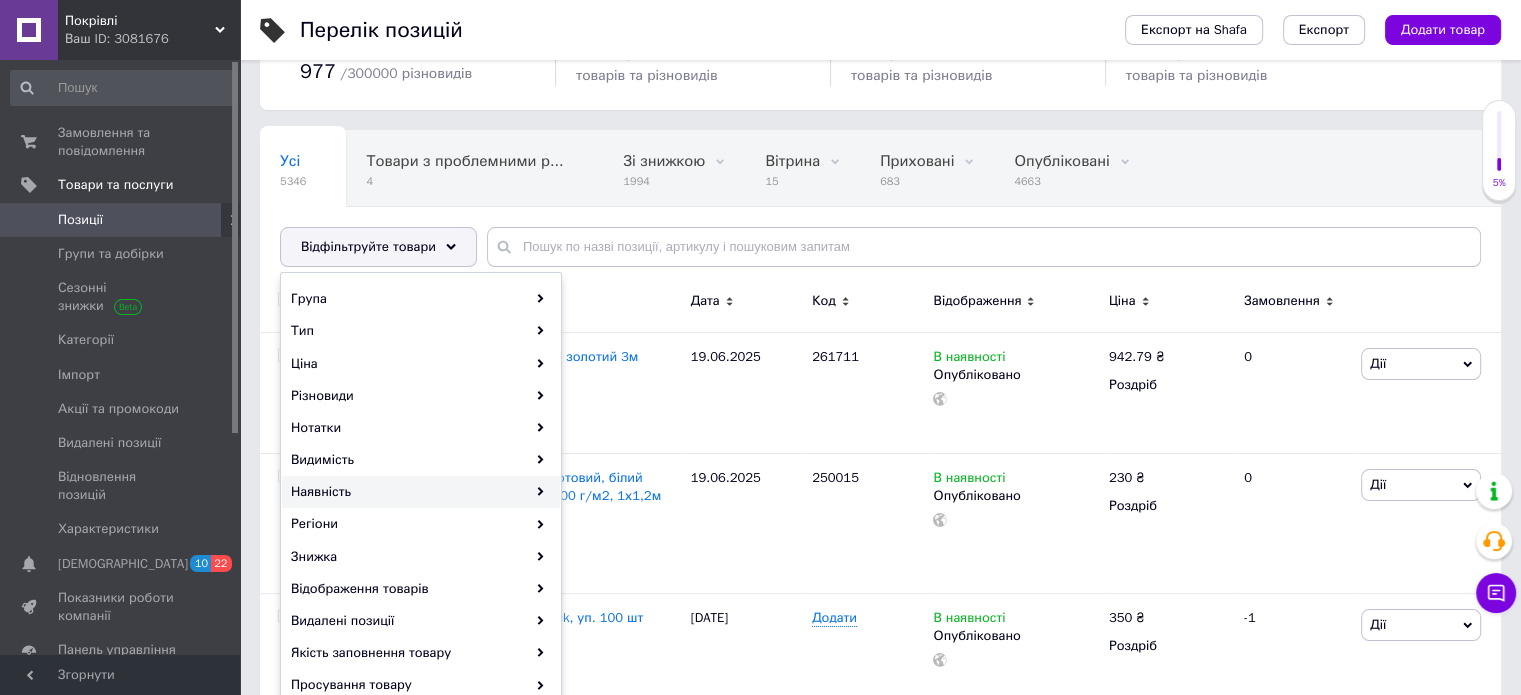 scroll, scrollTop: 100, scrollLeft: 0, axis: vertical 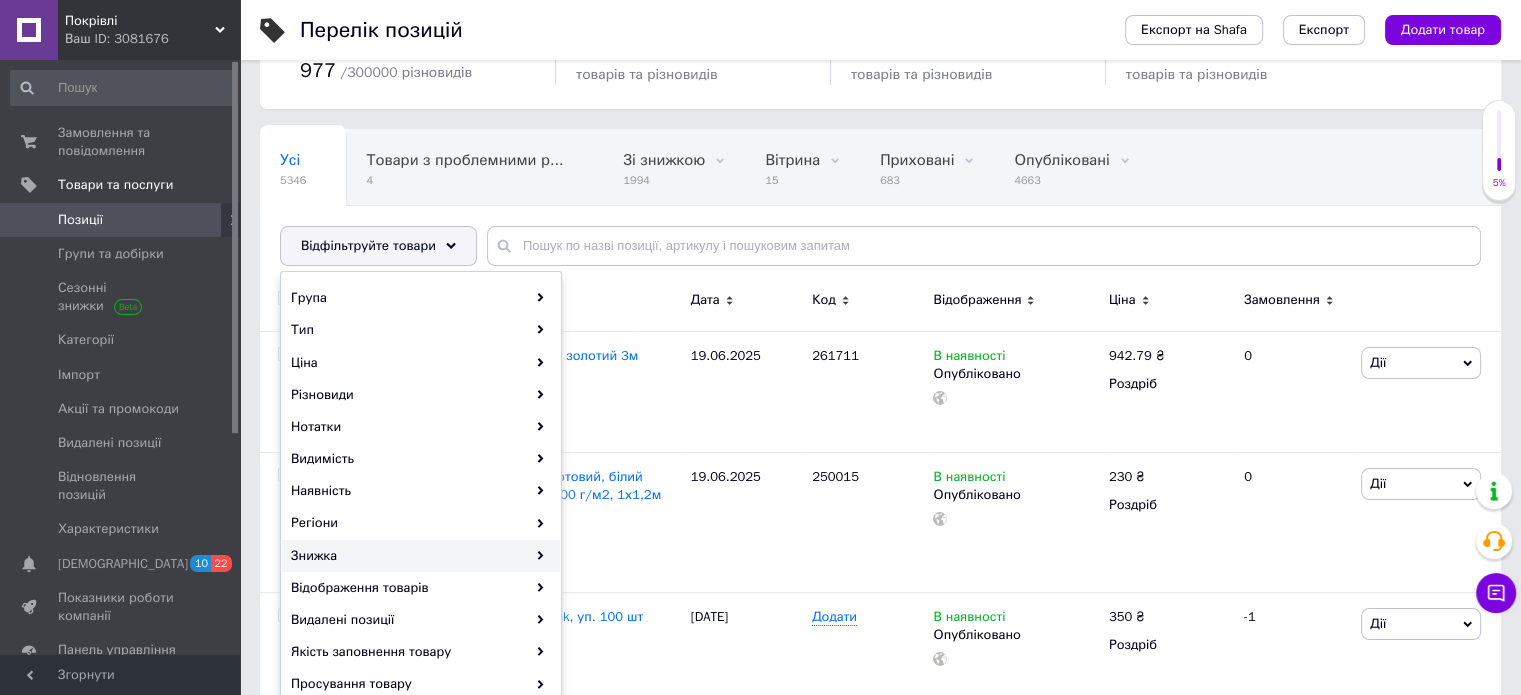click on "Знижка" at bounding box center (421, 556) 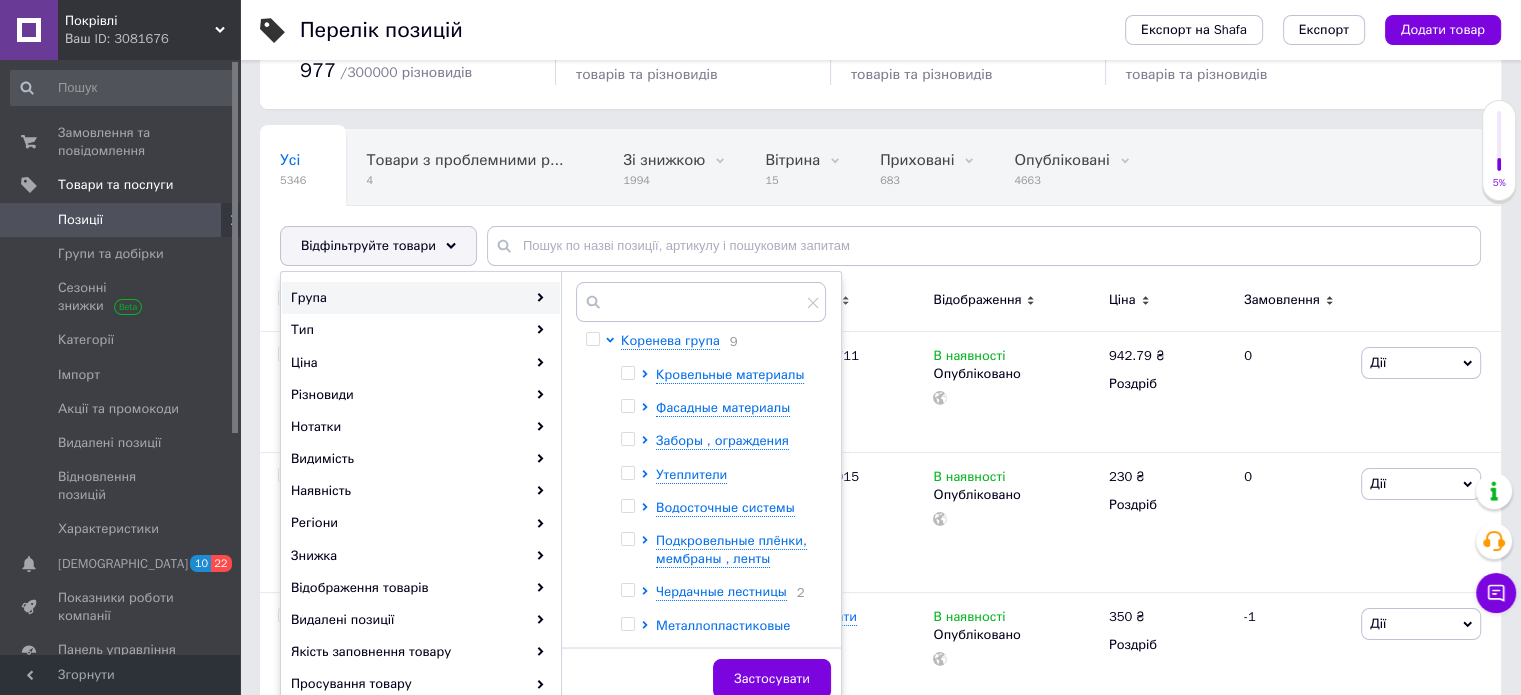 click on "Позиції" at bounding box center [80, 220] 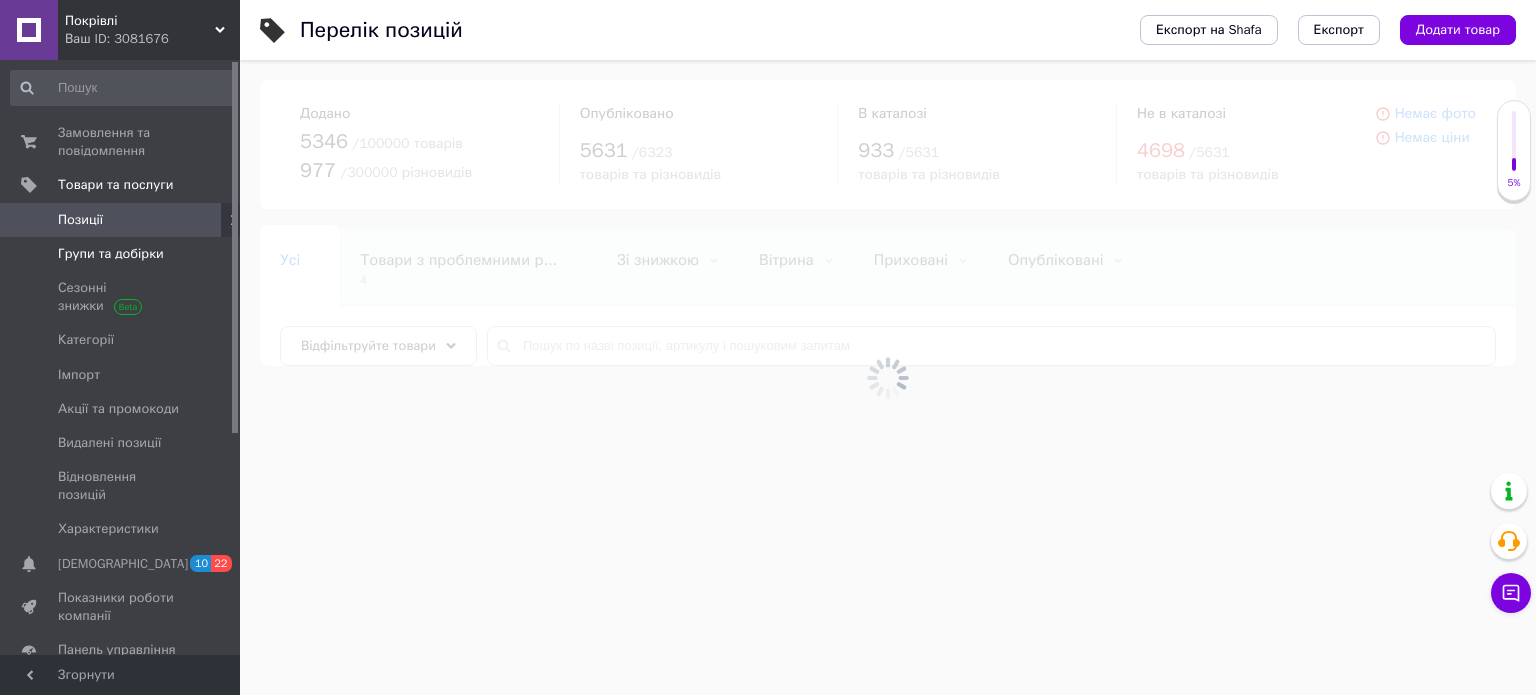 click on "Групи та добірки" at bounding box center (111, 254) 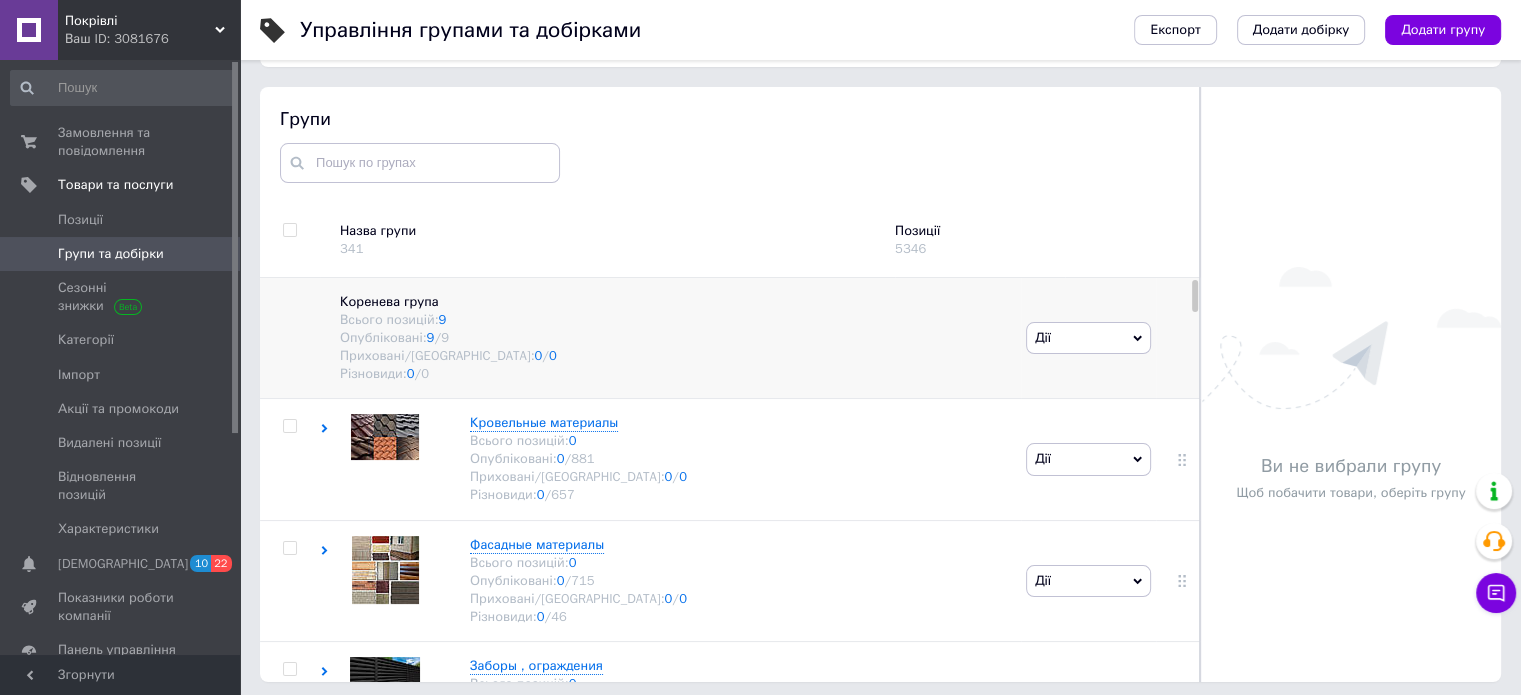 scroll, scrollTop: 113, scrollLeft: 0, axis: vertical 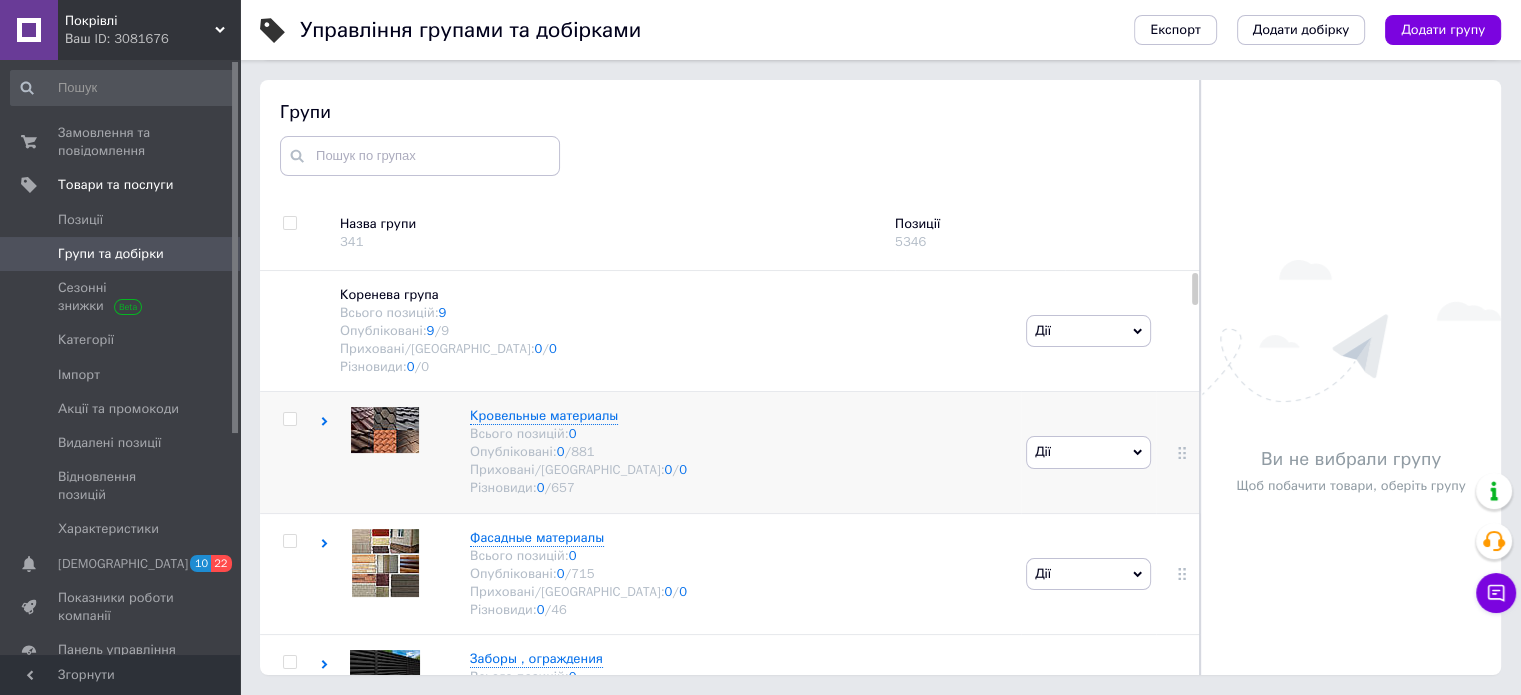 click 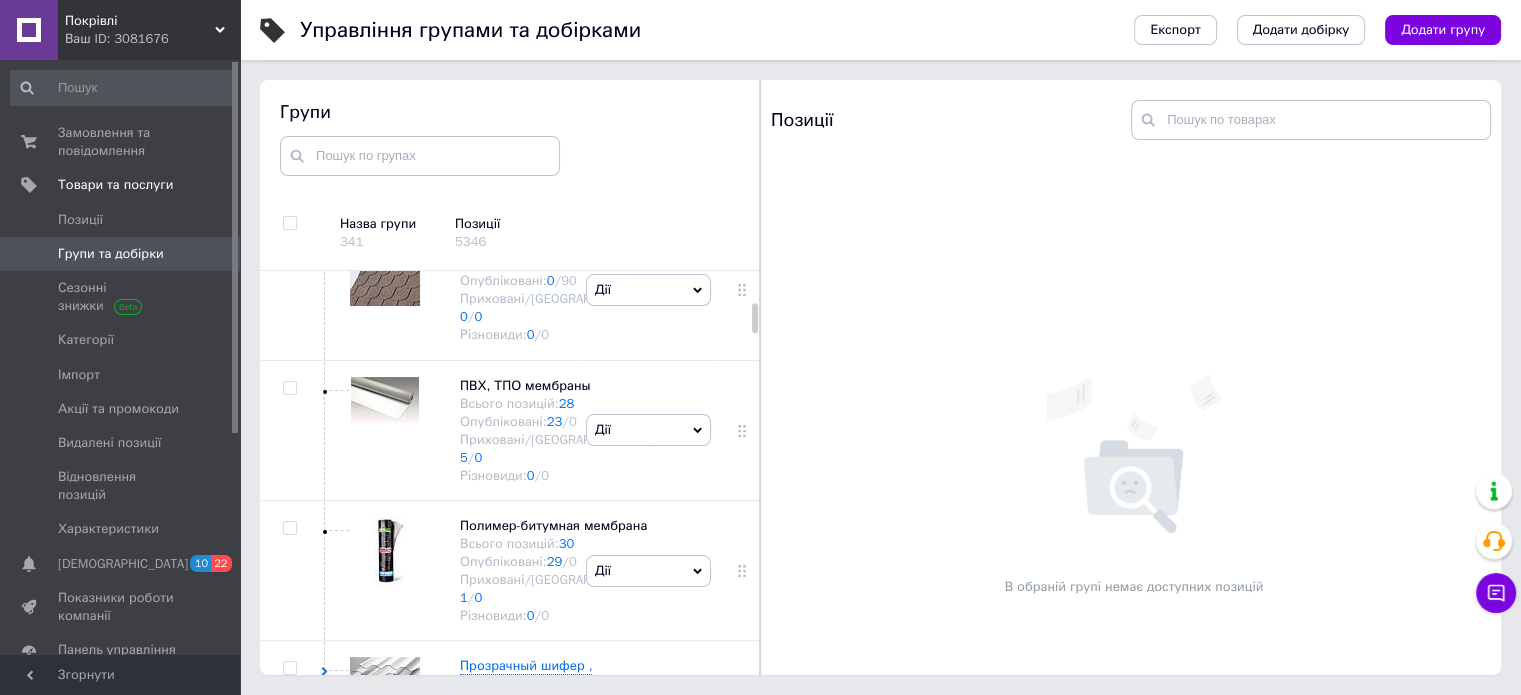 scroll, scrollTop: 900, scrollLeft: 0, axis: vertical 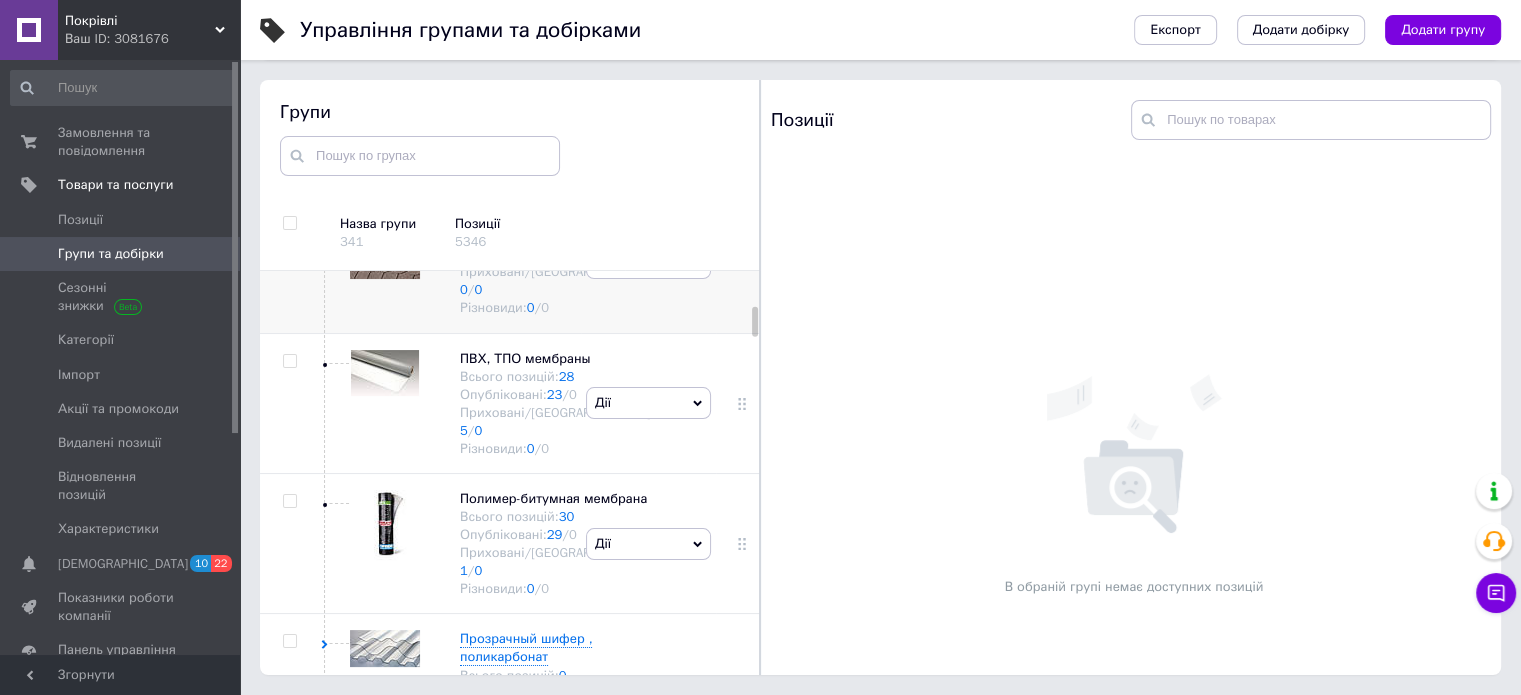 click at bounding box center [290, 263] 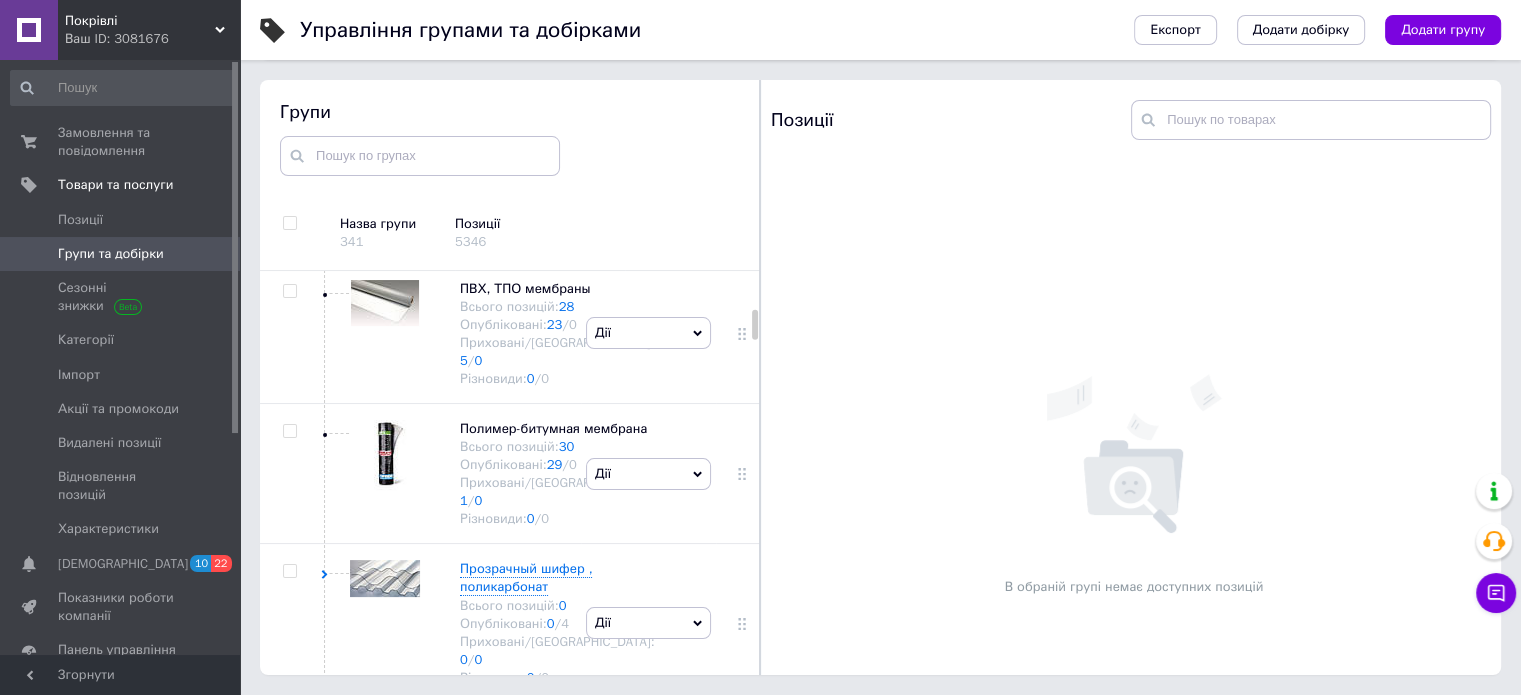 scroll, scrollTop: 1000, scrollLeft: 0, axis: vertical 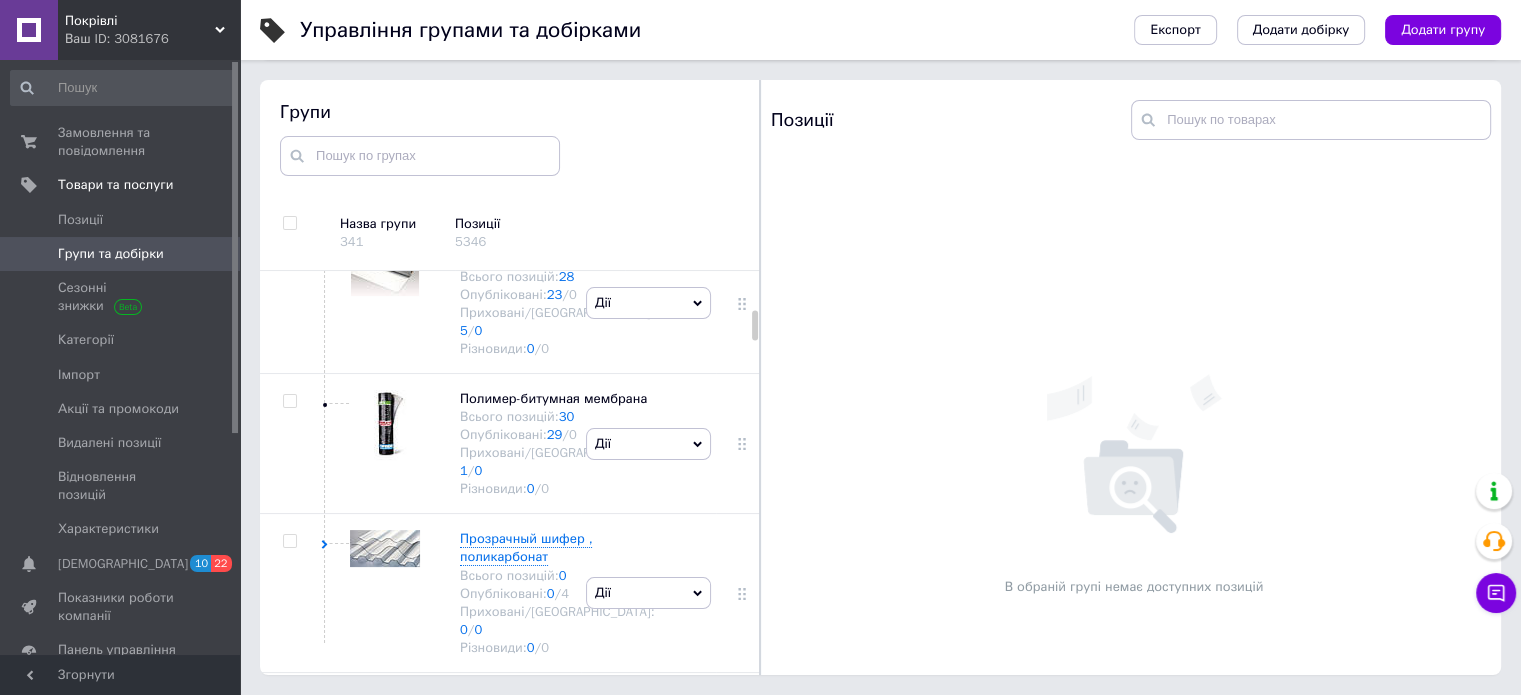 click 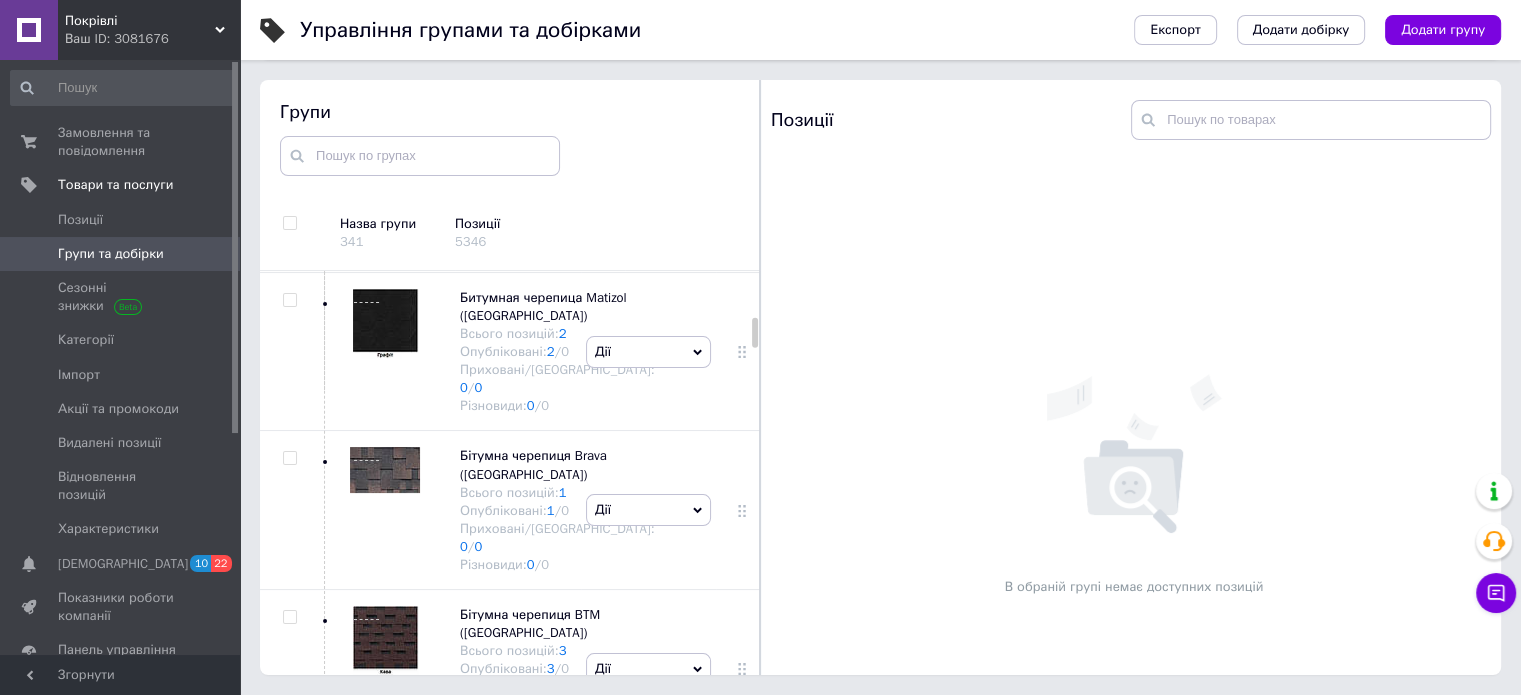scroll, scrollTop: 1500, scrollLeft: 0, axis: vertical 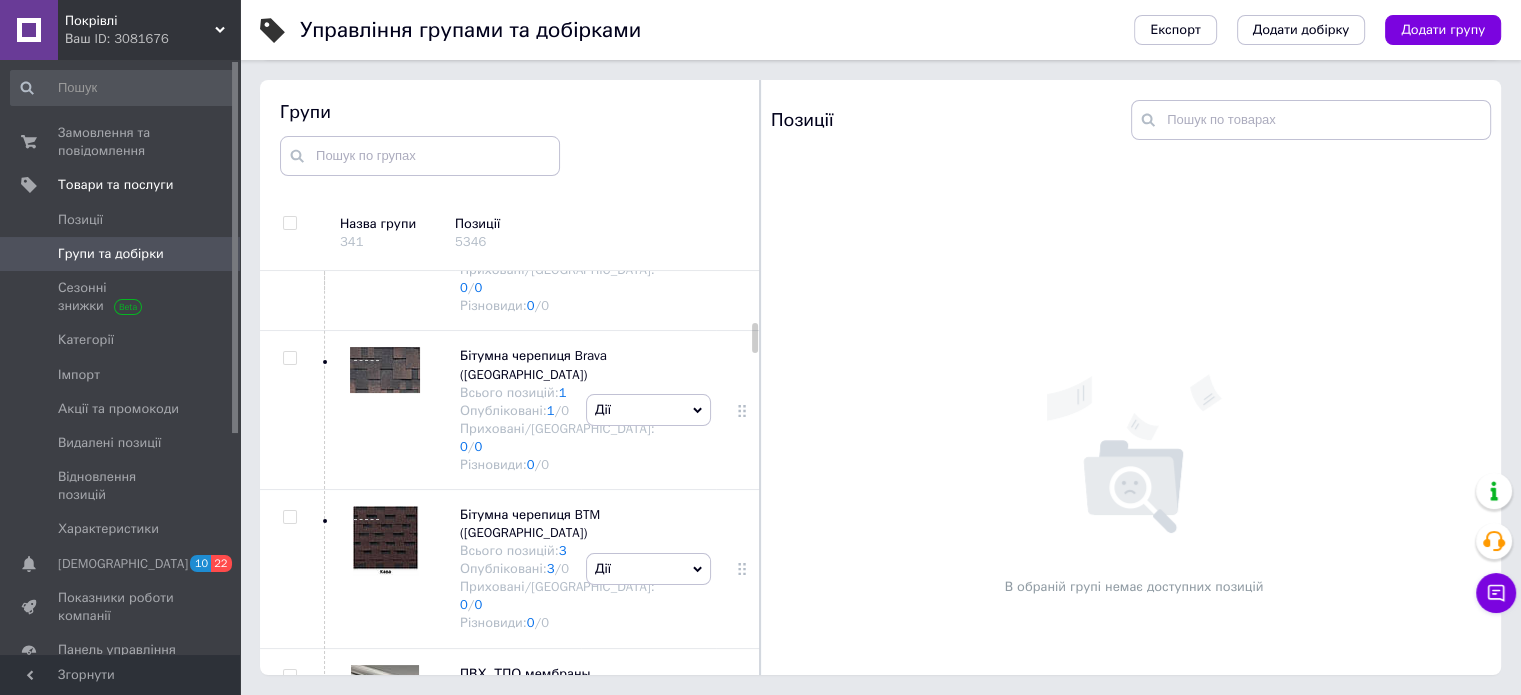 click on "72" at bounding box center (567, 75) 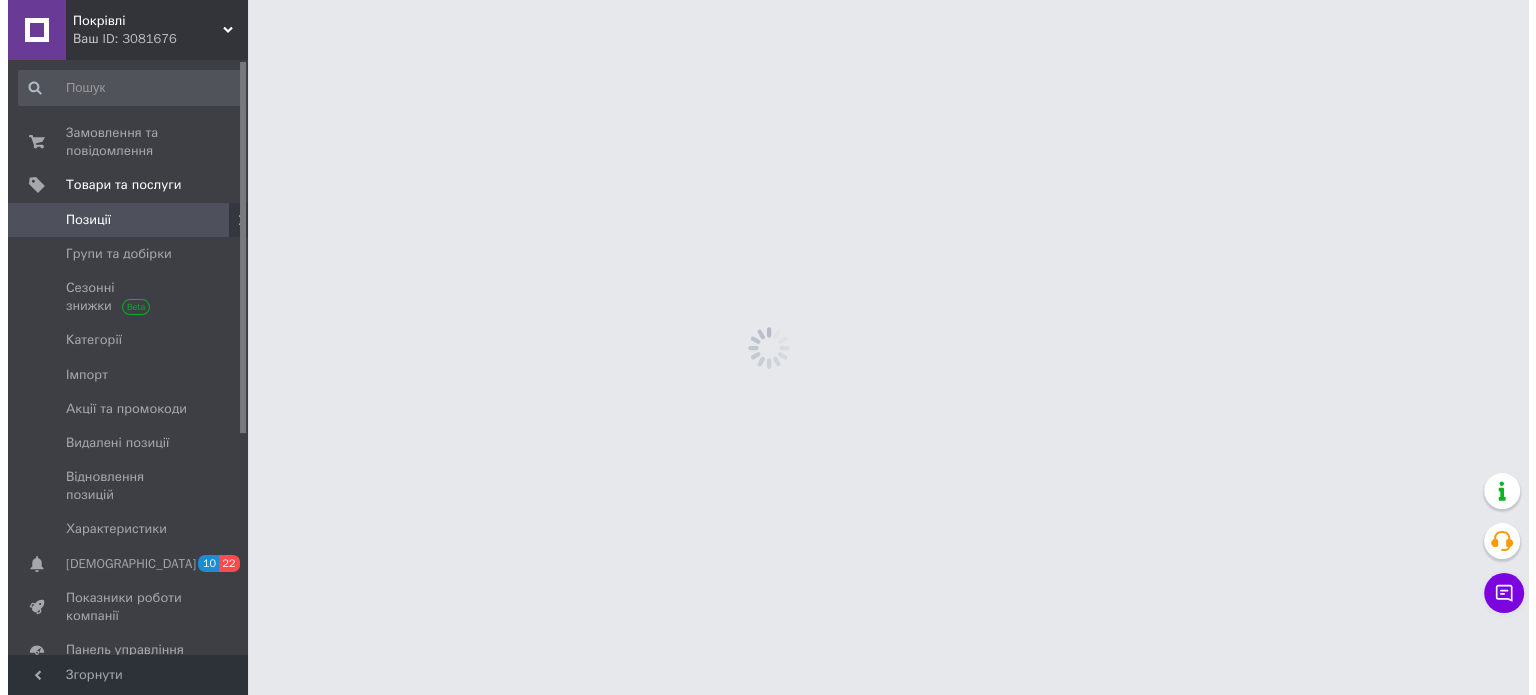 scroll, scrollTop: 0, scrollLeft: 0, axis: both 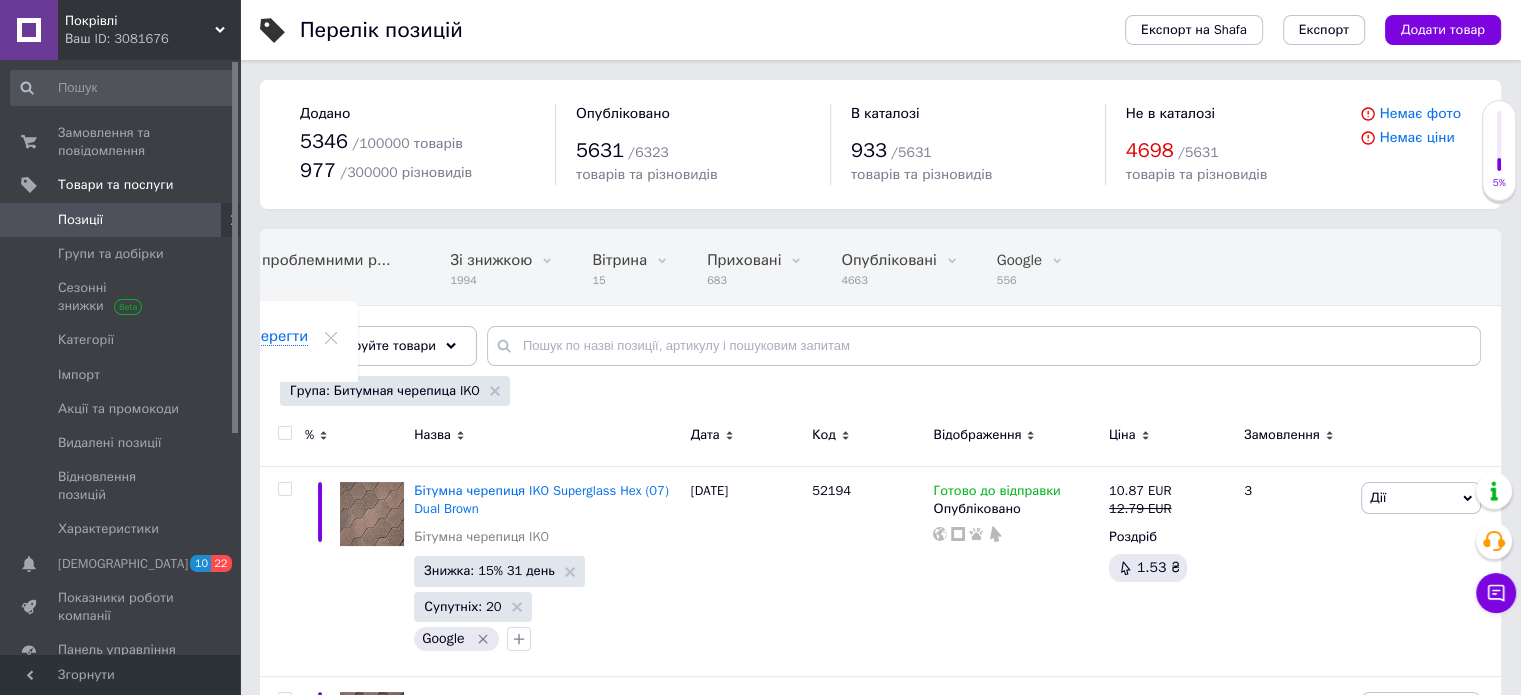 click at bounding box center [284, 433] 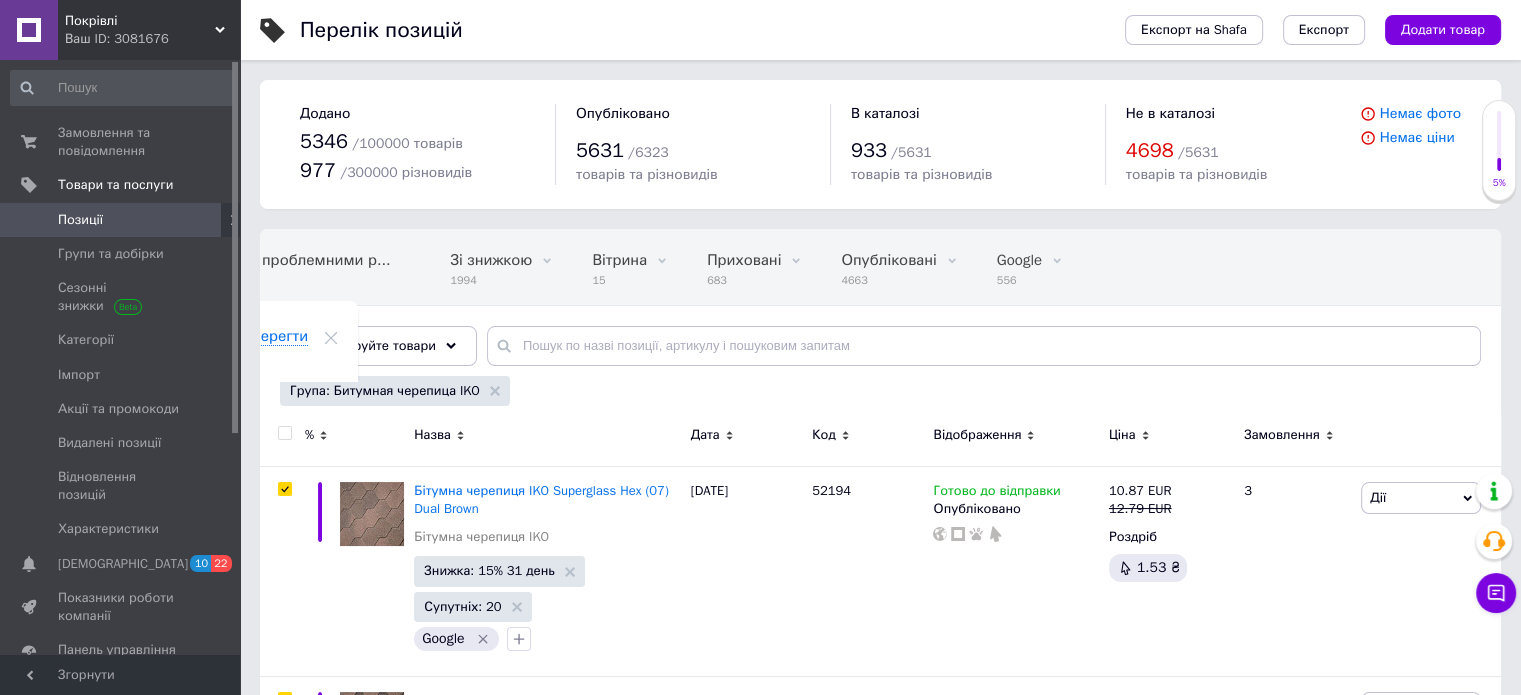 checkbox on "true" 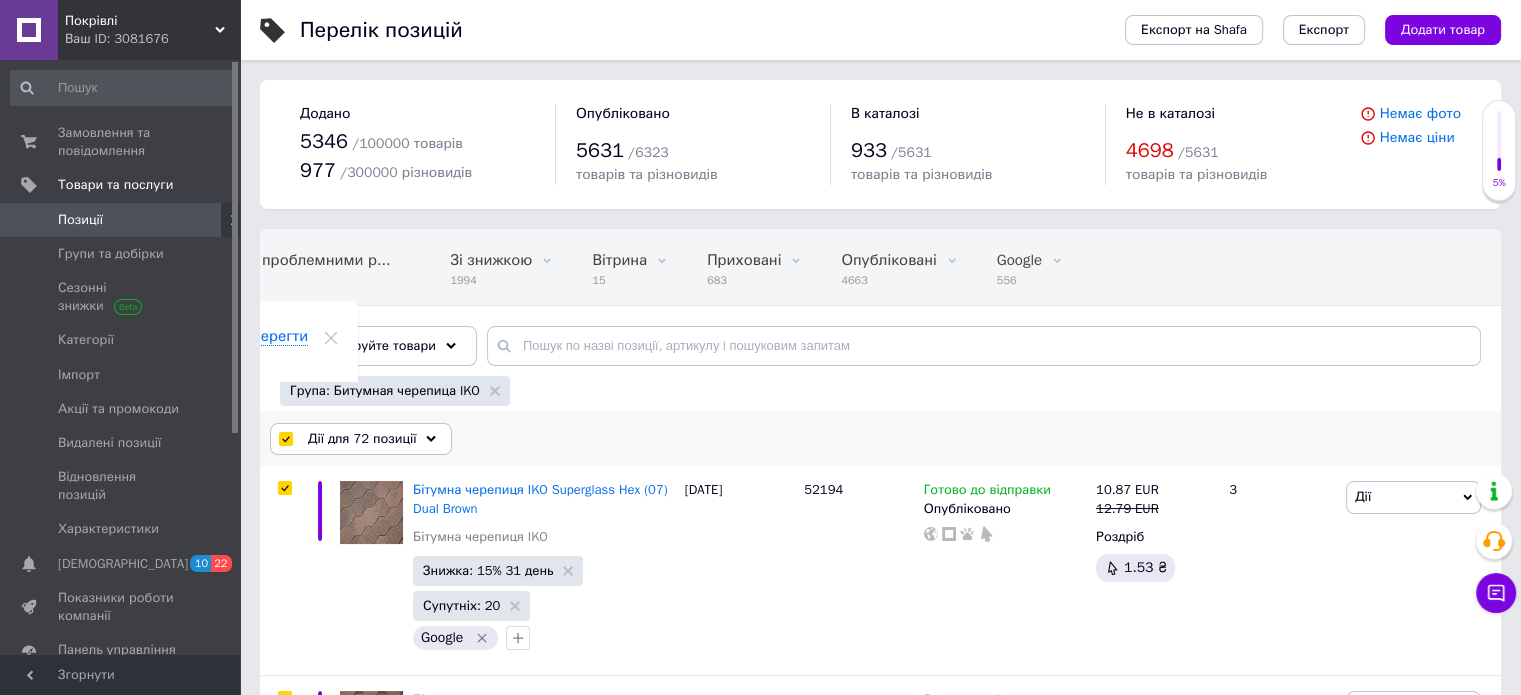 click on "Дії для 72 позиції" at bounding box center (362, 439) 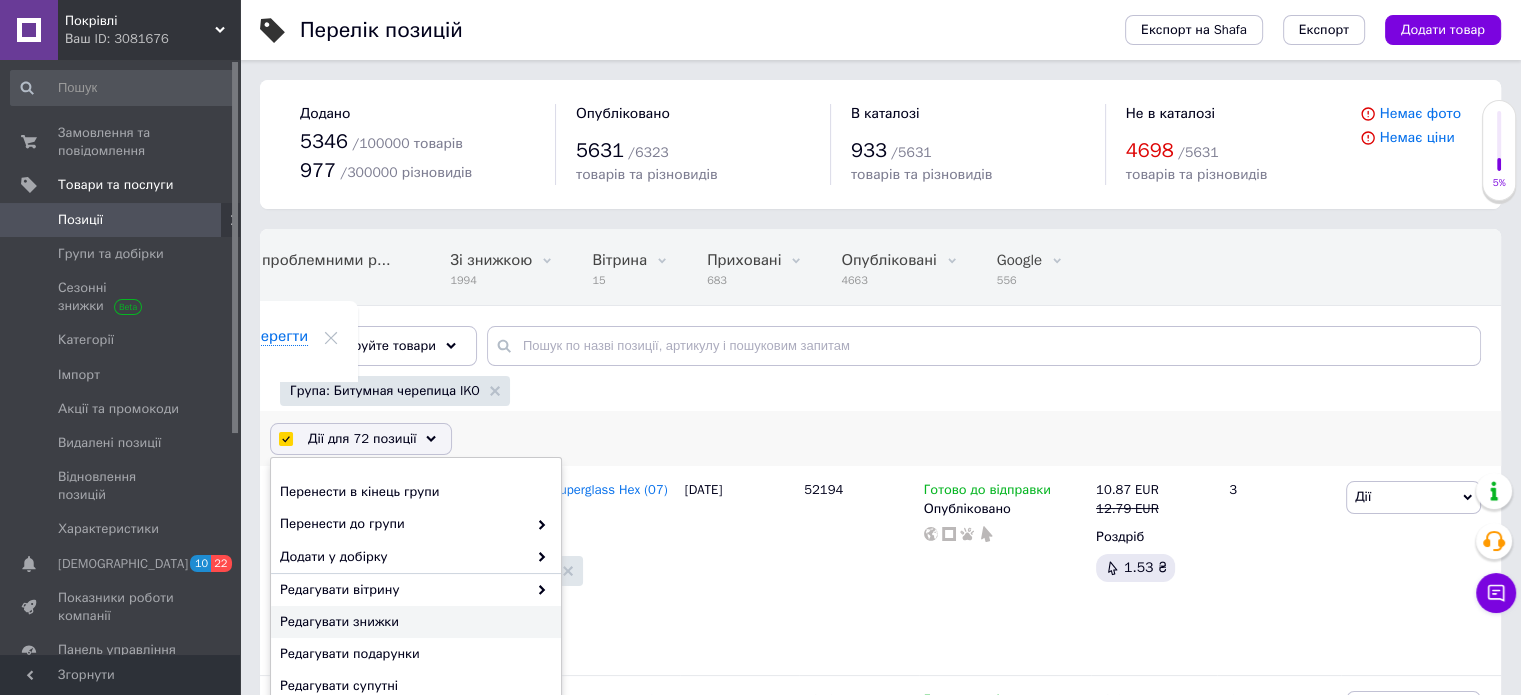 scroll, scrollTop: 100, scrollLeft: 0, axis: vertical 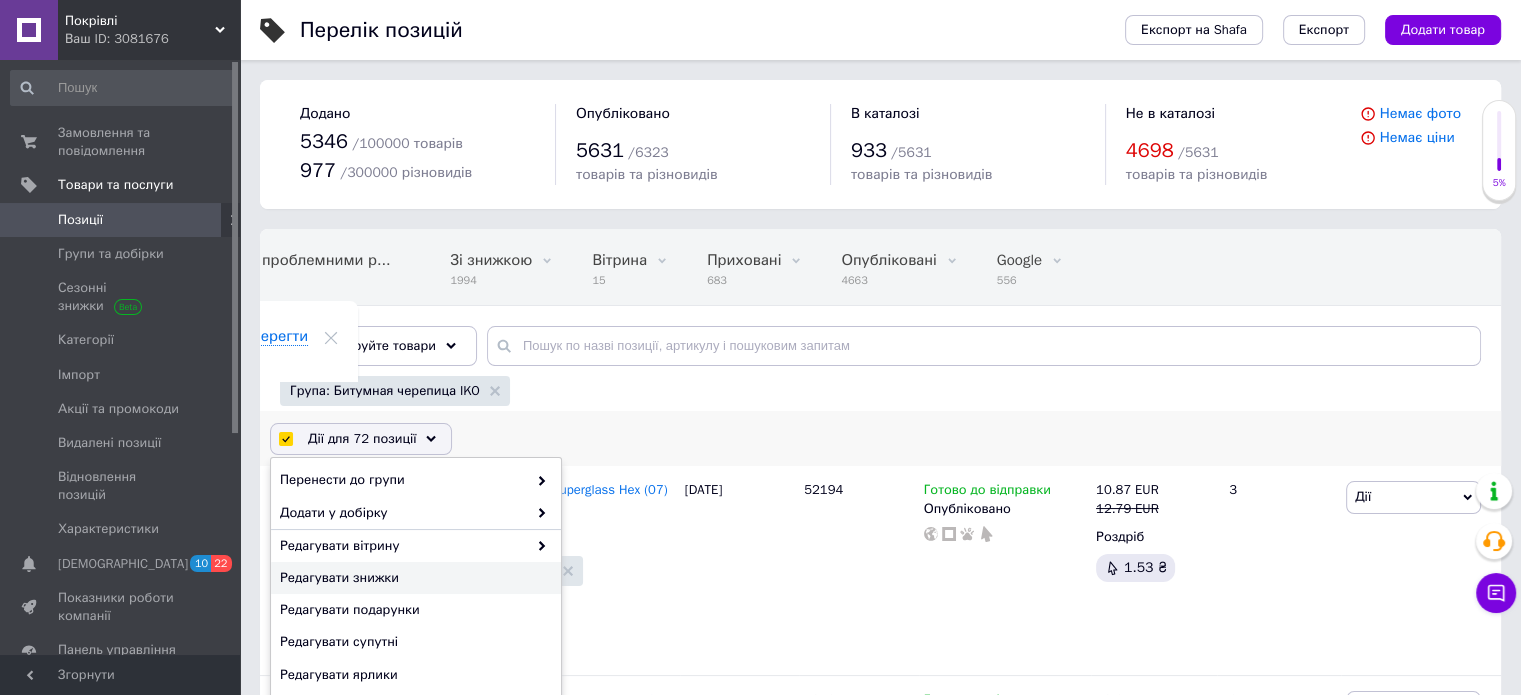 click on "Редагувати знижки" at bounding box center (413, 578) 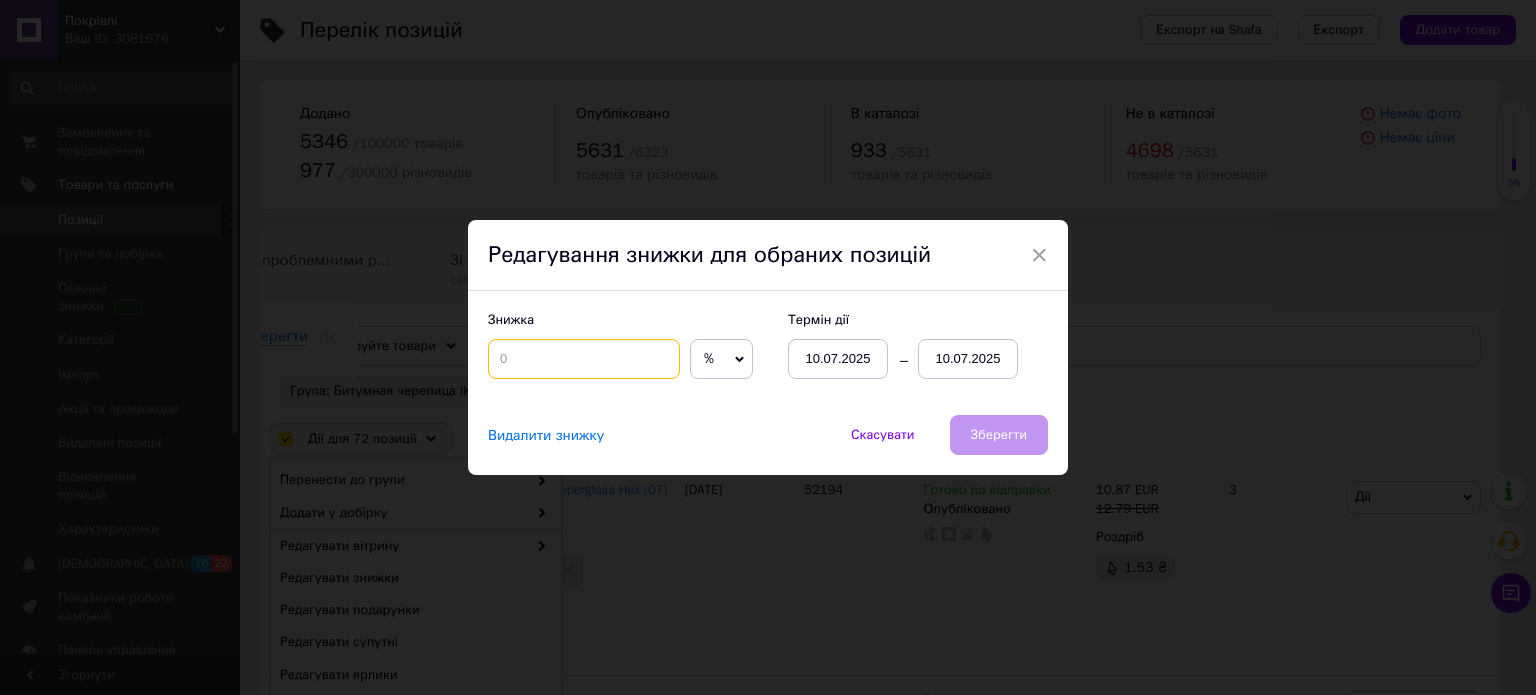 click at bounding box center [584, 359] 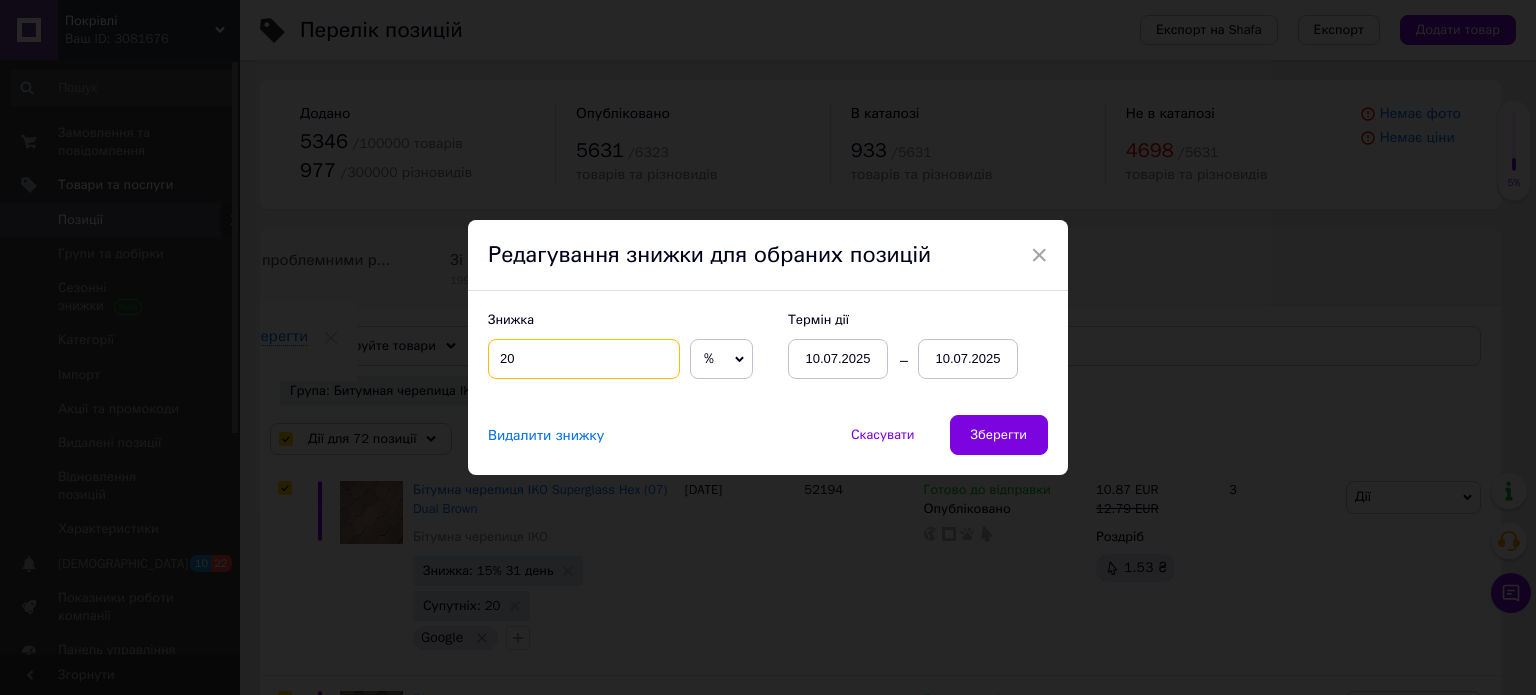 type on "20" 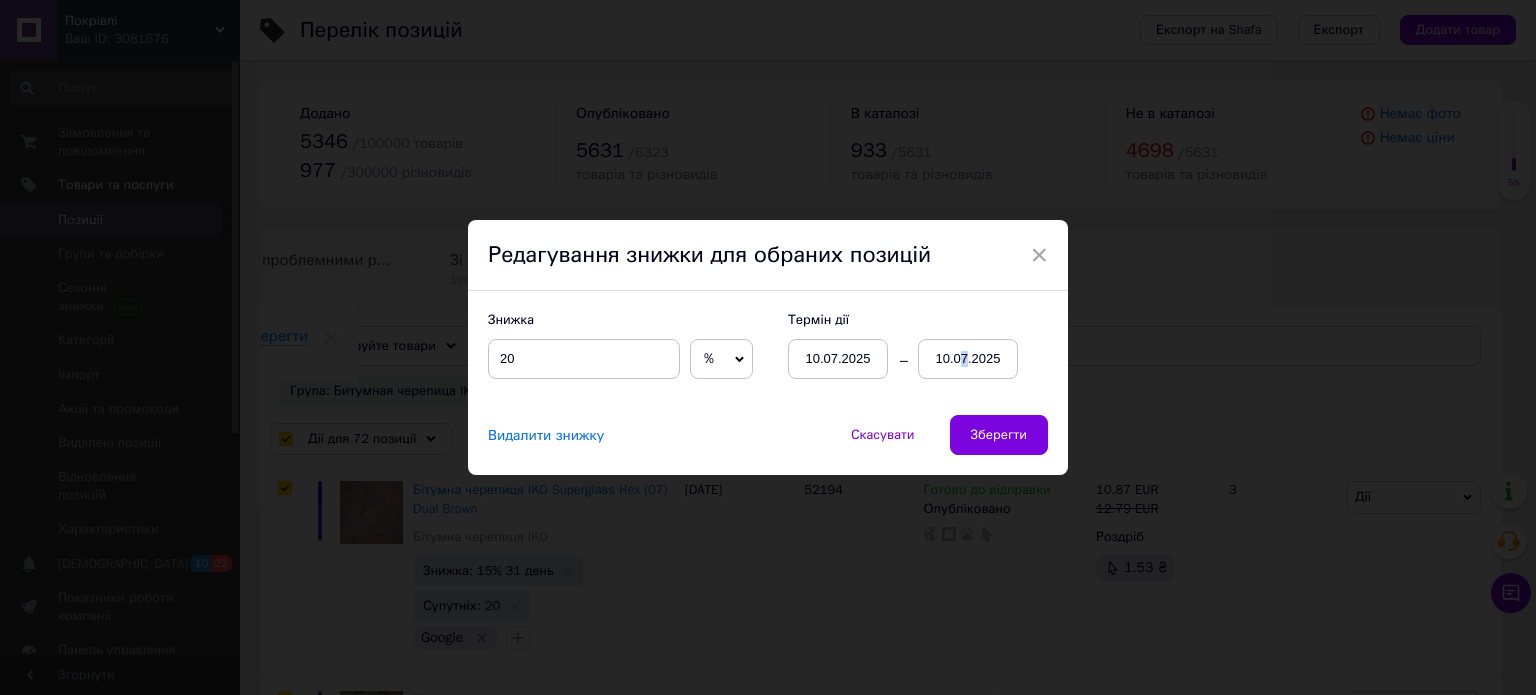 click on "10.07.2025" at bounding box center [968, 359] 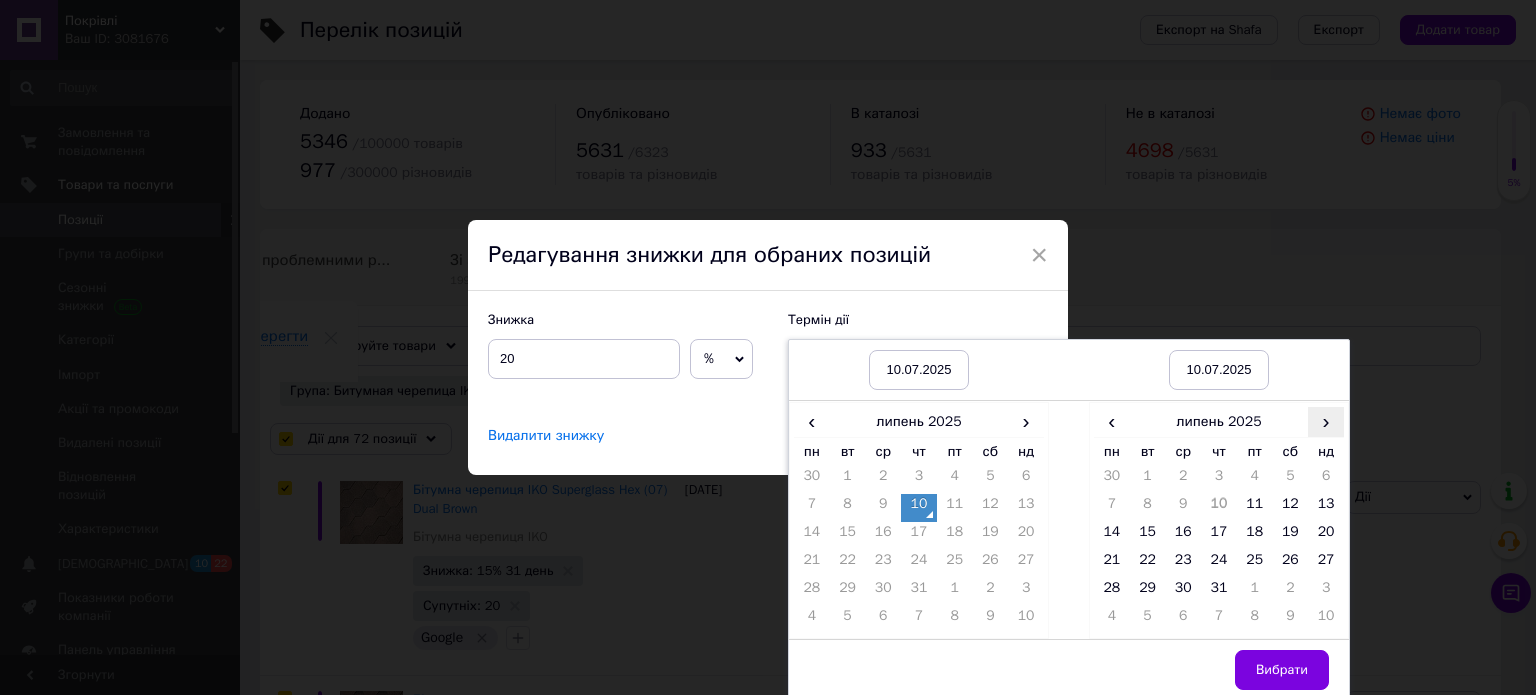 click on "›" at bounding box center (1326, 421) 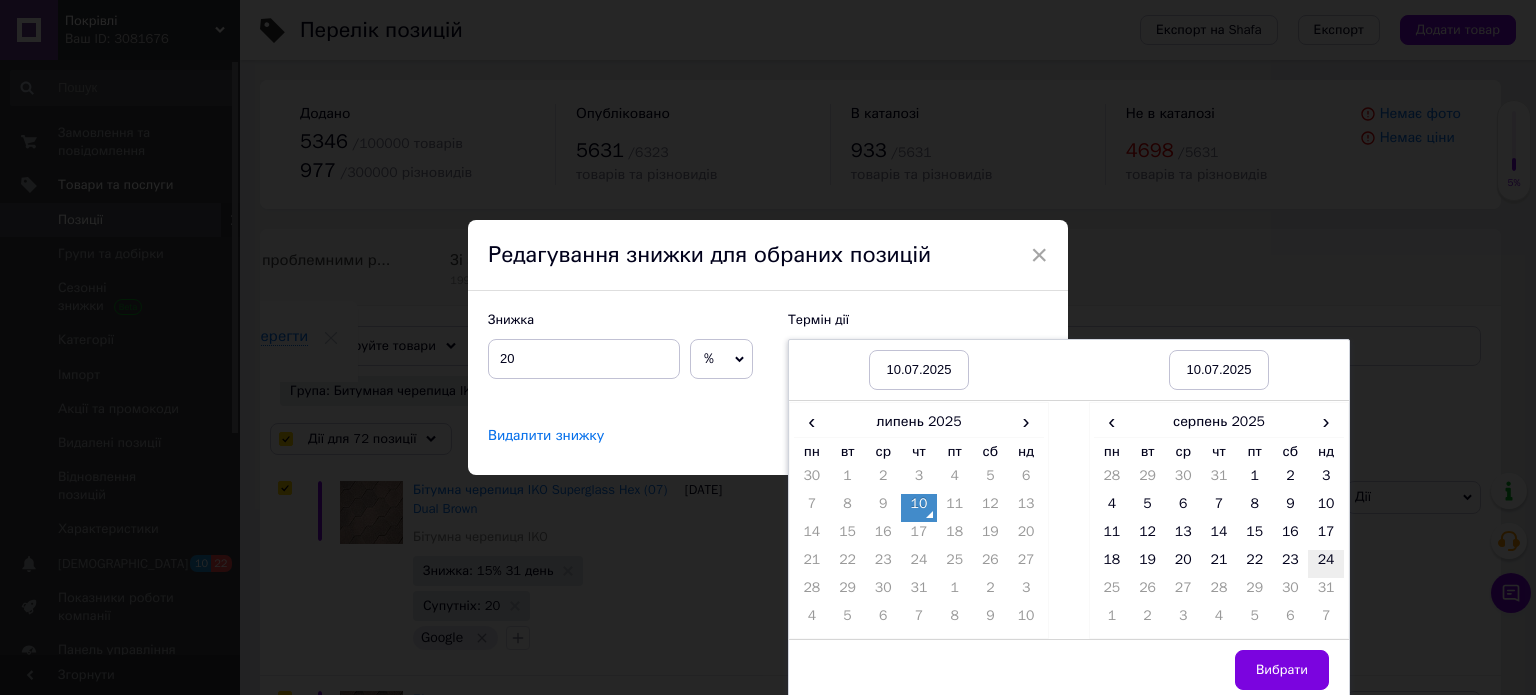 click on "24" at bounding box center (1326, 564) 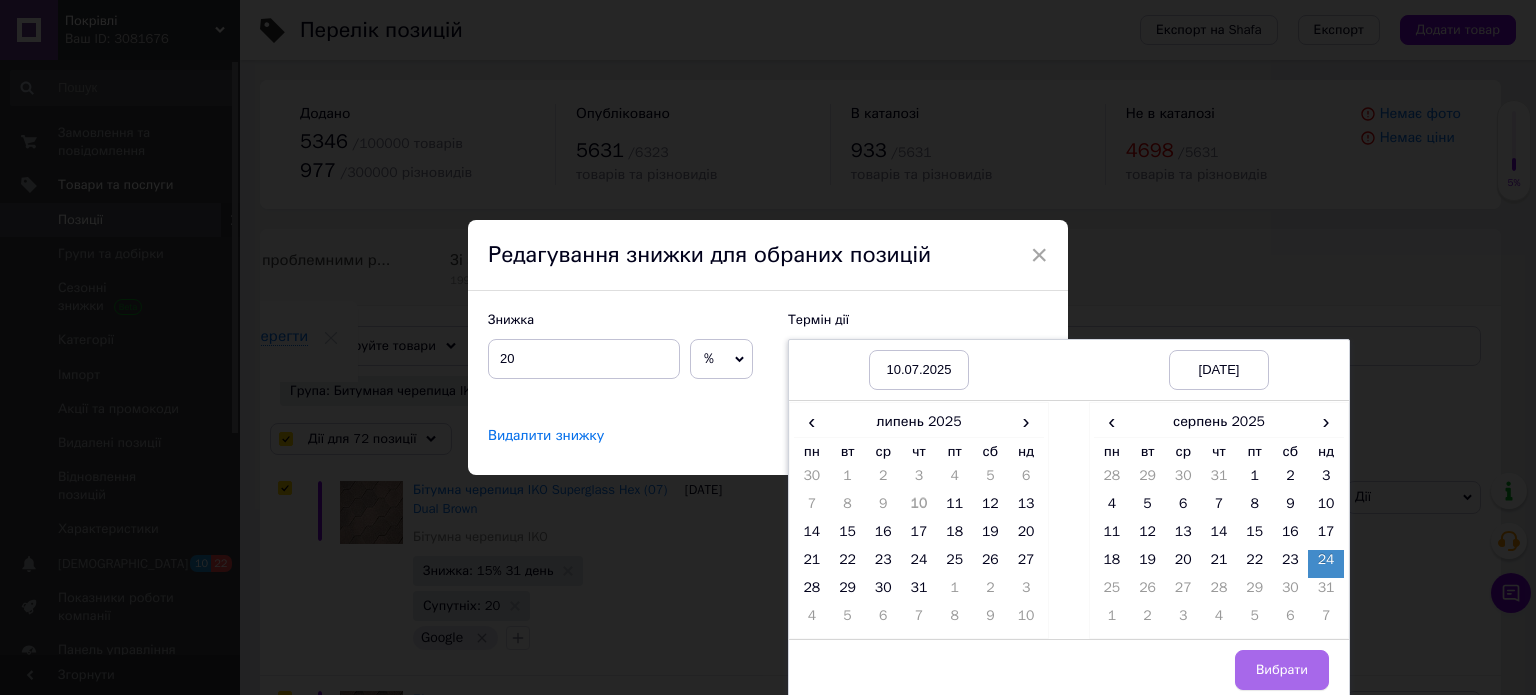 click on "Вибрати" at bounding box center [1282, 670] 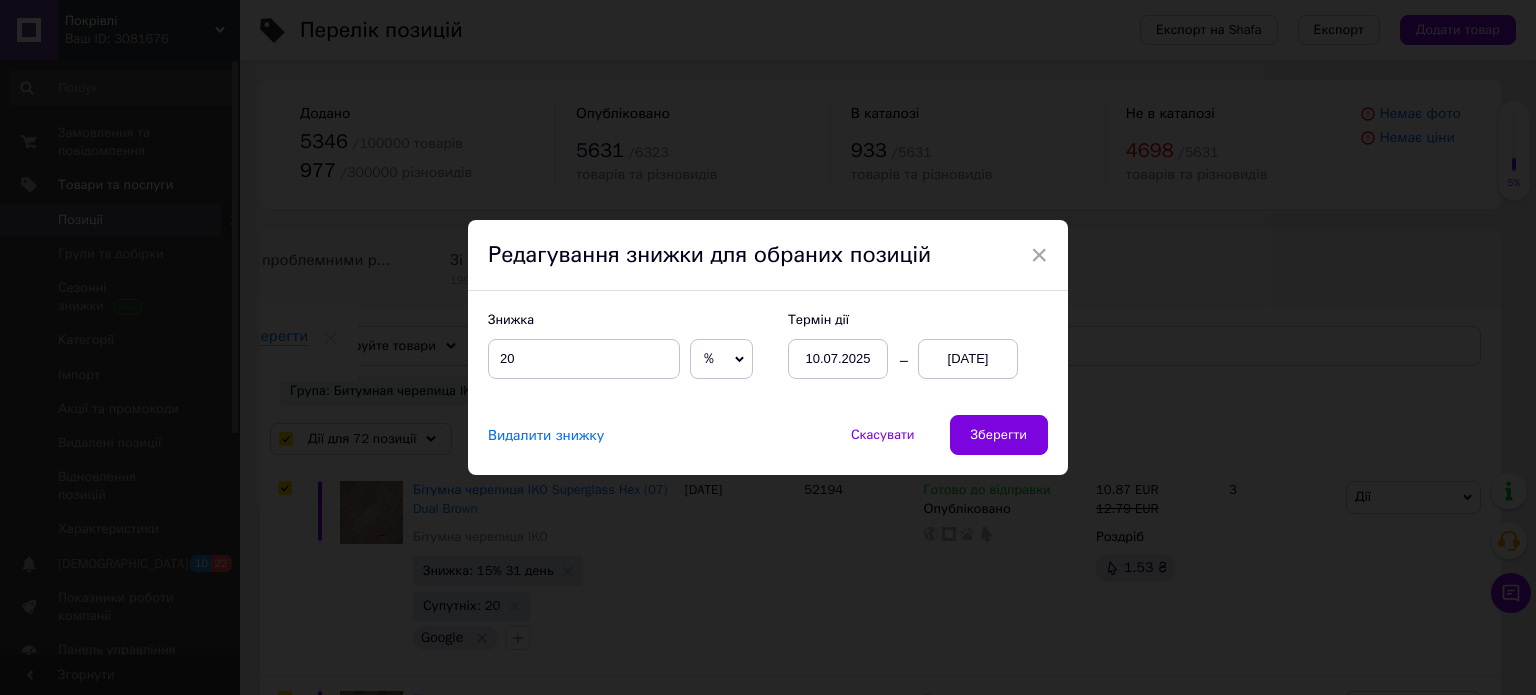 click on "Зберегти" at bounding box center (999, 435) 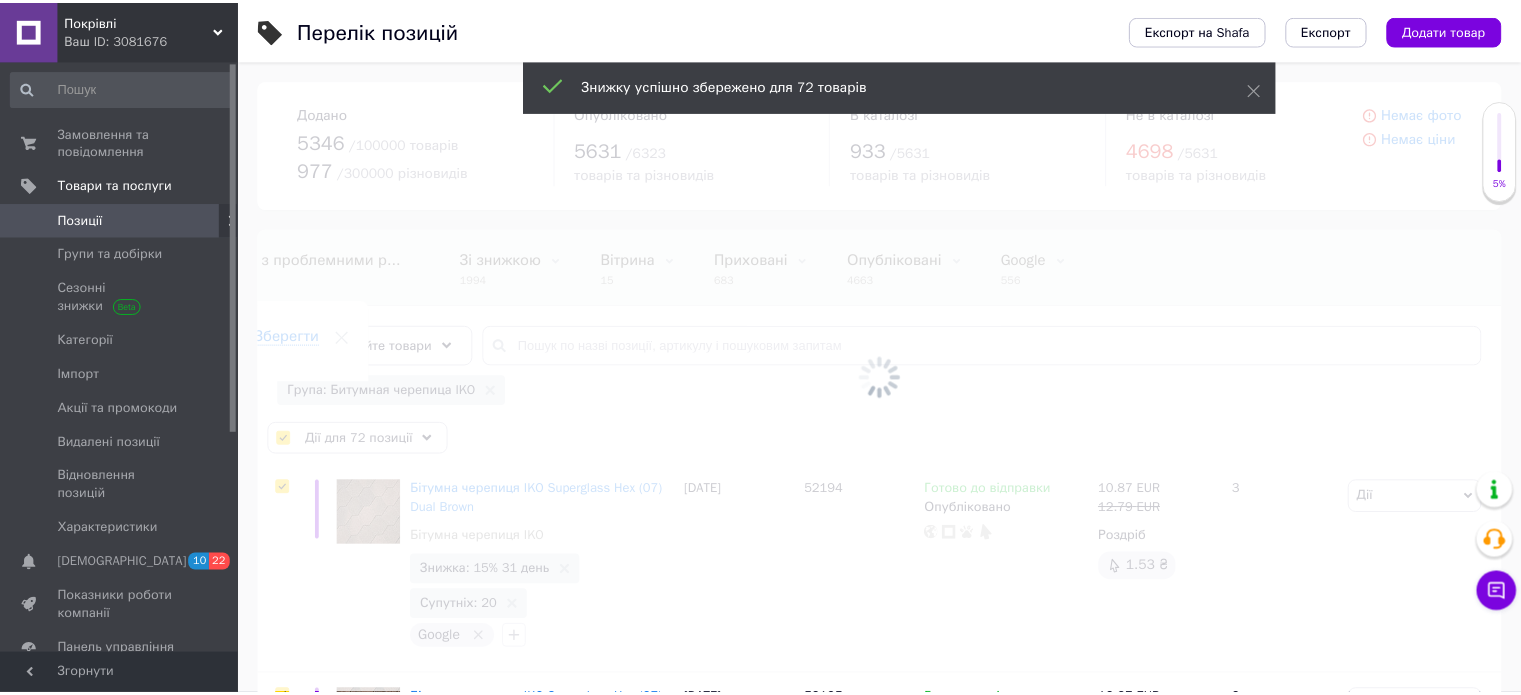 scroll, scrollTop: 0, scrollLeft: 173, axis: horizontal 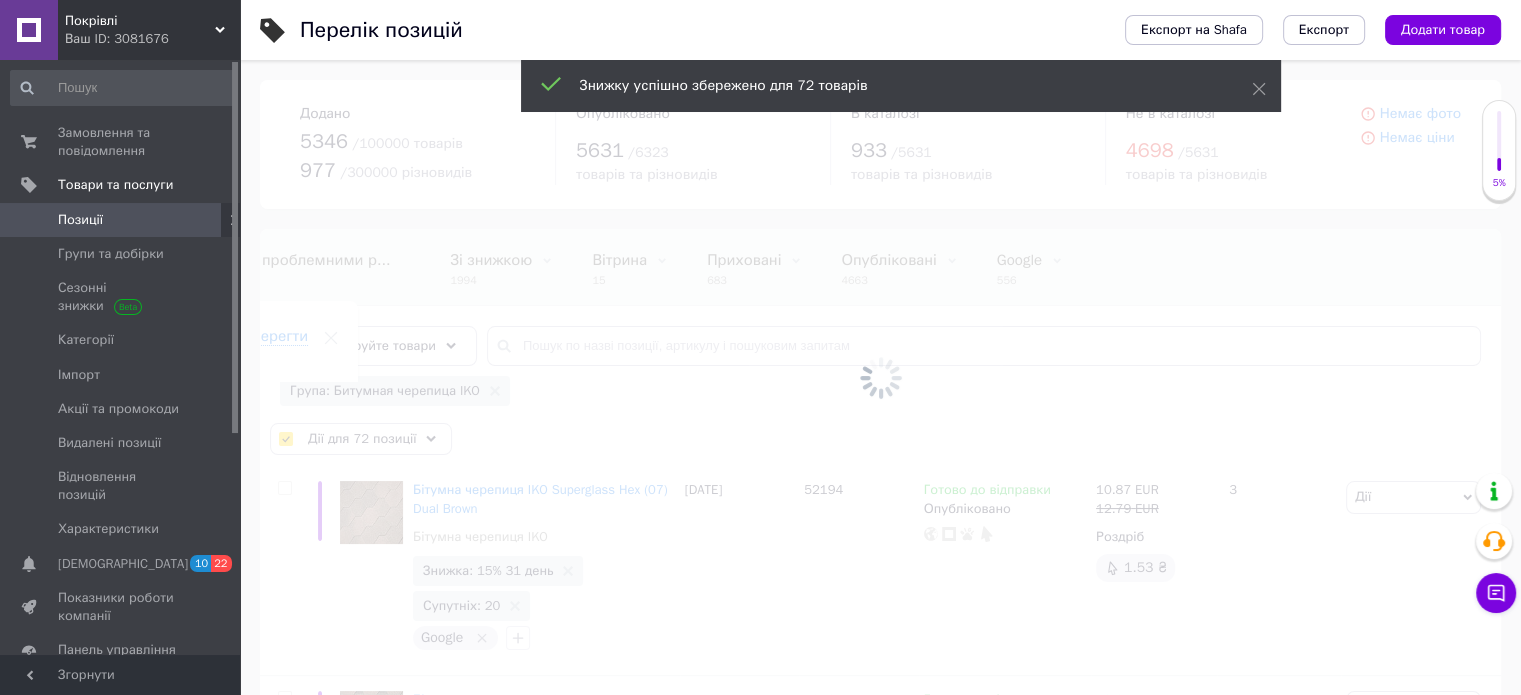 checkbox on "false" 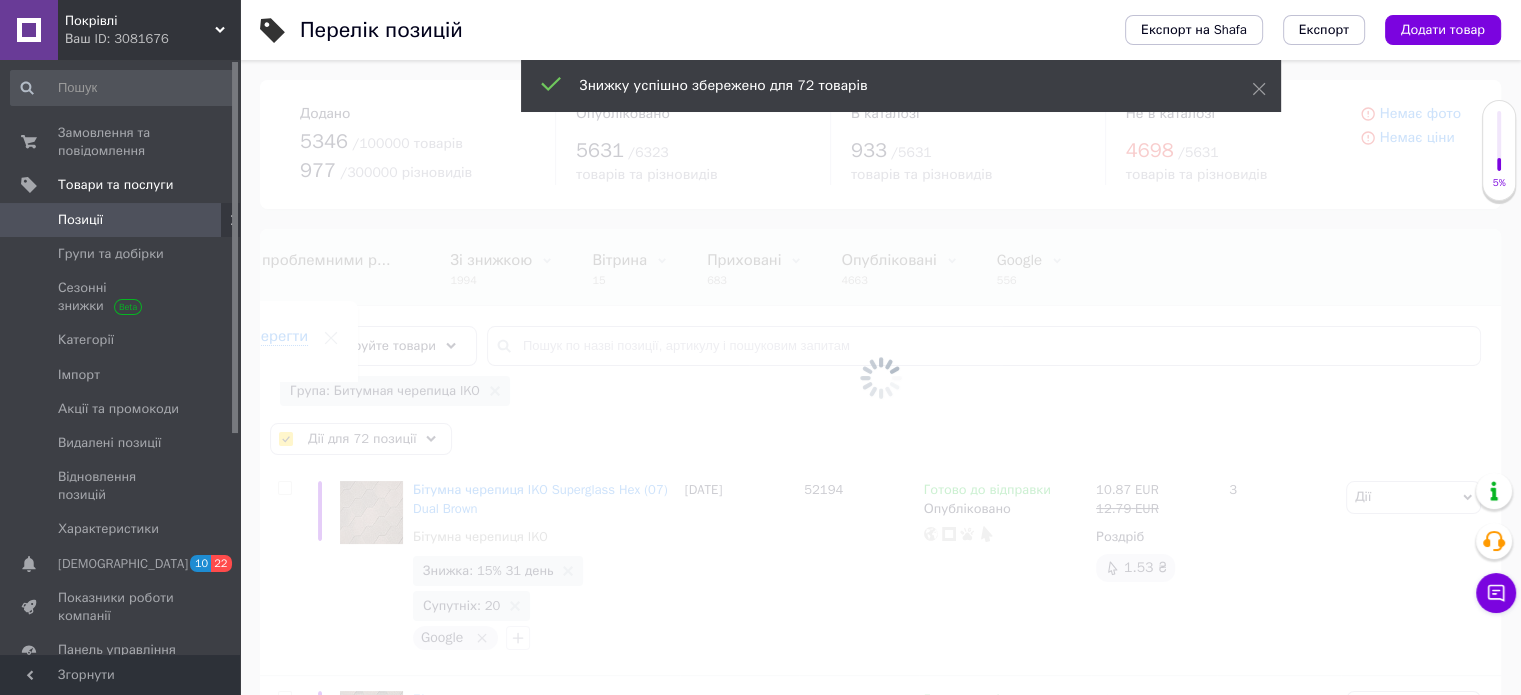checkbox on "false" 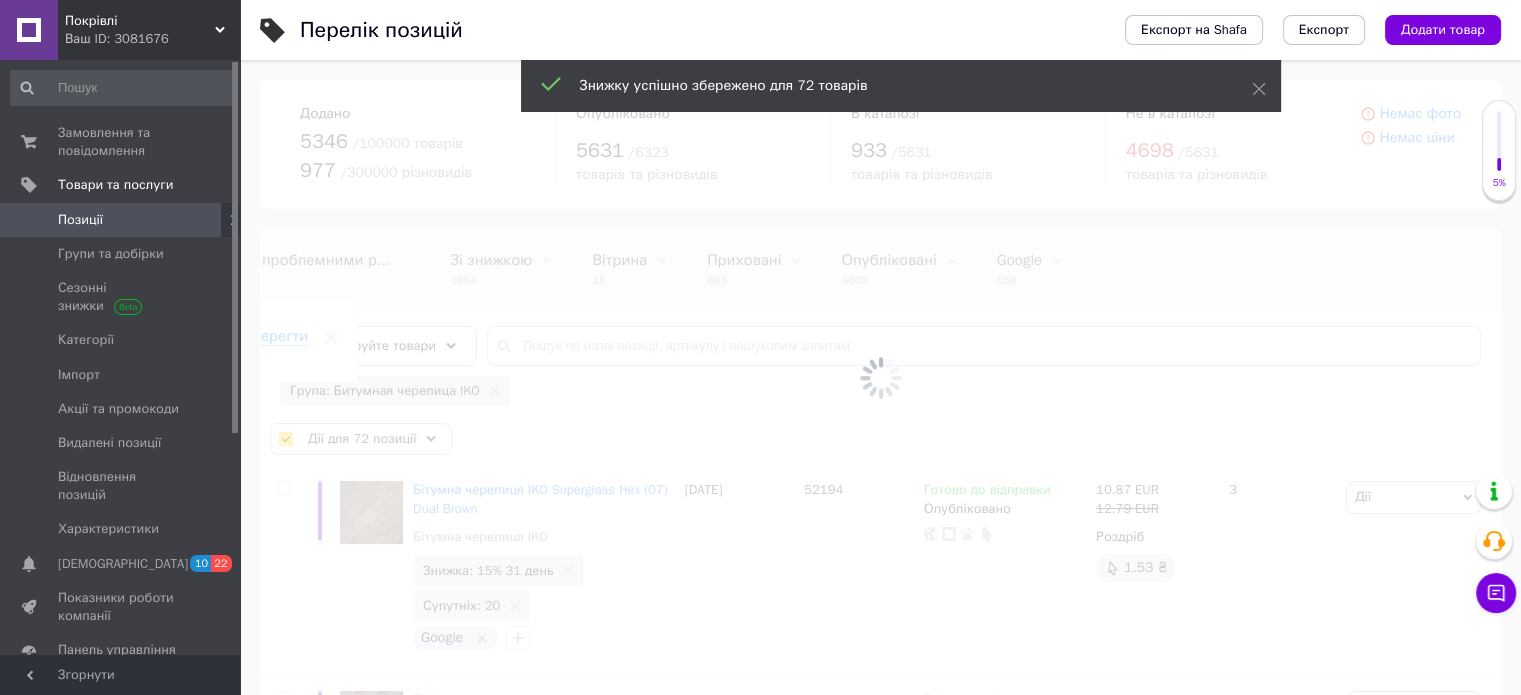 checkbox on "false" 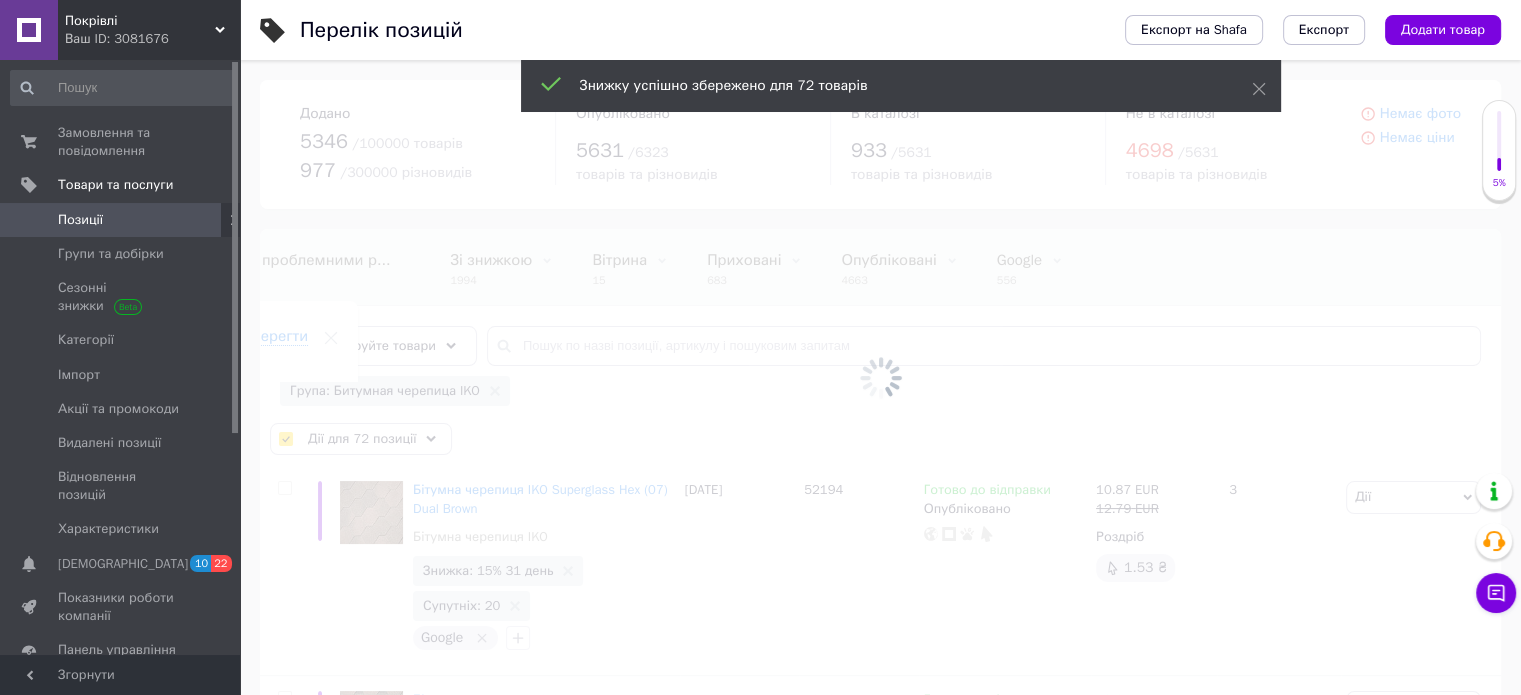 checkbox on "false" 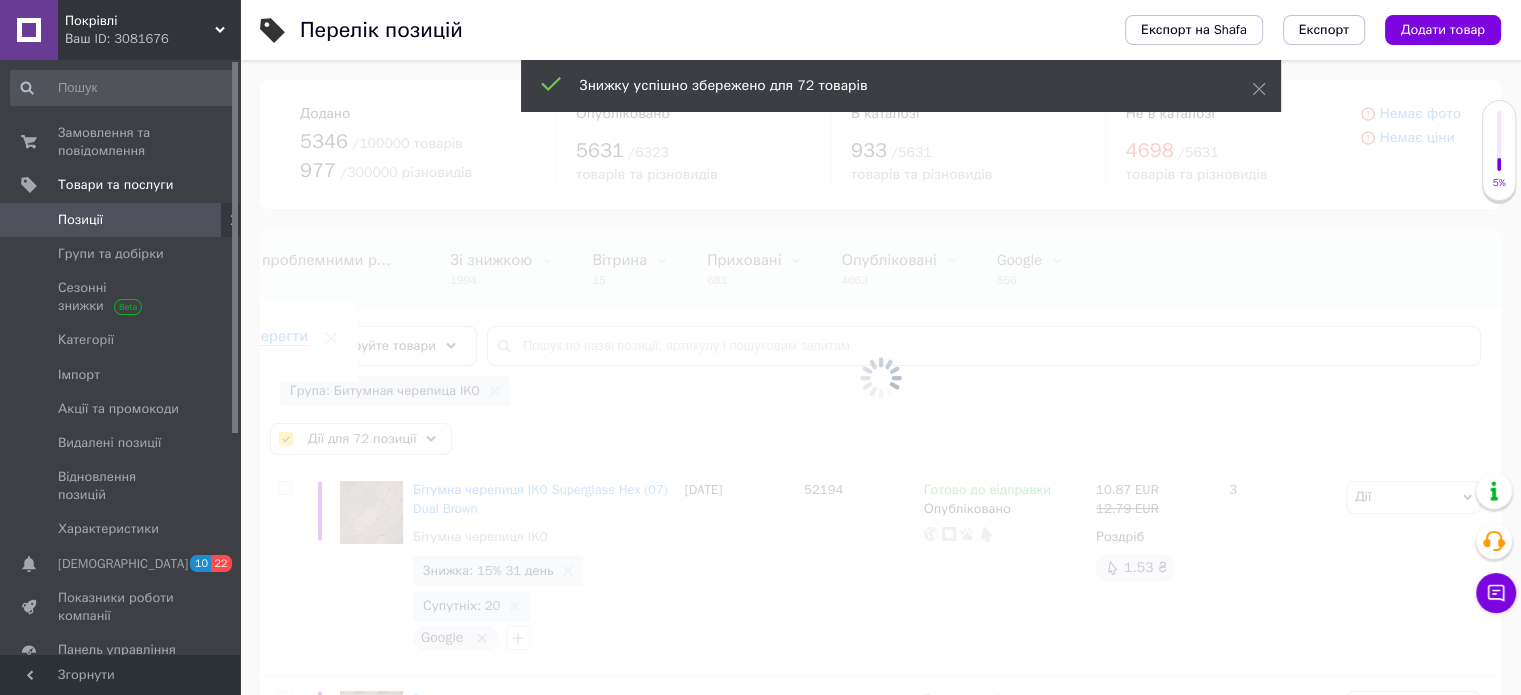 checkbox on "false" 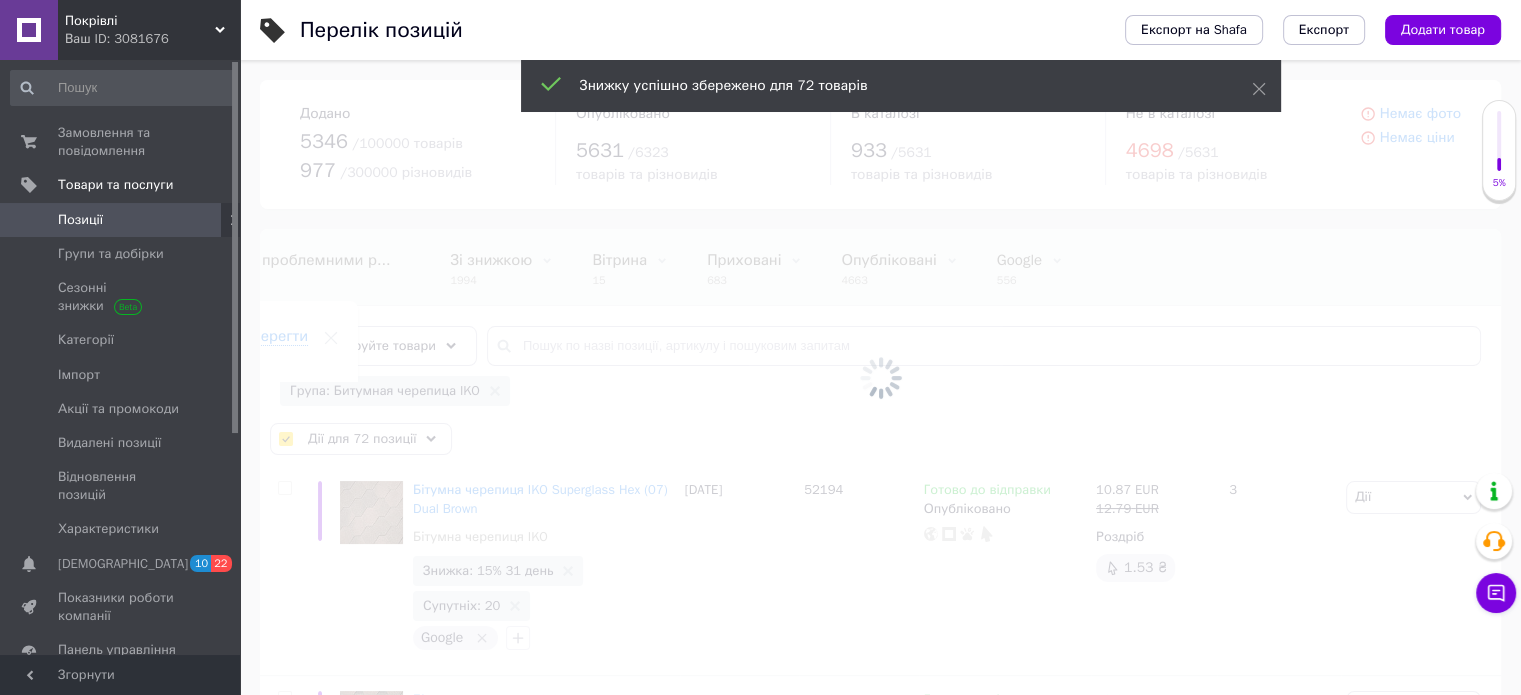 checkbox on "false" 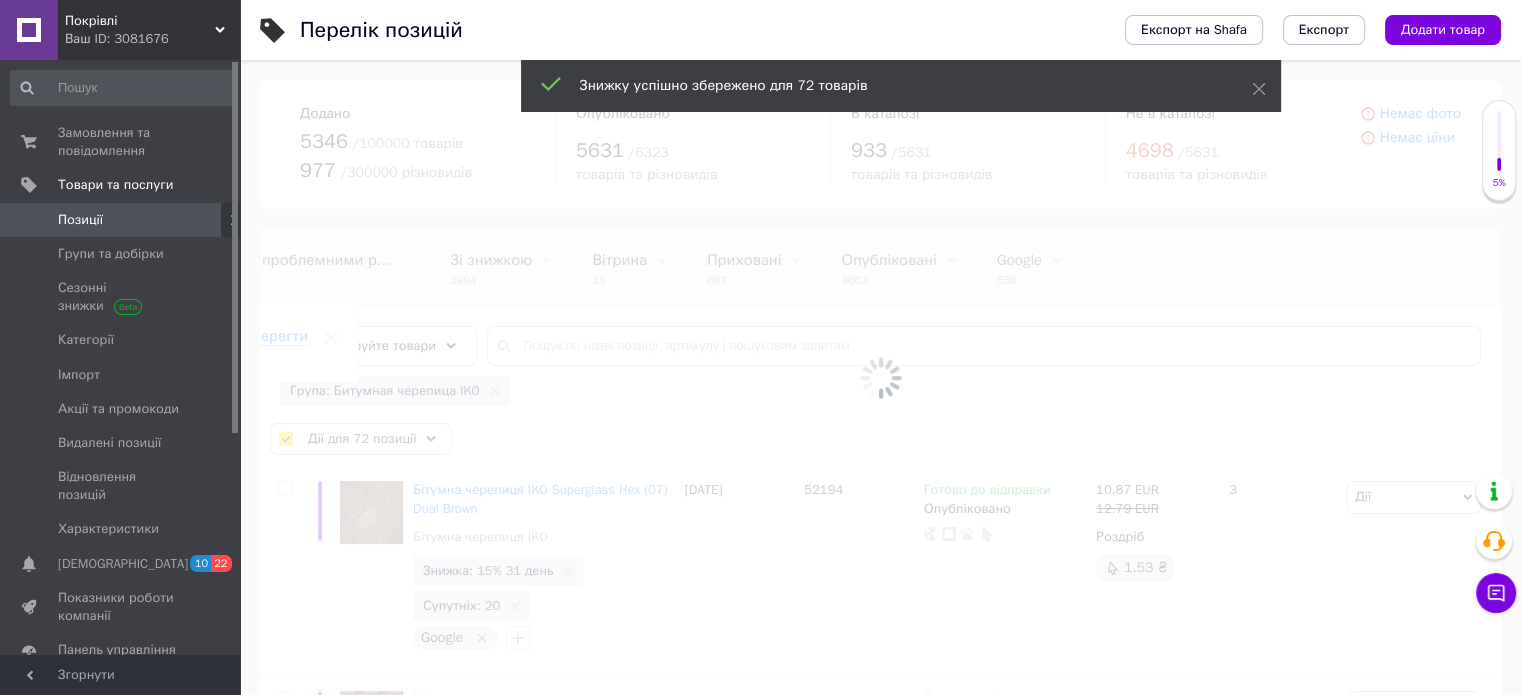 checkbox on "false" 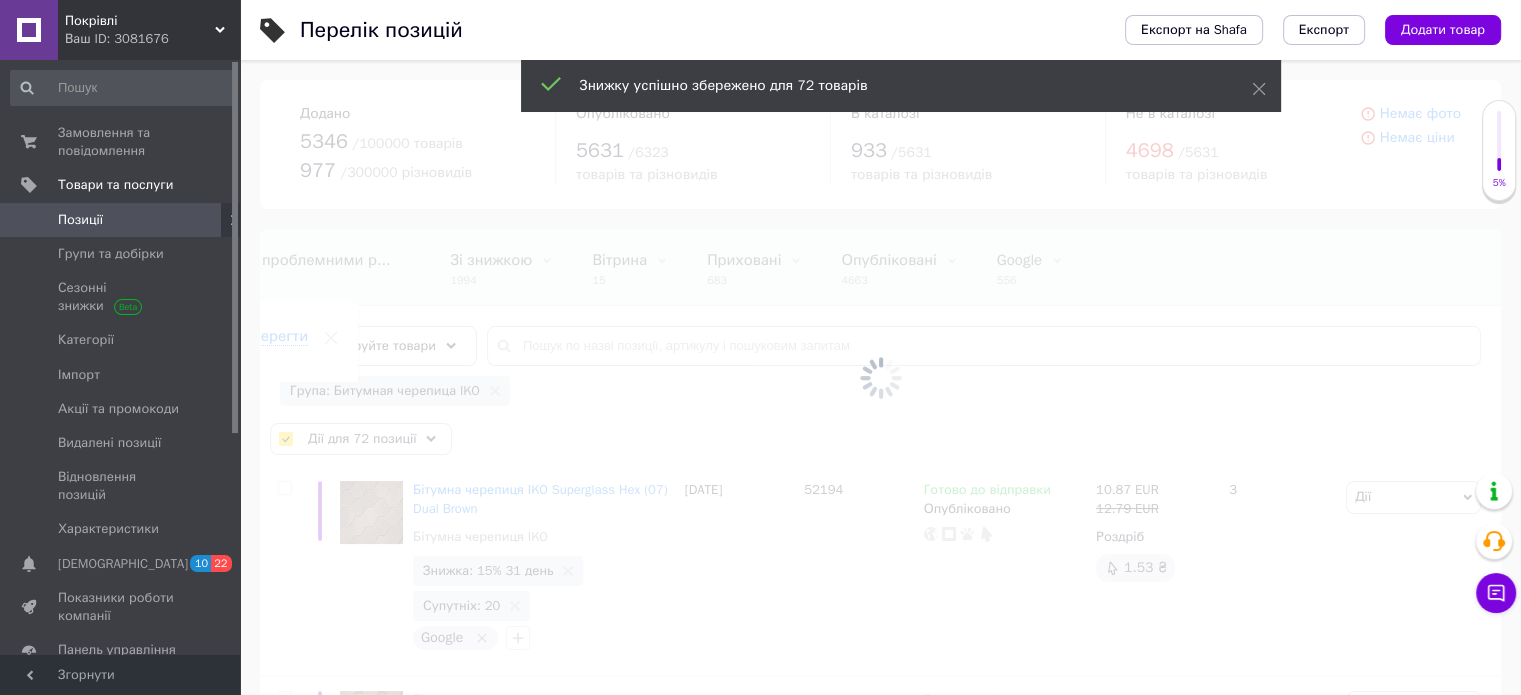 checkbox on "false" 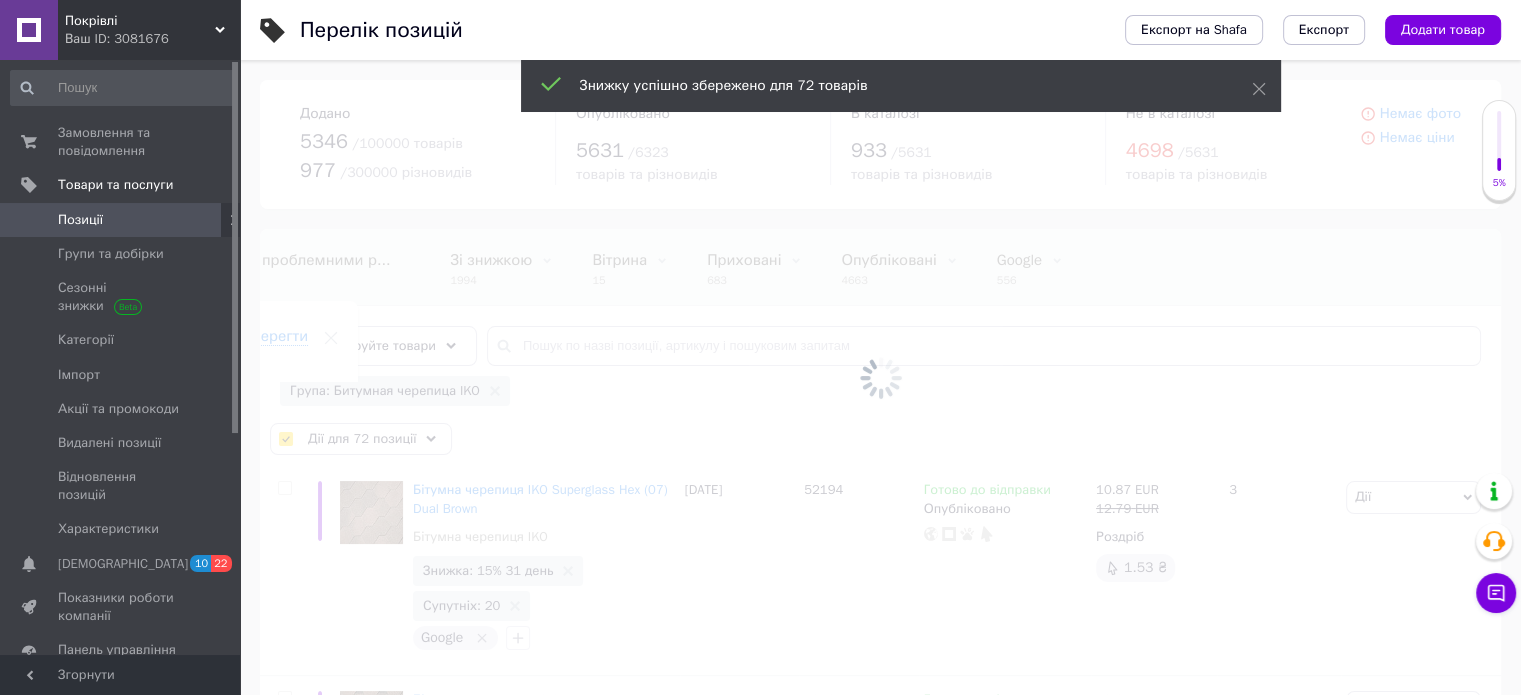 checkbox on "false" 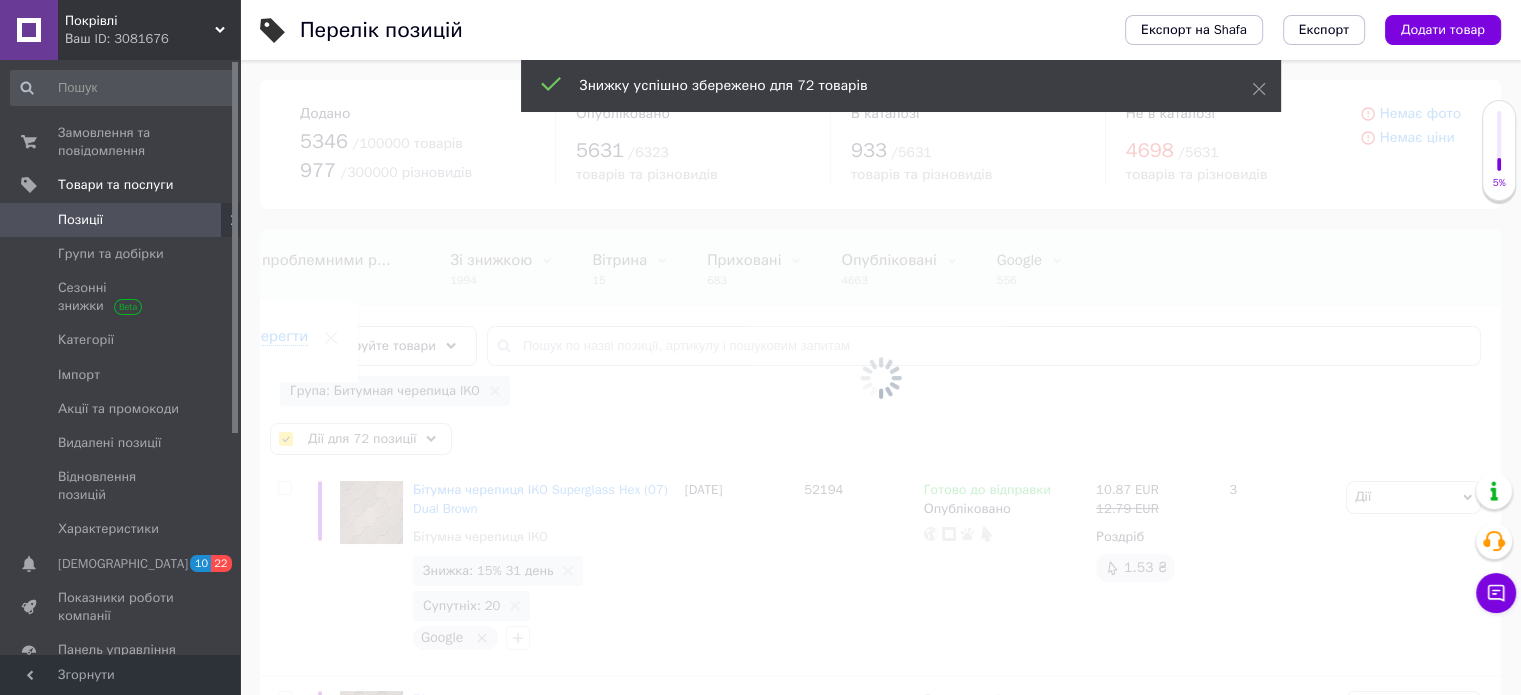 checkbox on "false" 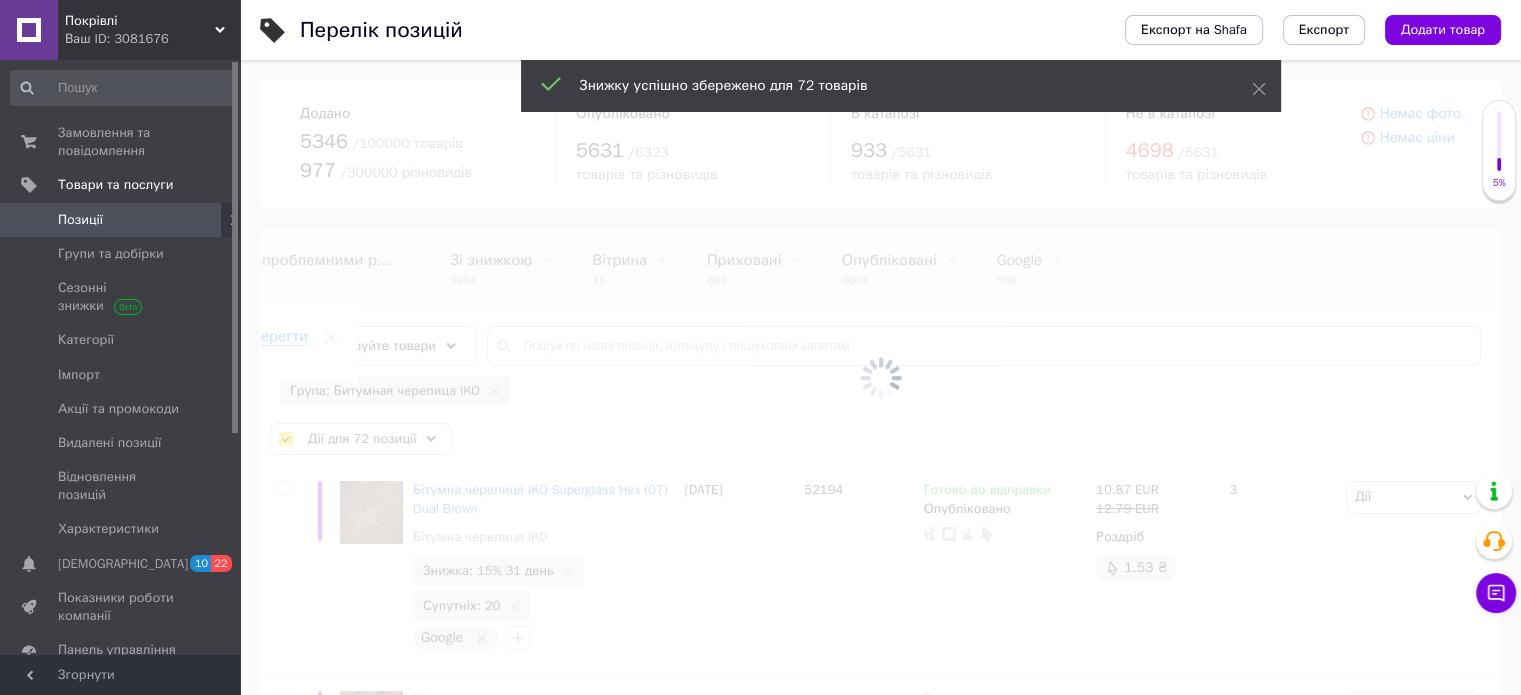 checkbox on "false" 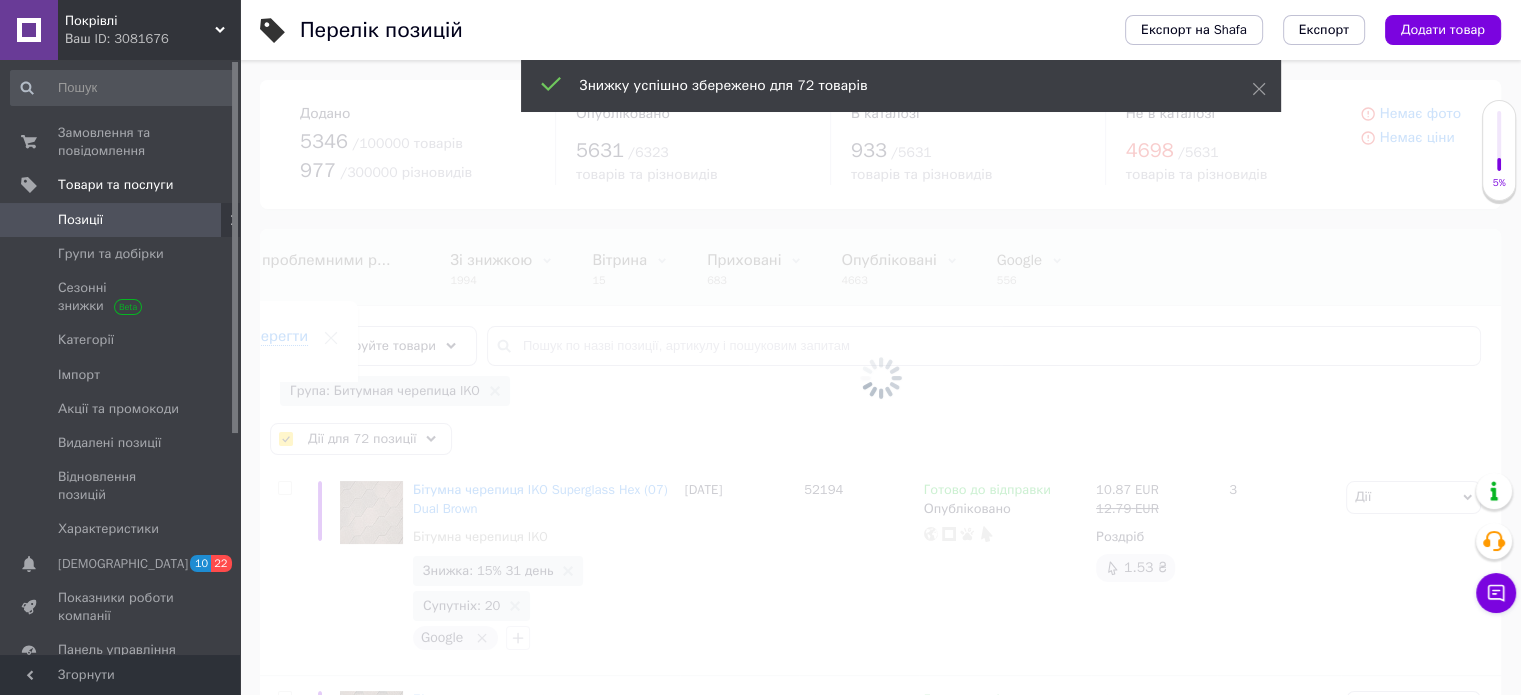 checkbox on "false" 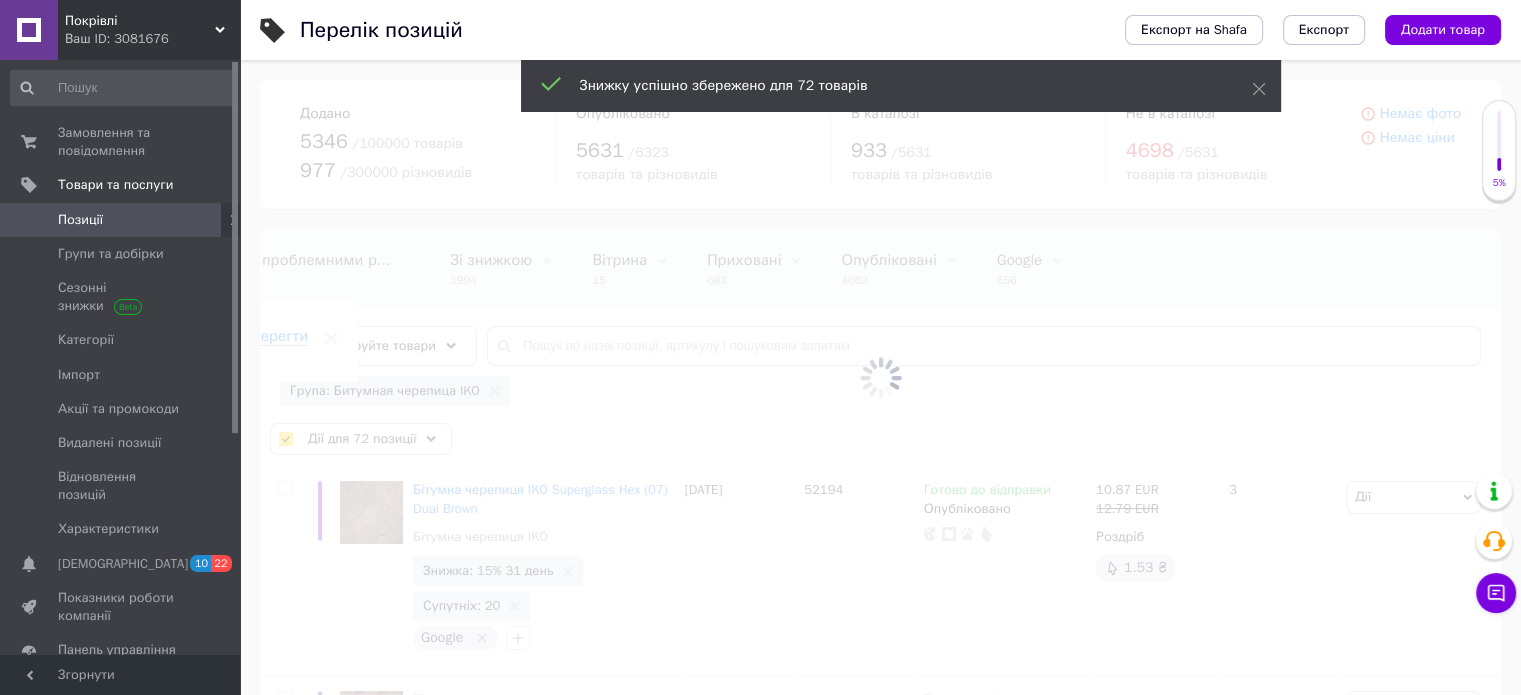checkbox on "false" 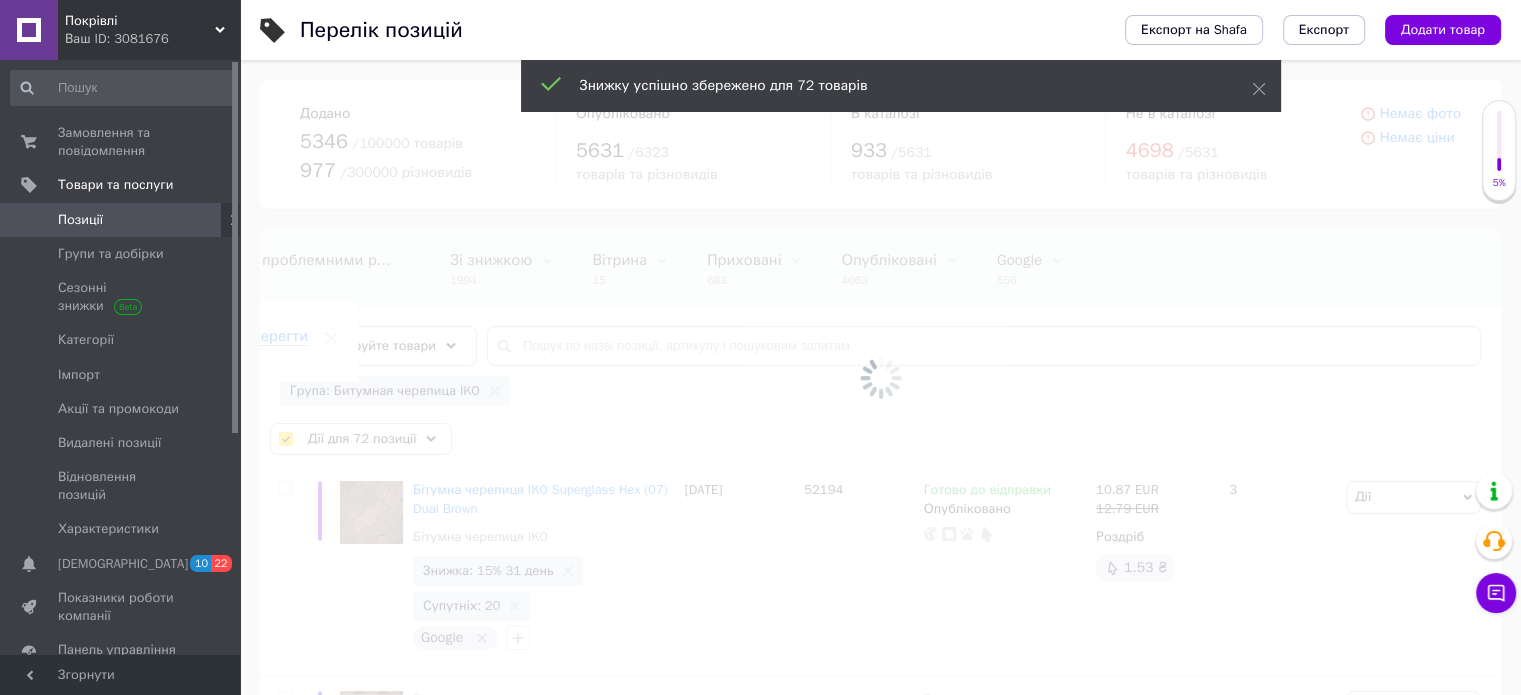 checkbox on "false" 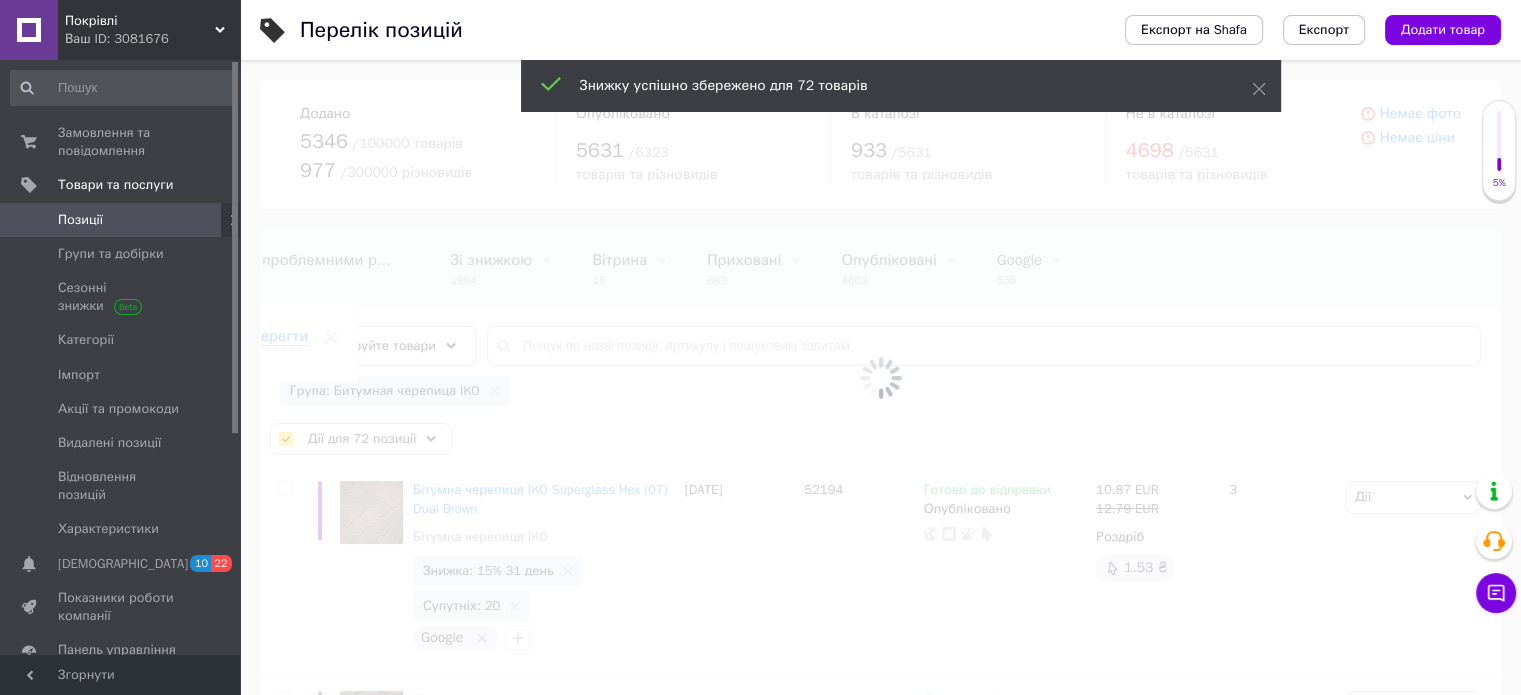 checkbox on "false" 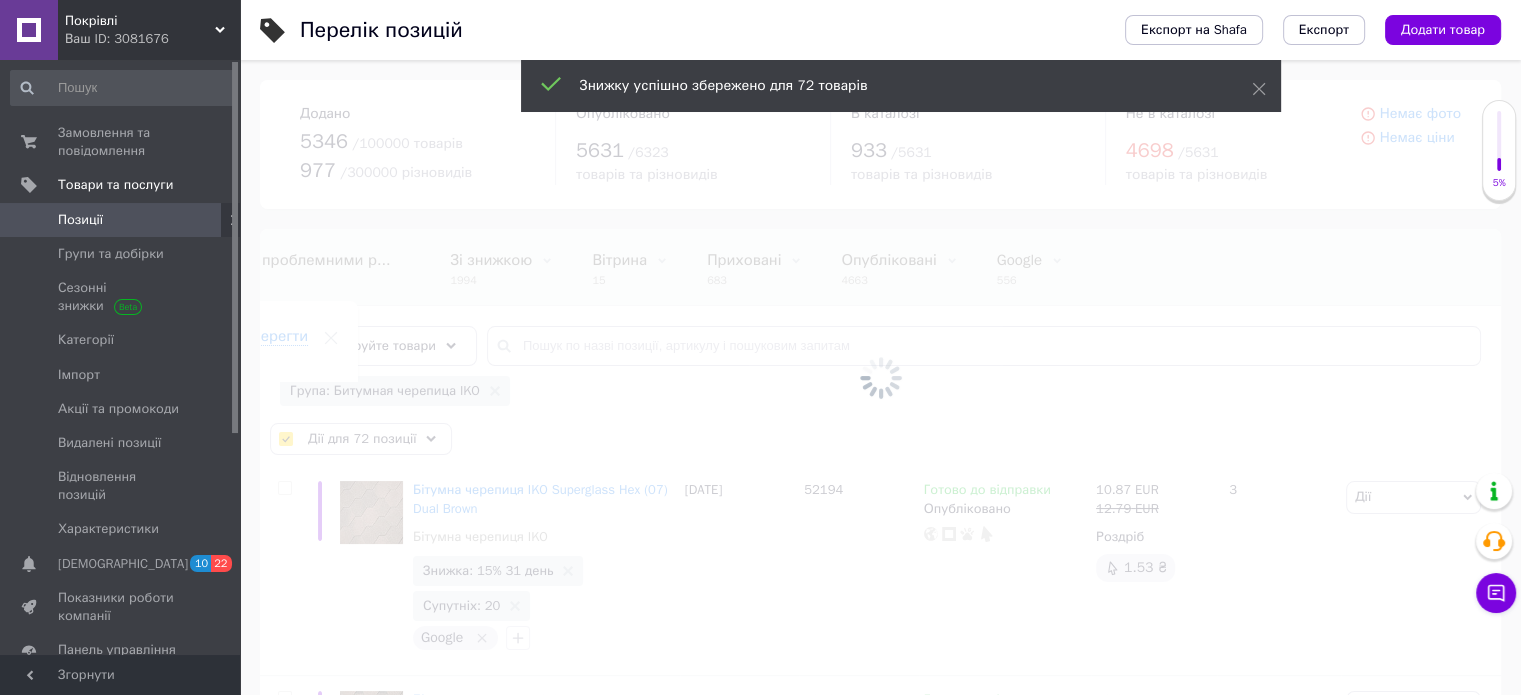 checkbox on "false" 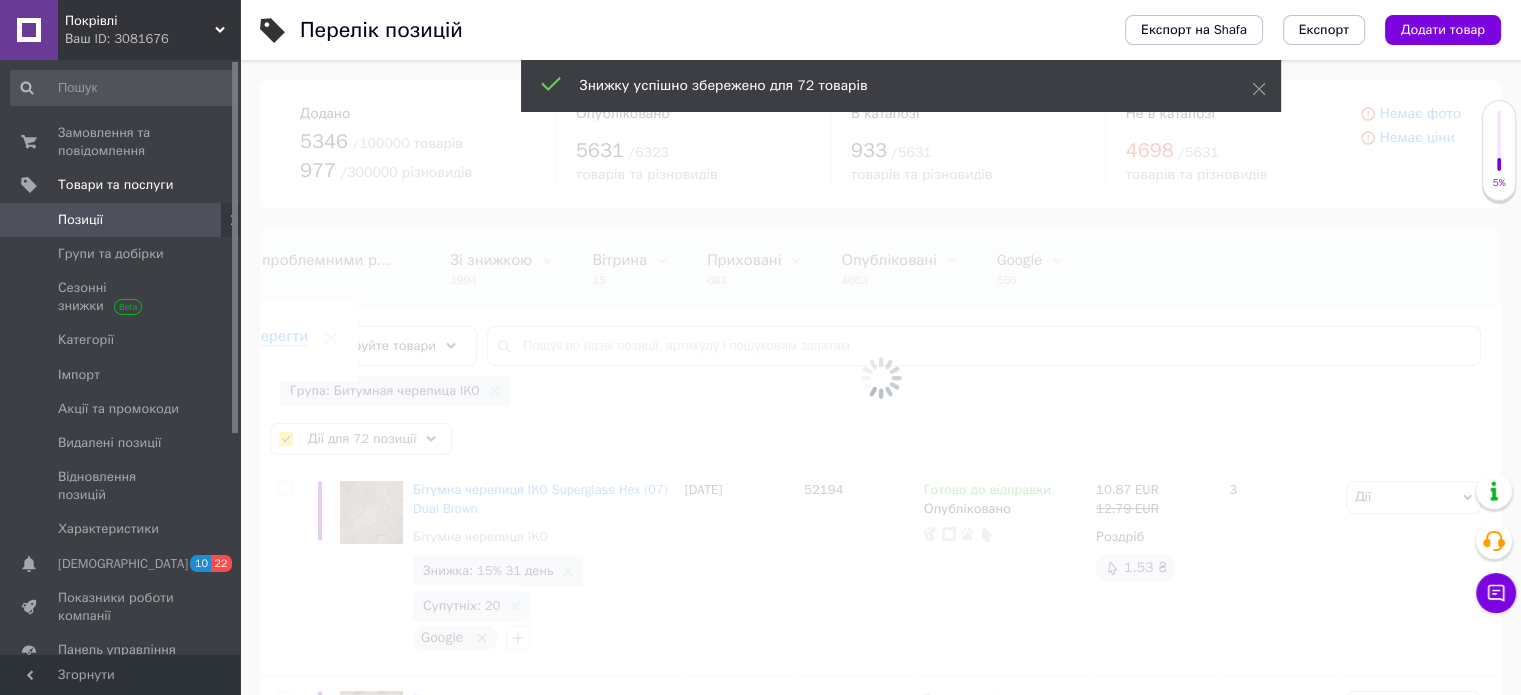 checkbox on "false" 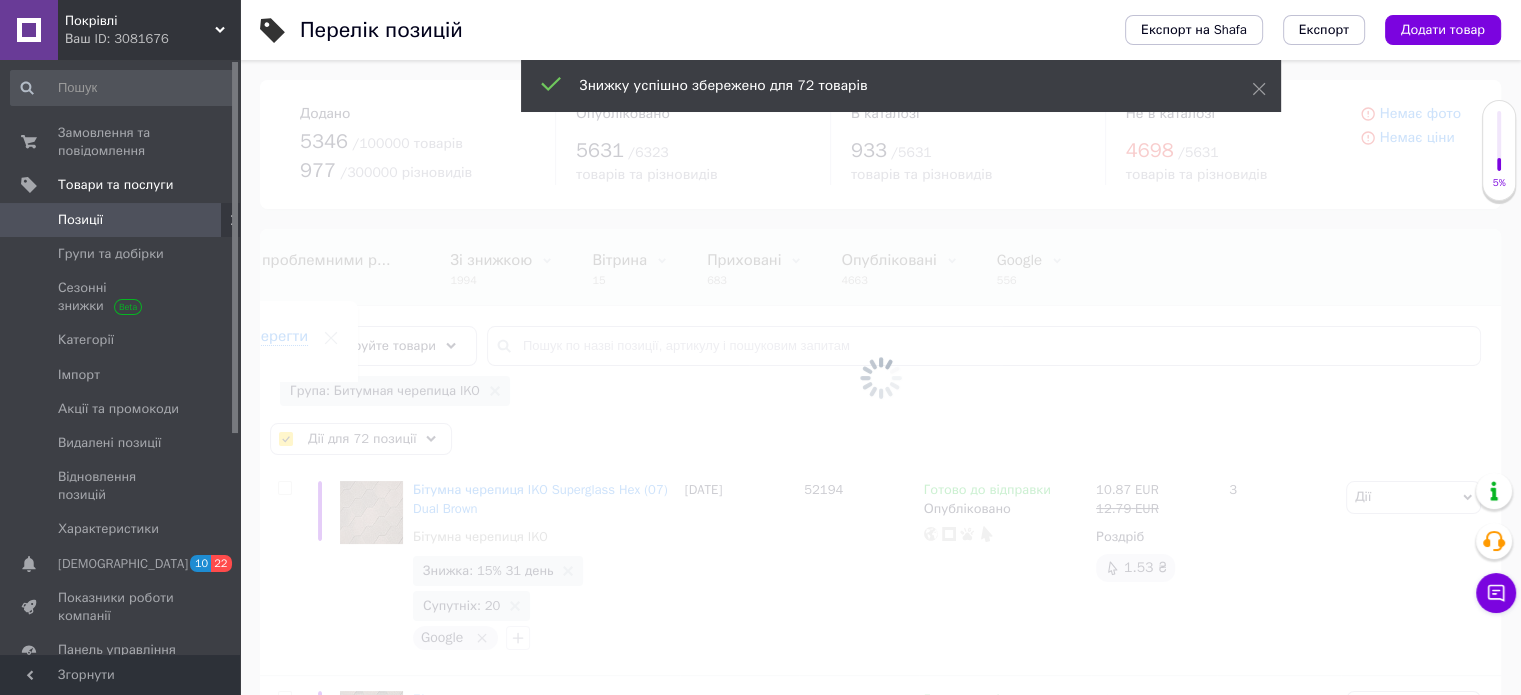 checkbox on "false" 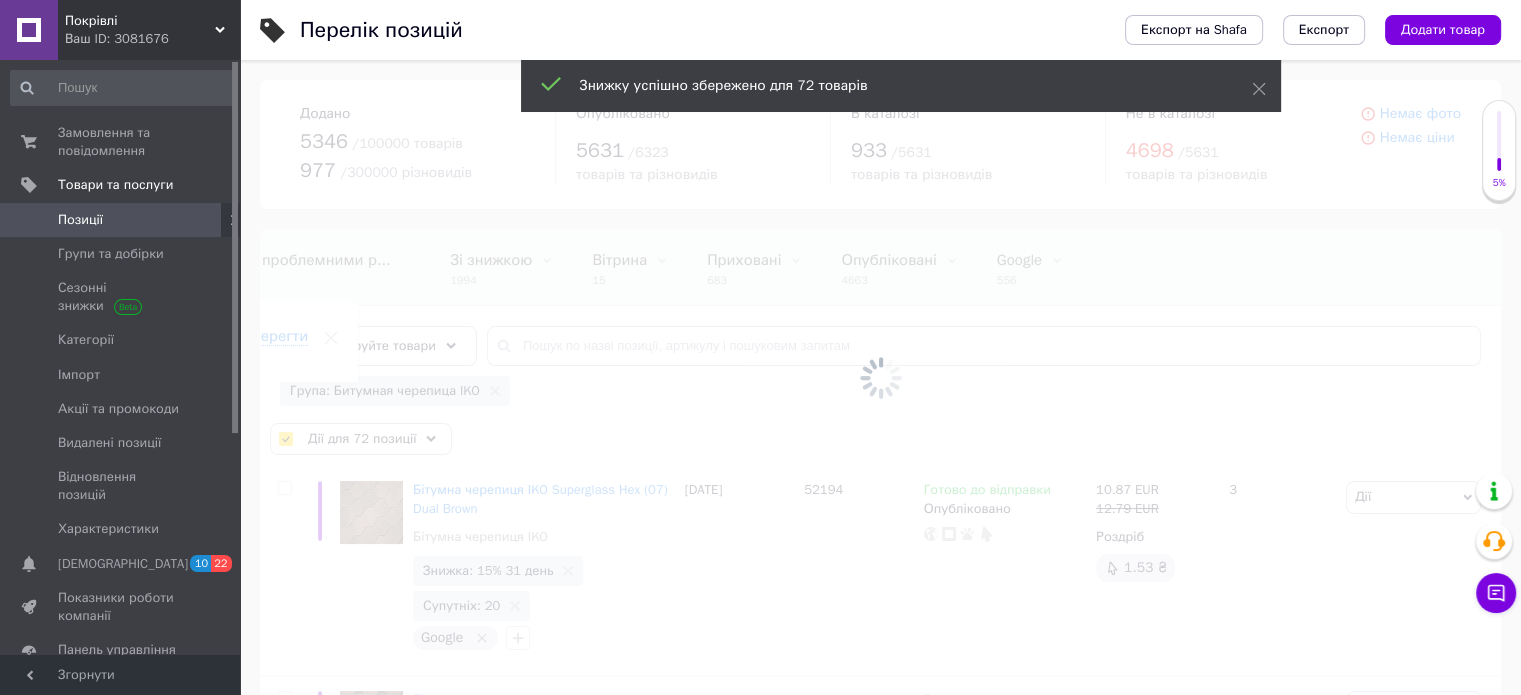 checkbox on "false" 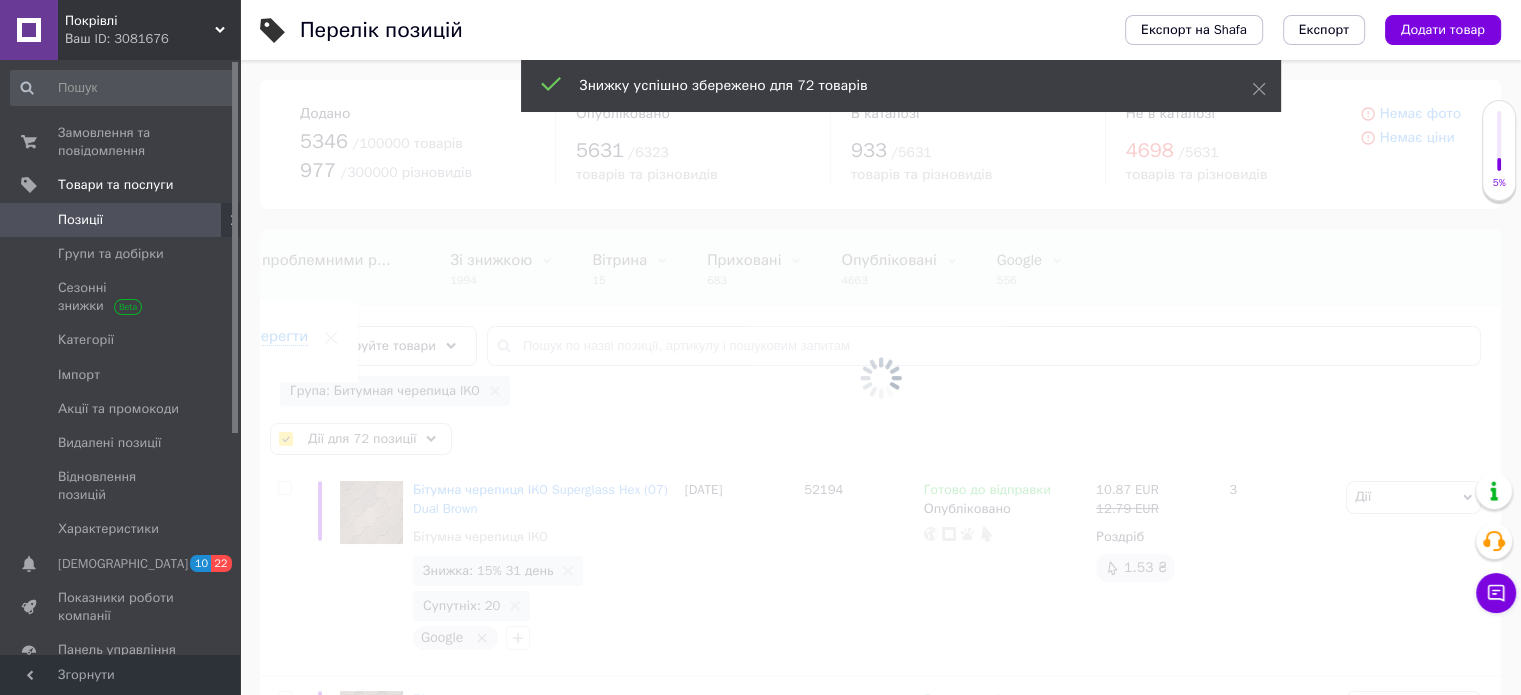 checkbox on "false" 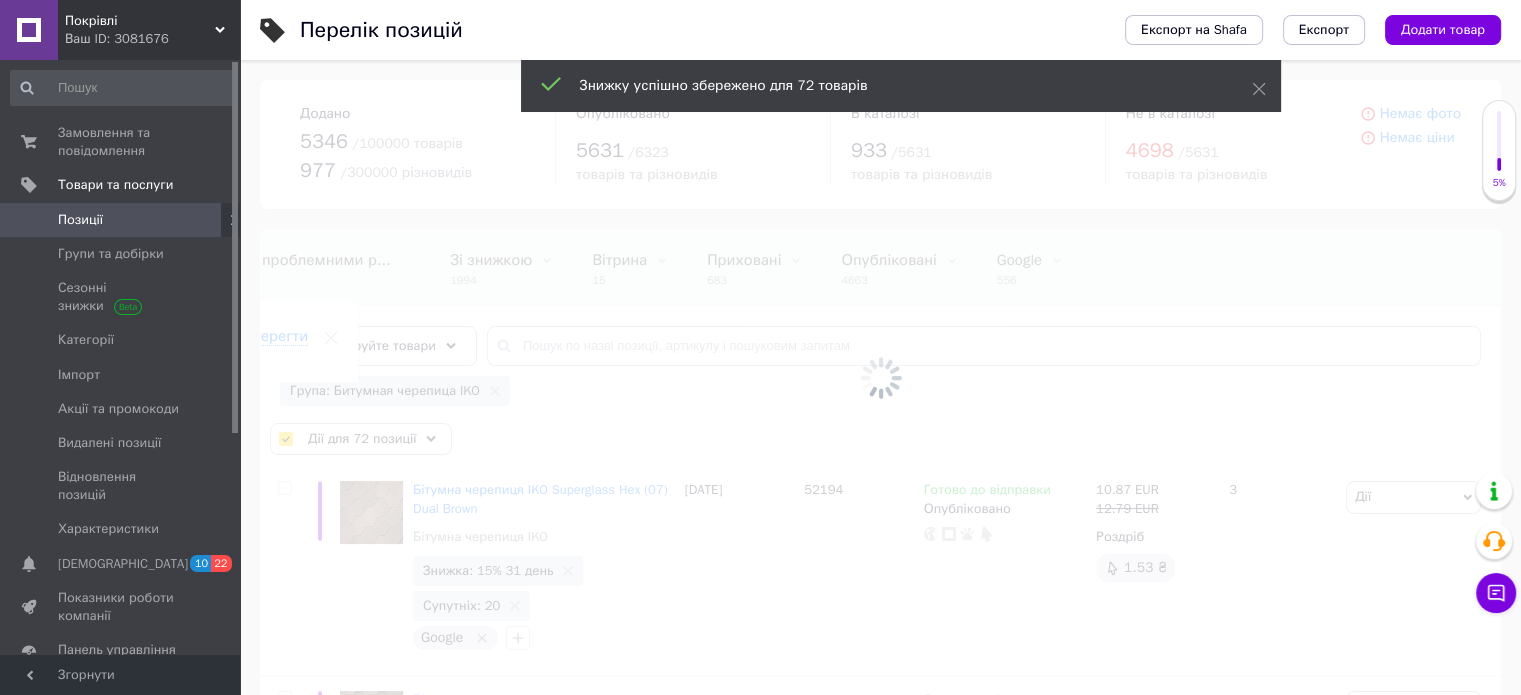checkbox on "false" 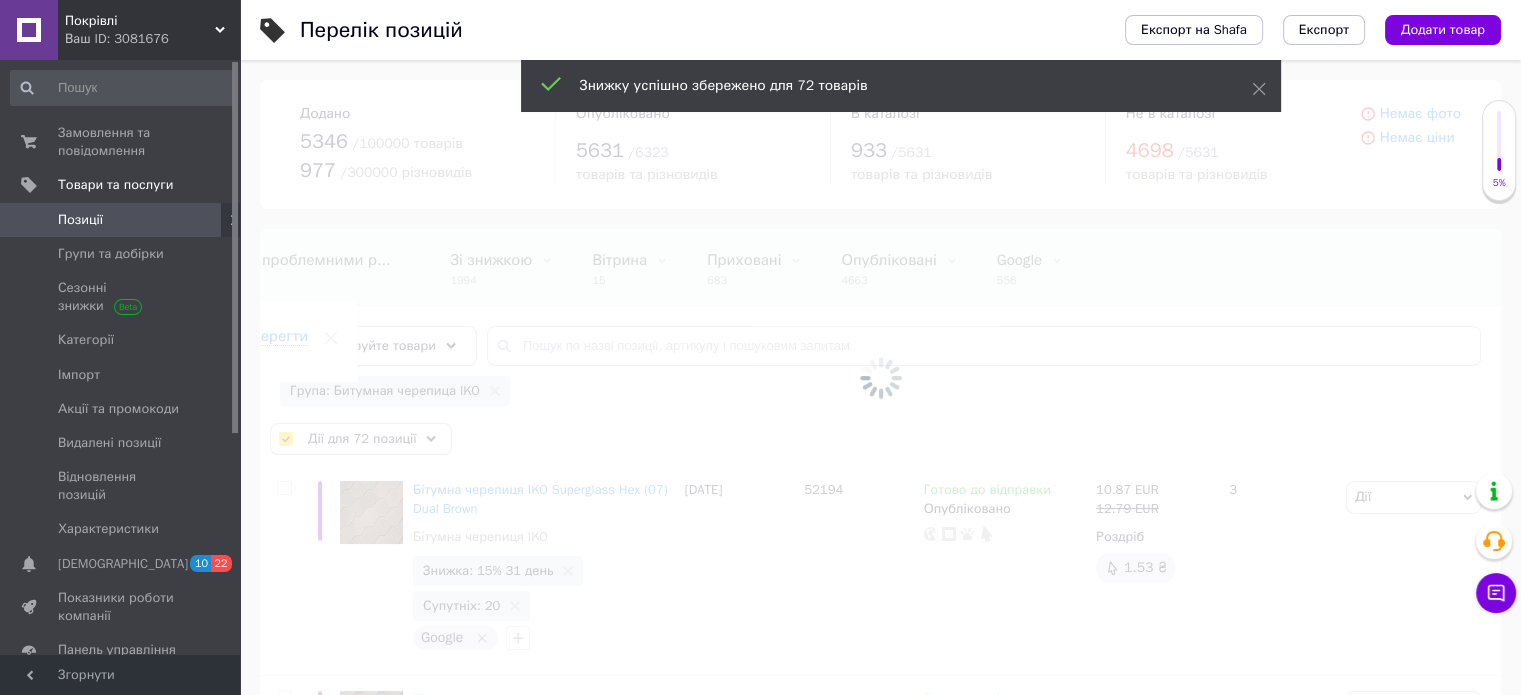 checkbox on "false" 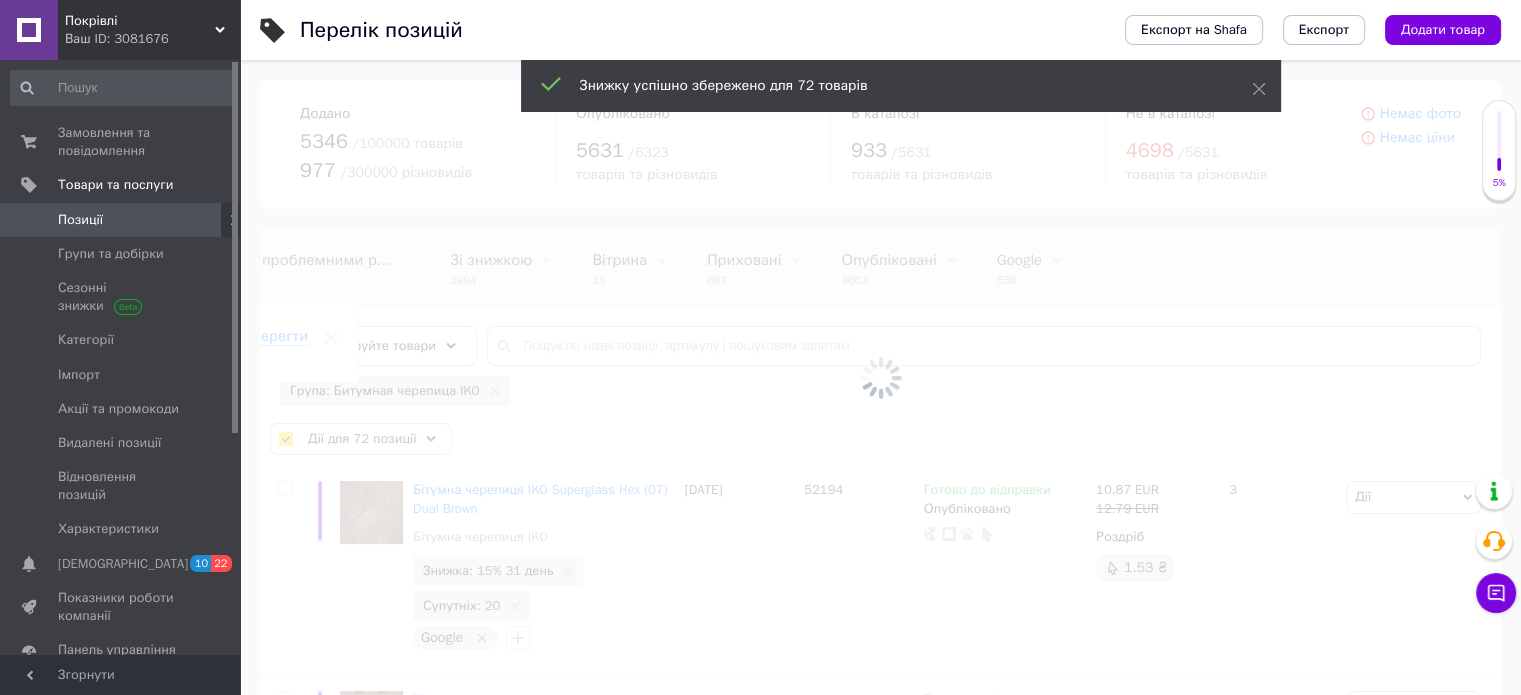 checkbox on "false" 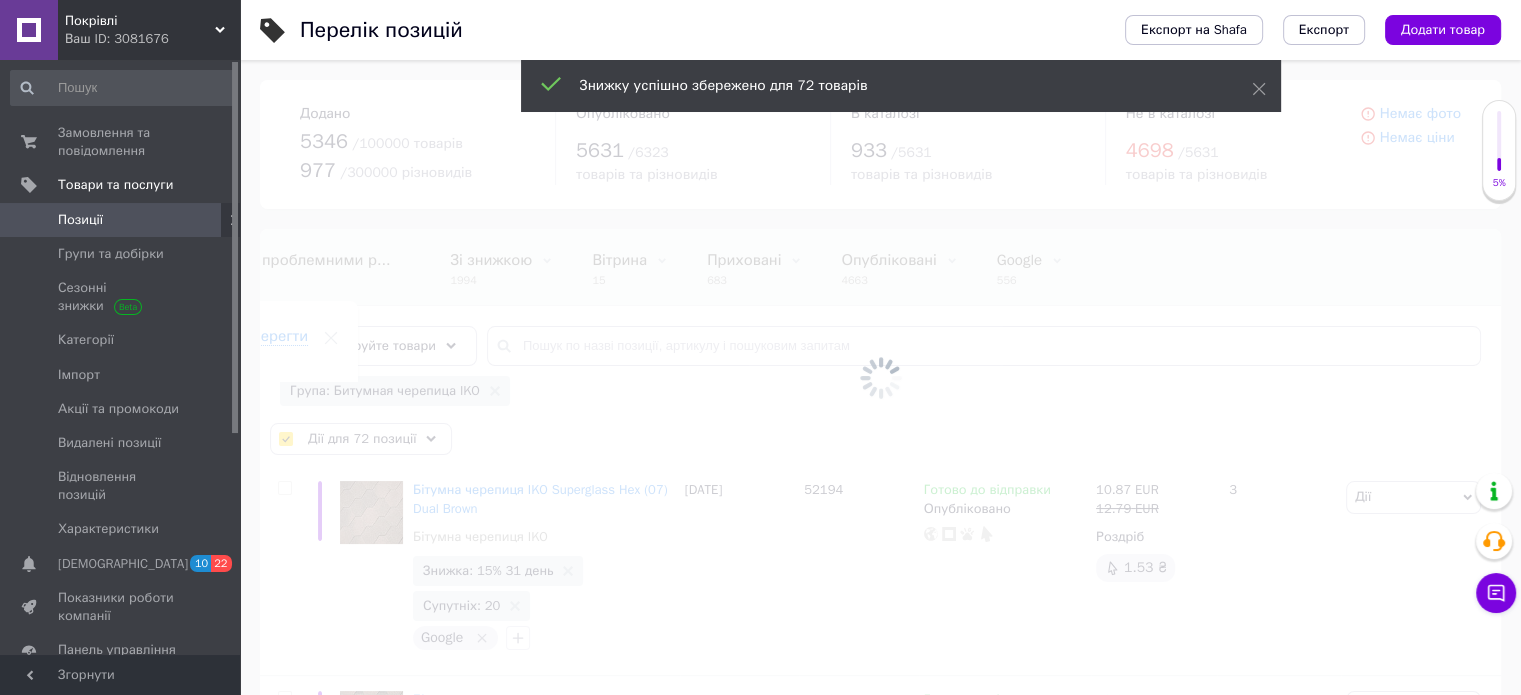 checkbox on "false" 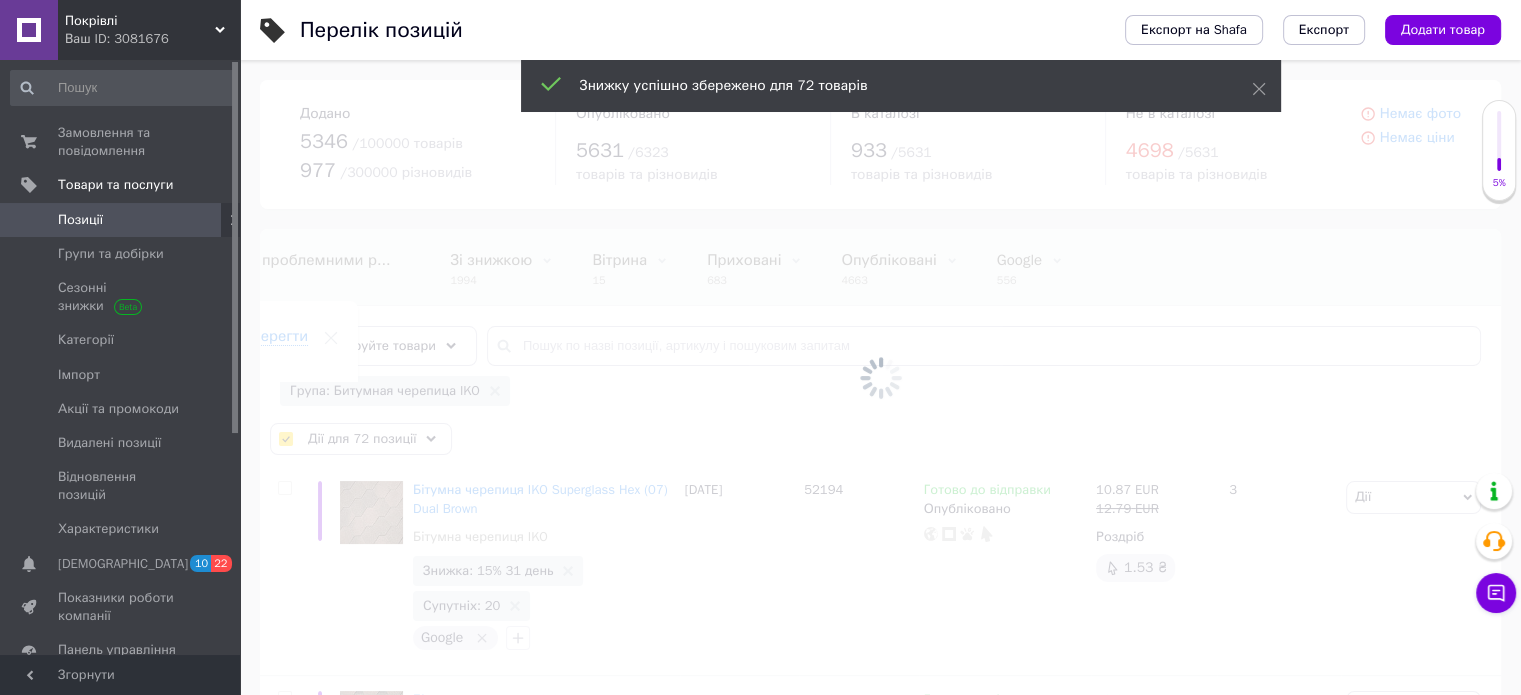 checkbox on "false" 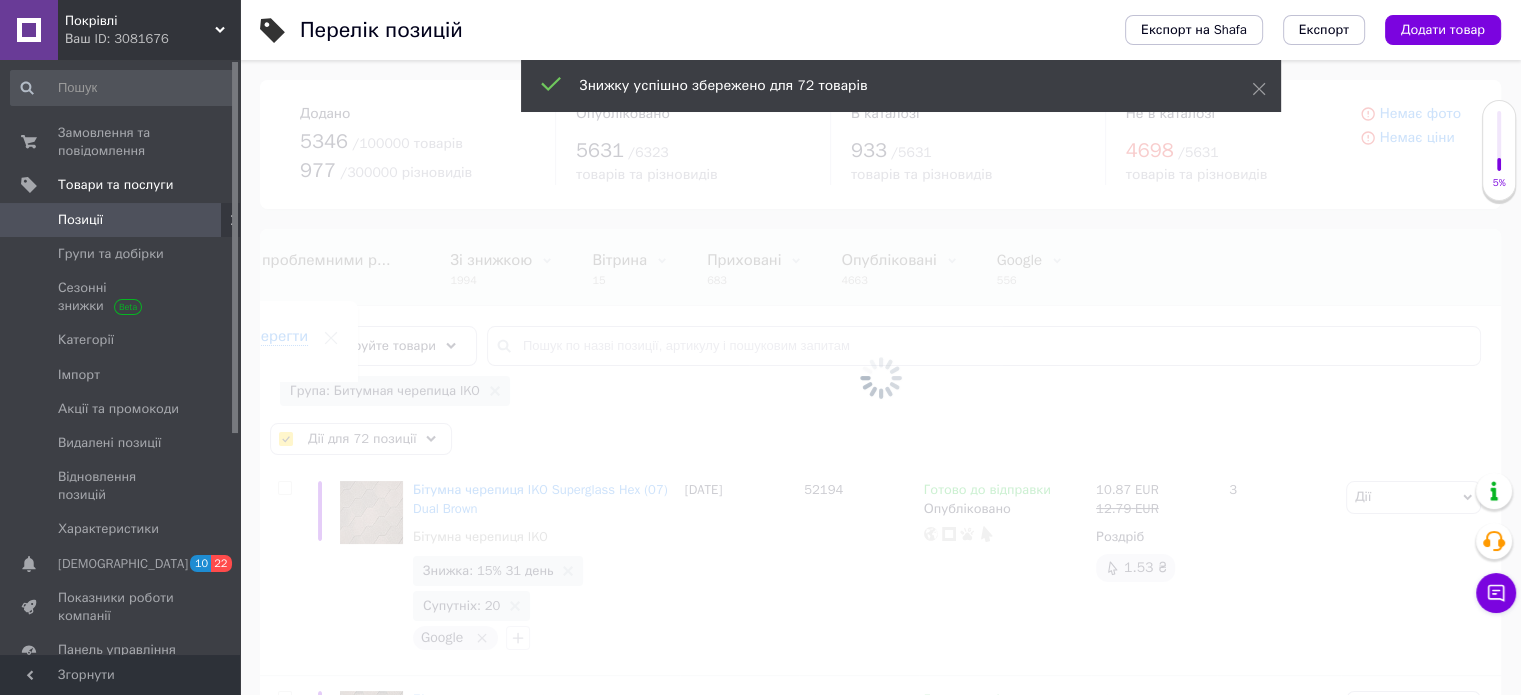 checkbox on "false" 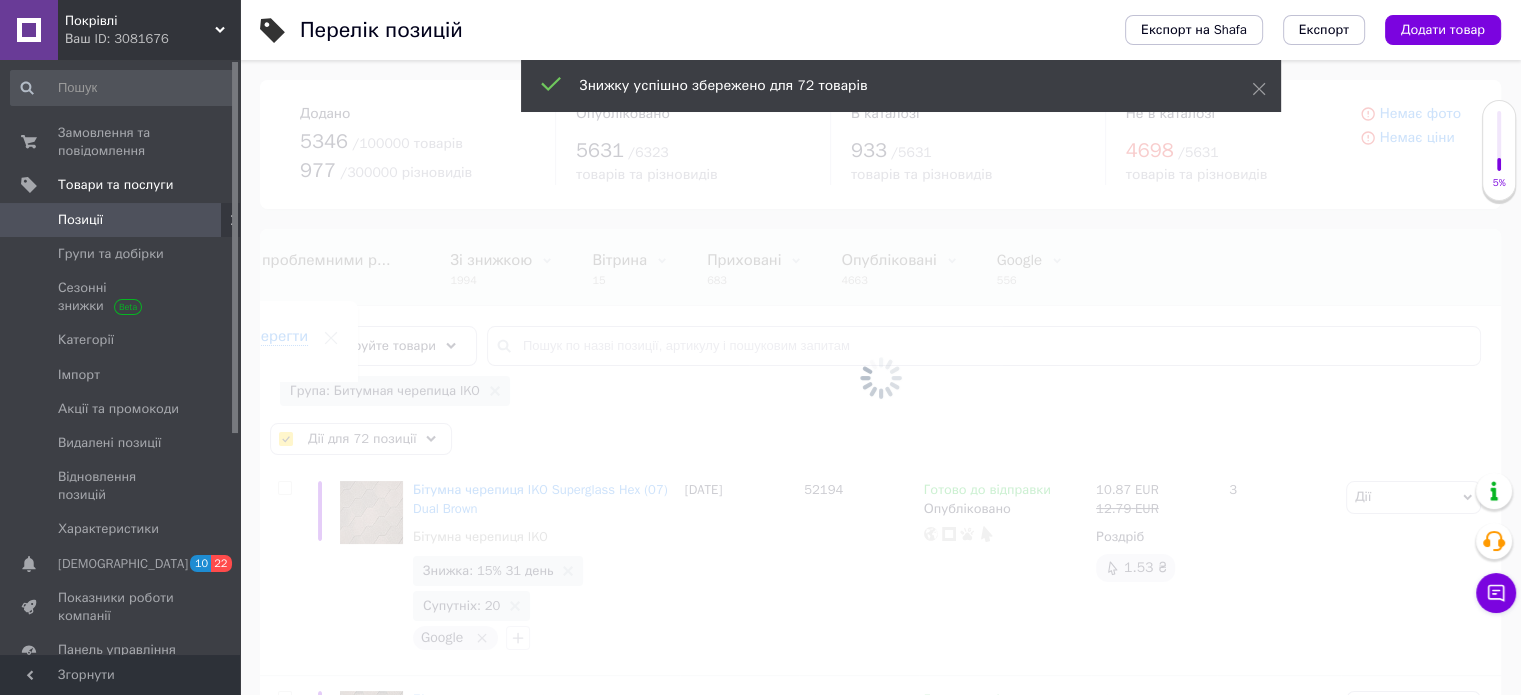 checkbox on "false" 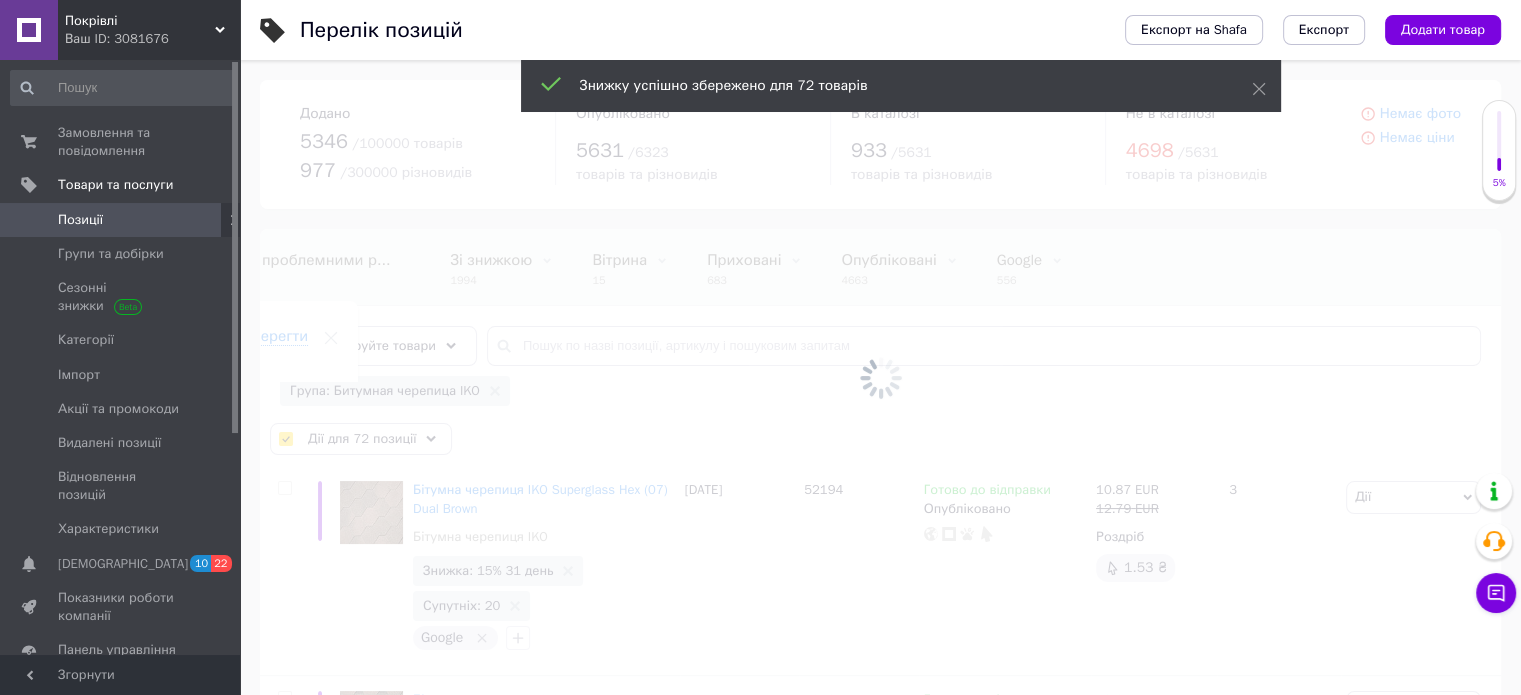 checkbox on "false" 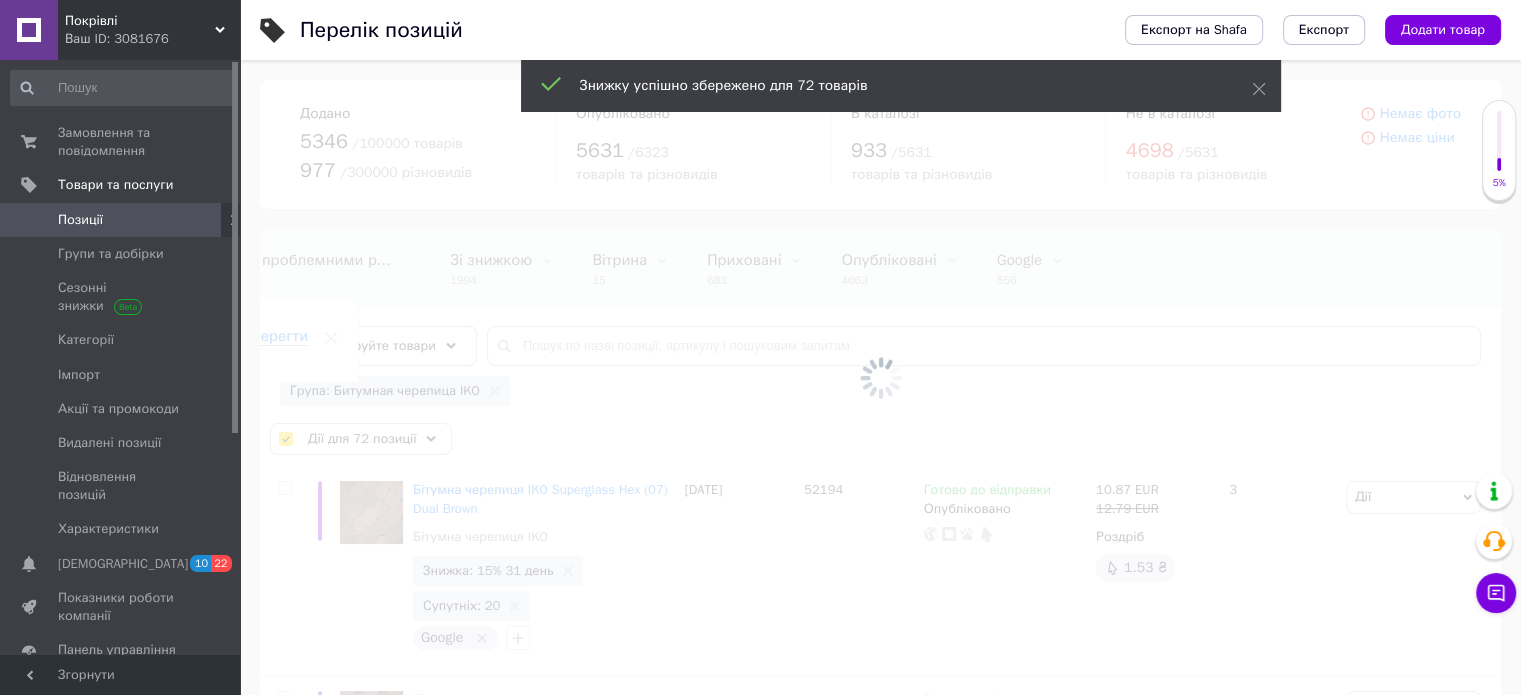 checkbox on "false" 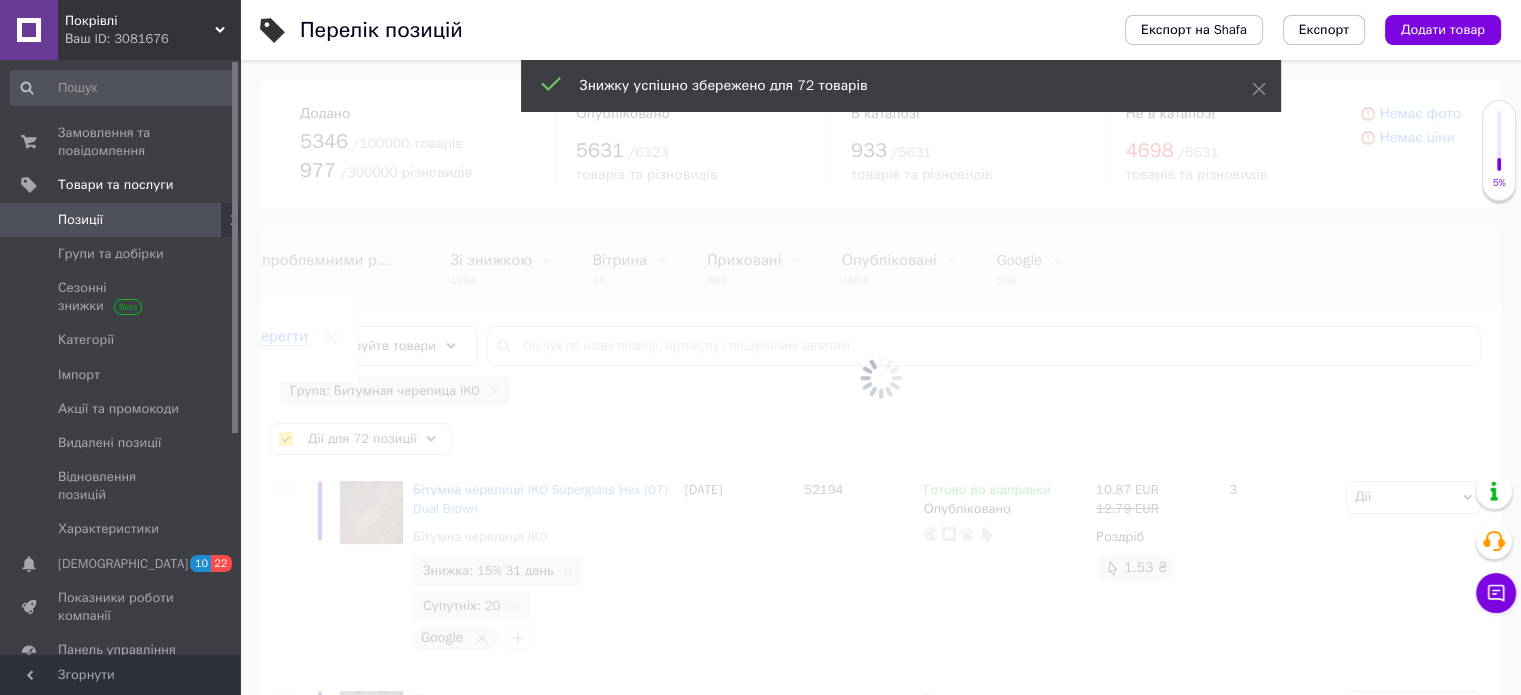 checkbox on "false" 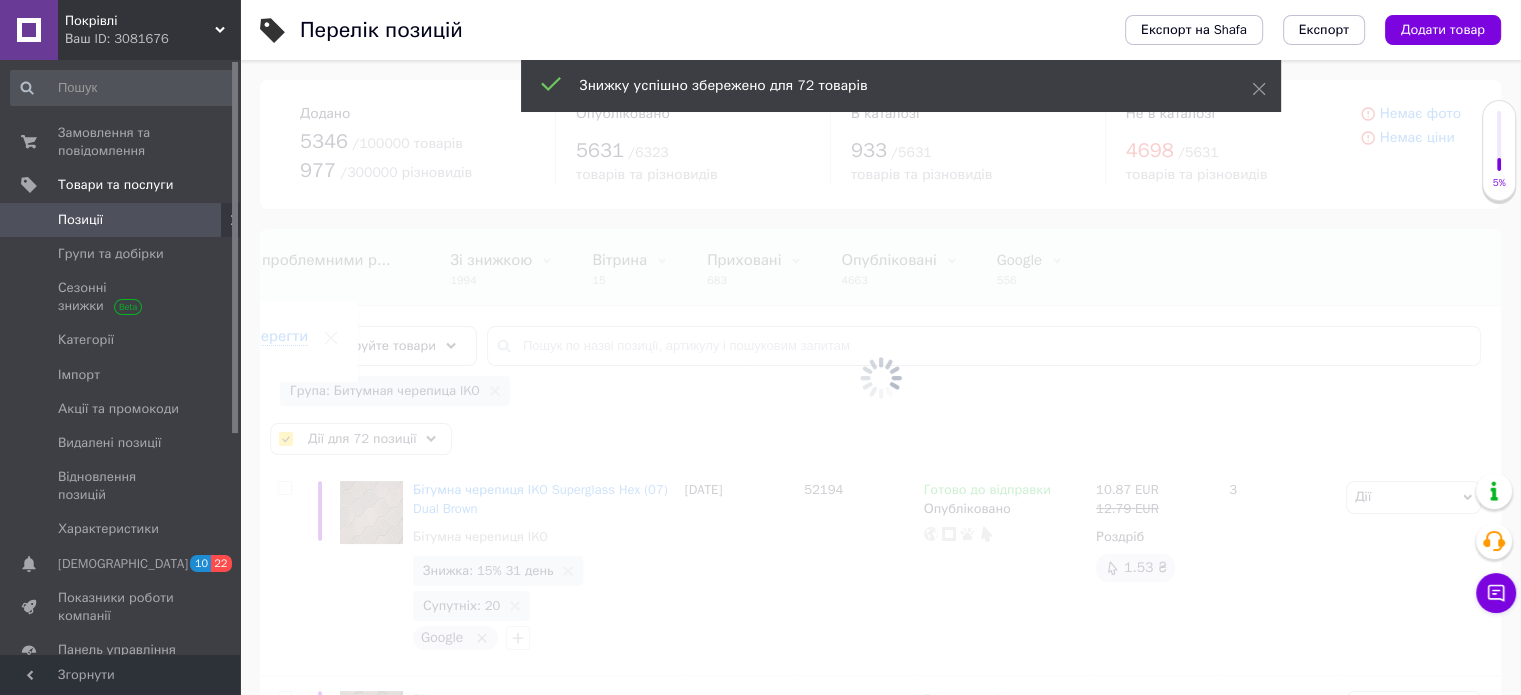 checkbox on "false" 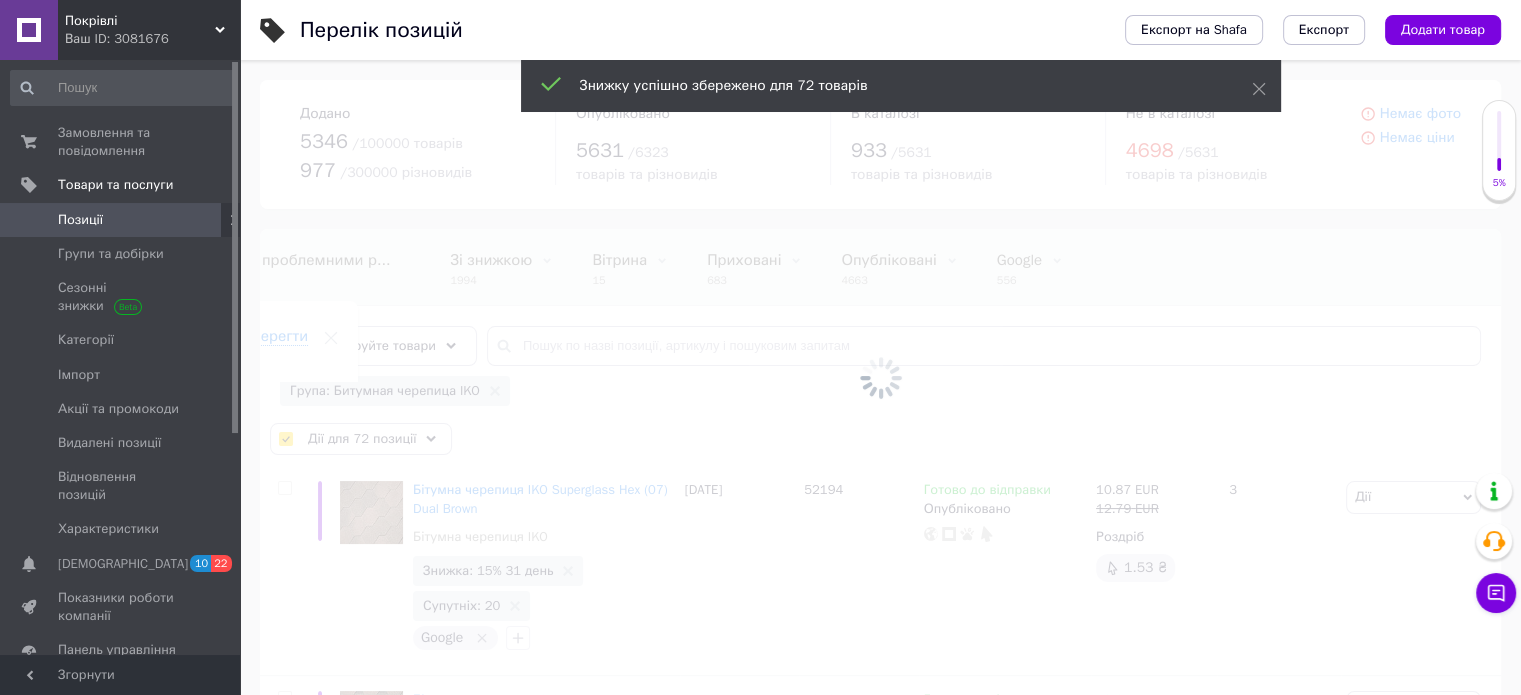 checkbox on "false" 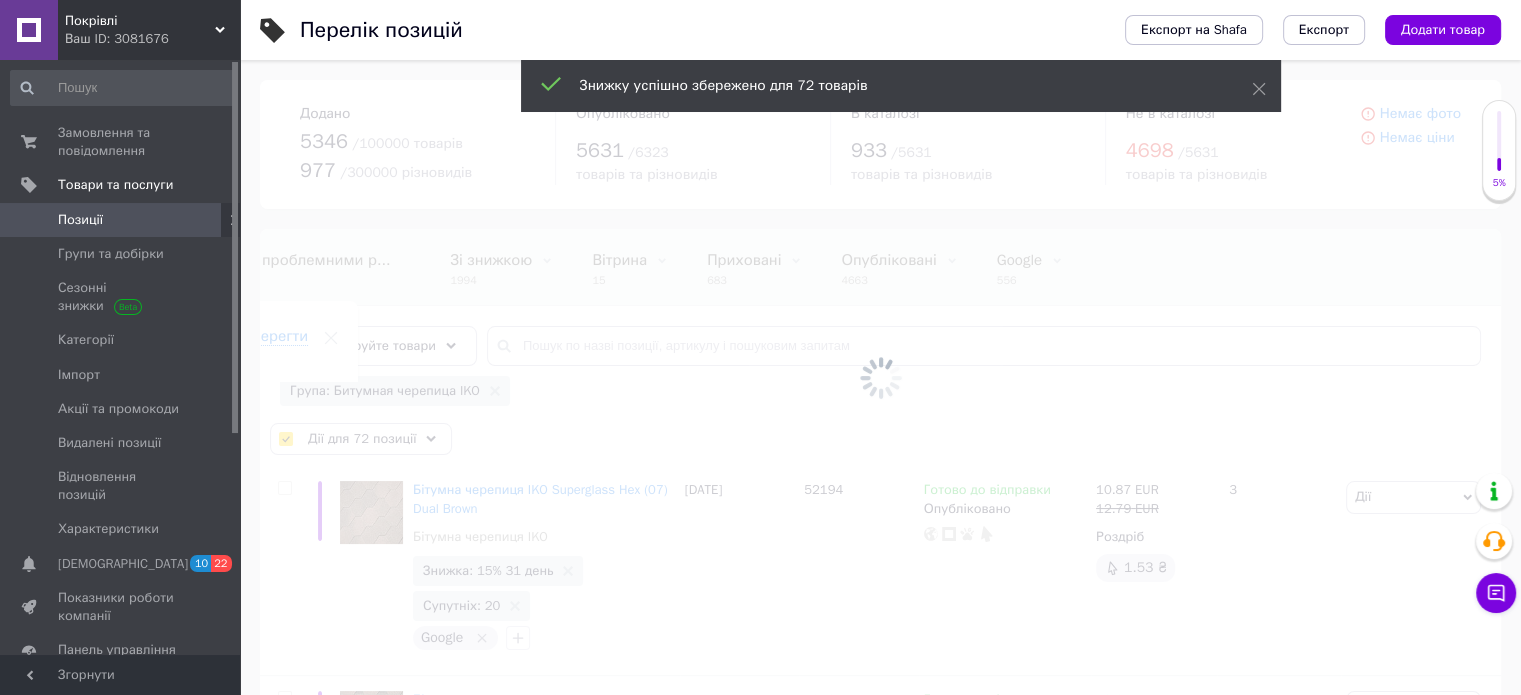 checkbox on "false" 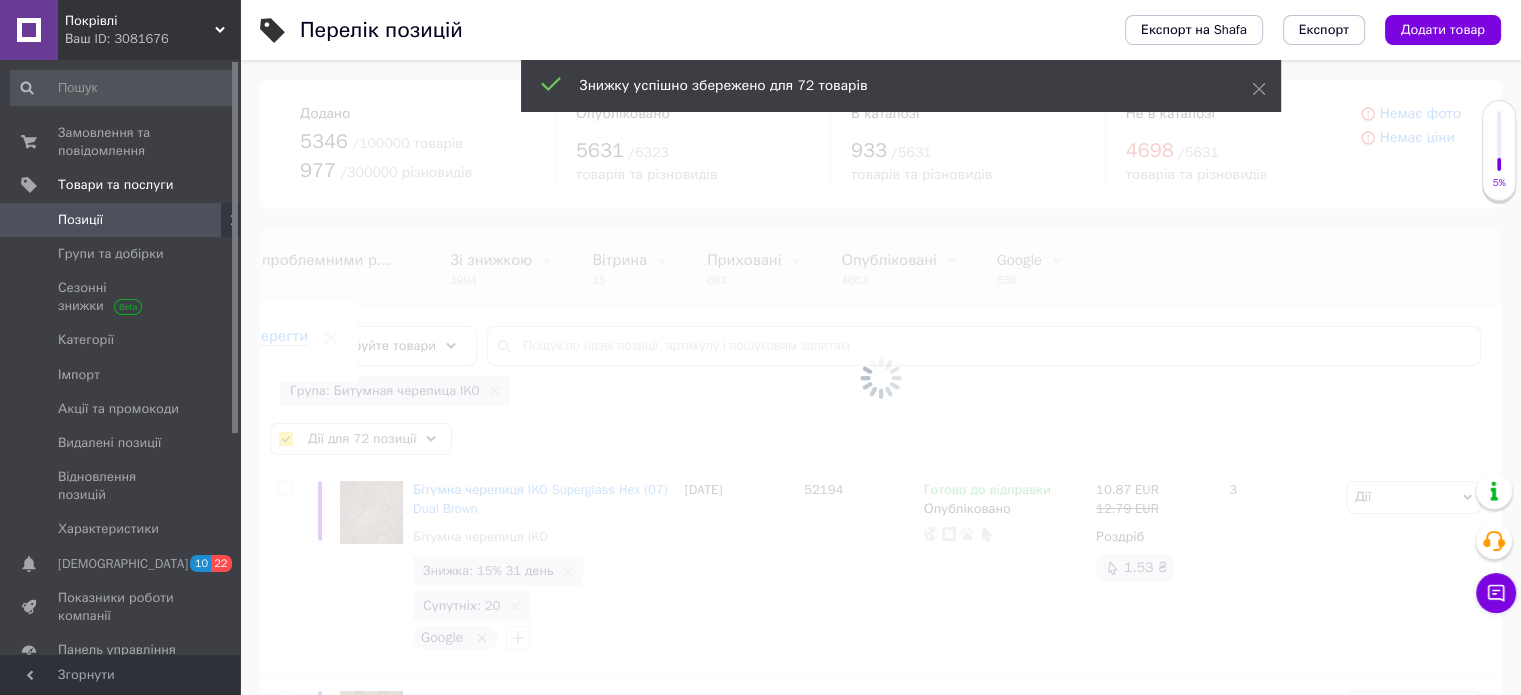 checkbox on "false" 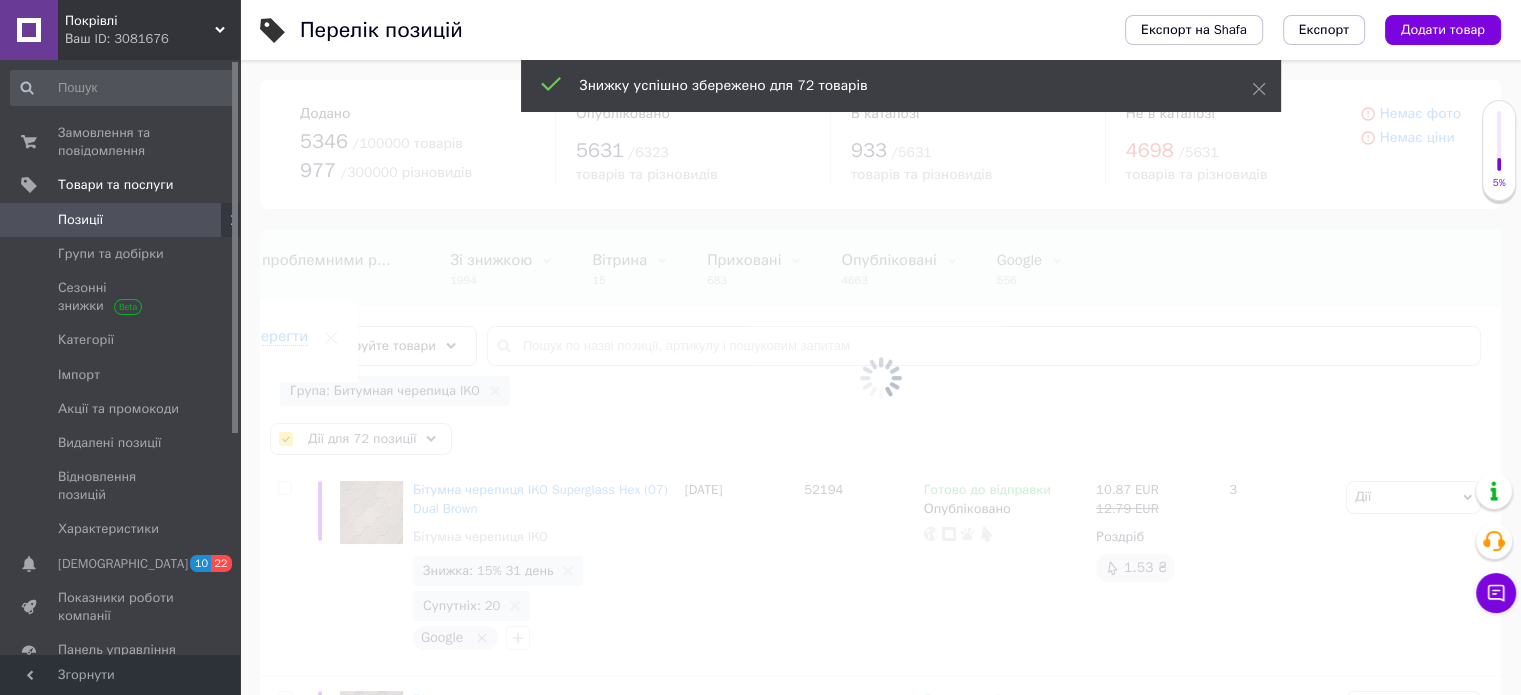 checkbox on "false" 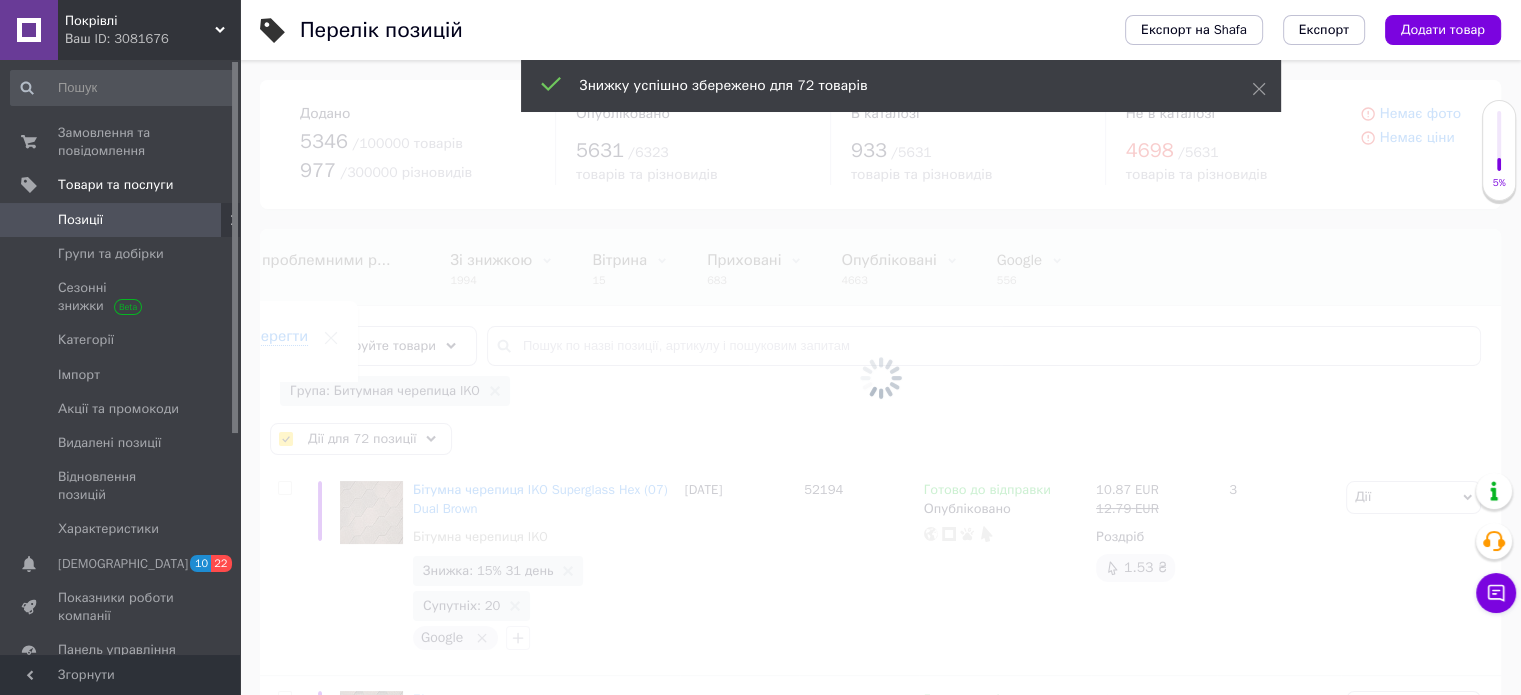 checkbox on "false" 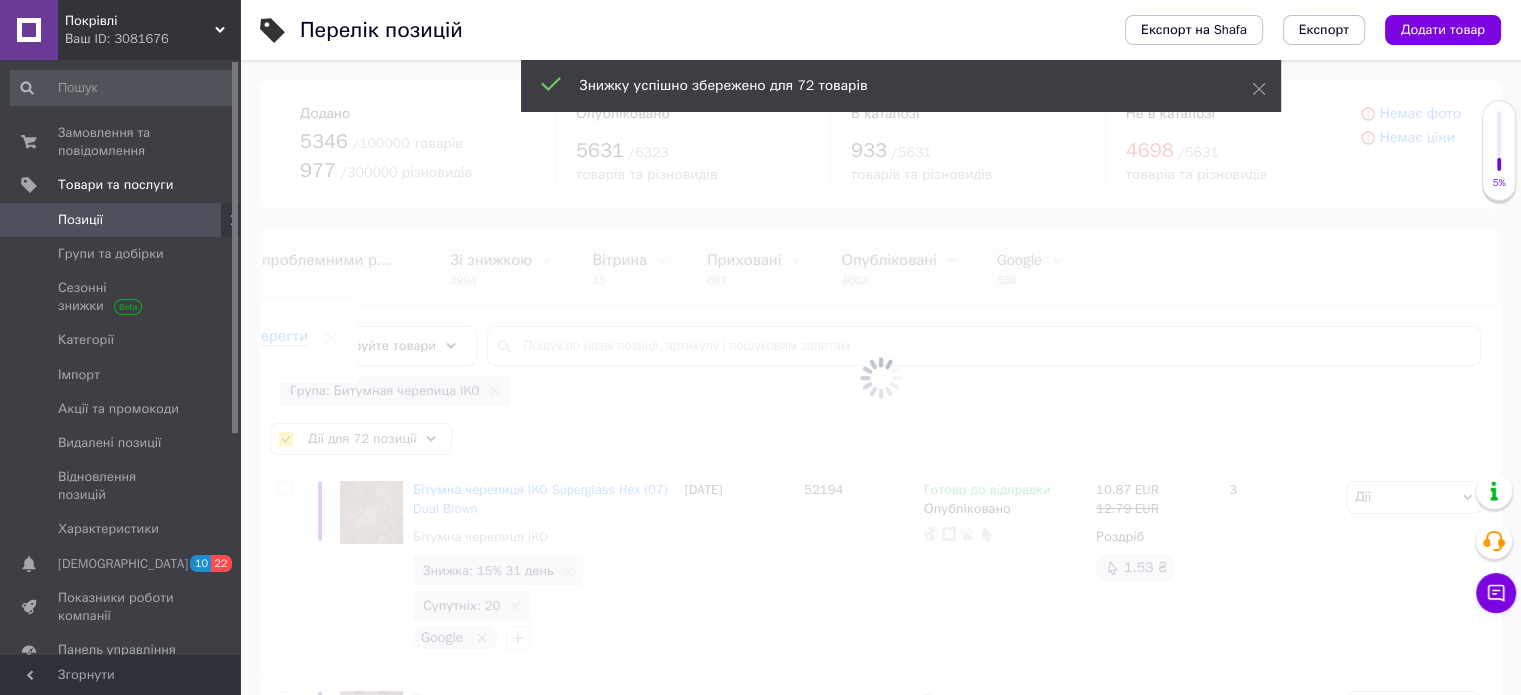 checkbox on "false" 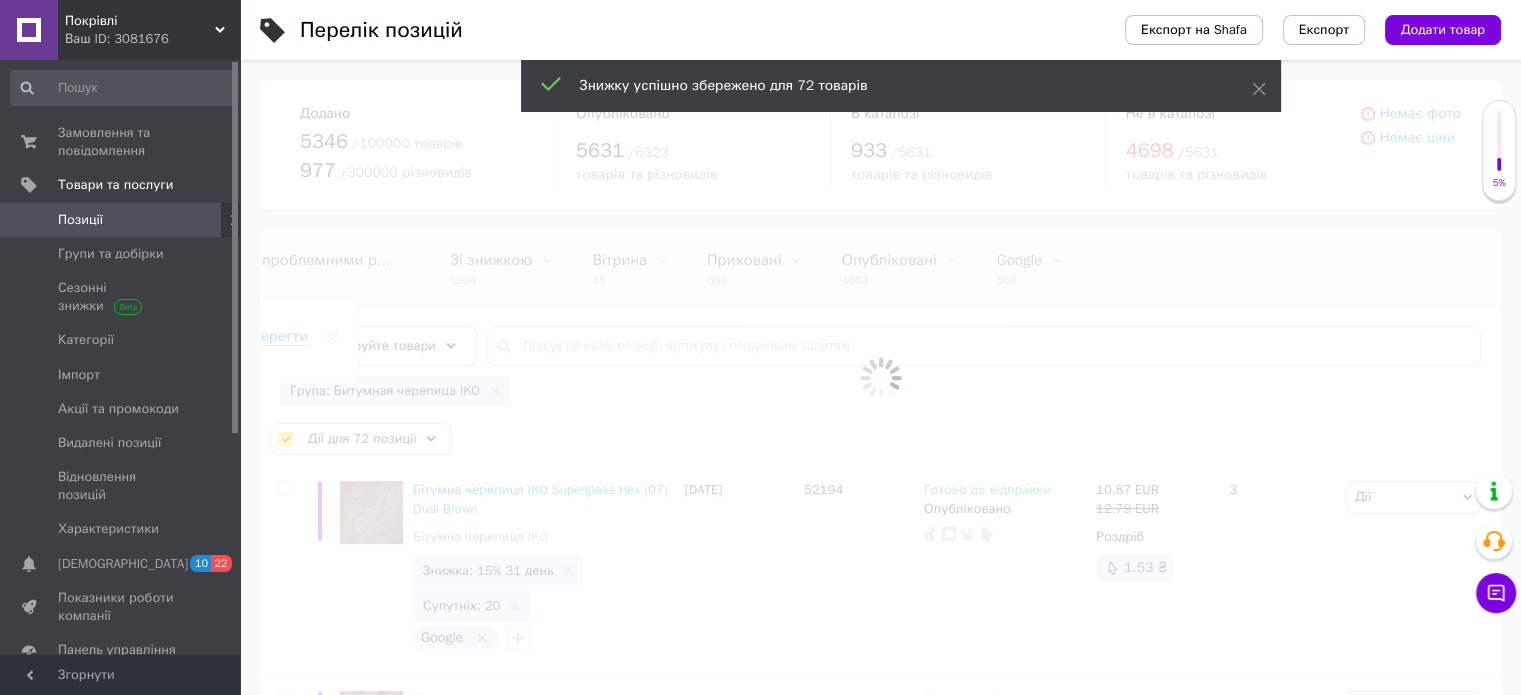 checkbox on "false" 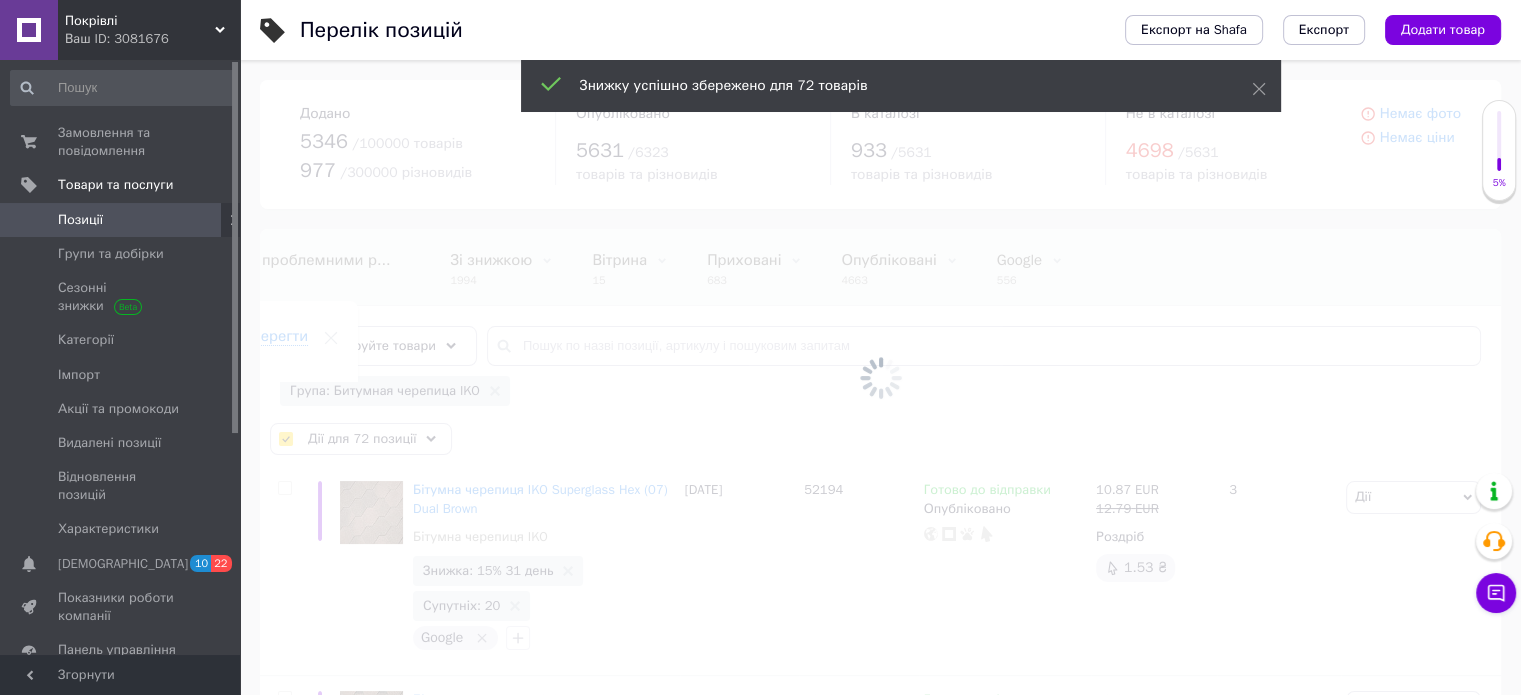 checkbox on "false" 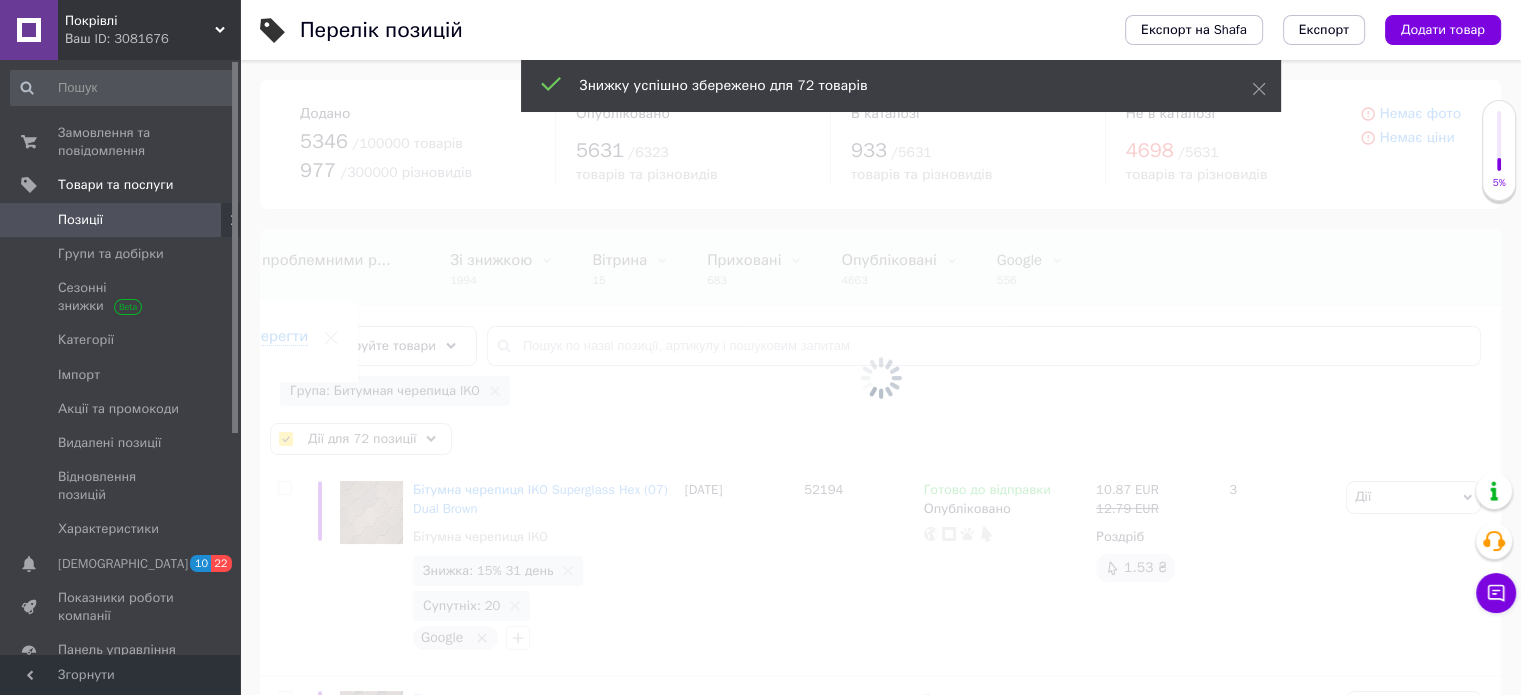 checkbox on "false" 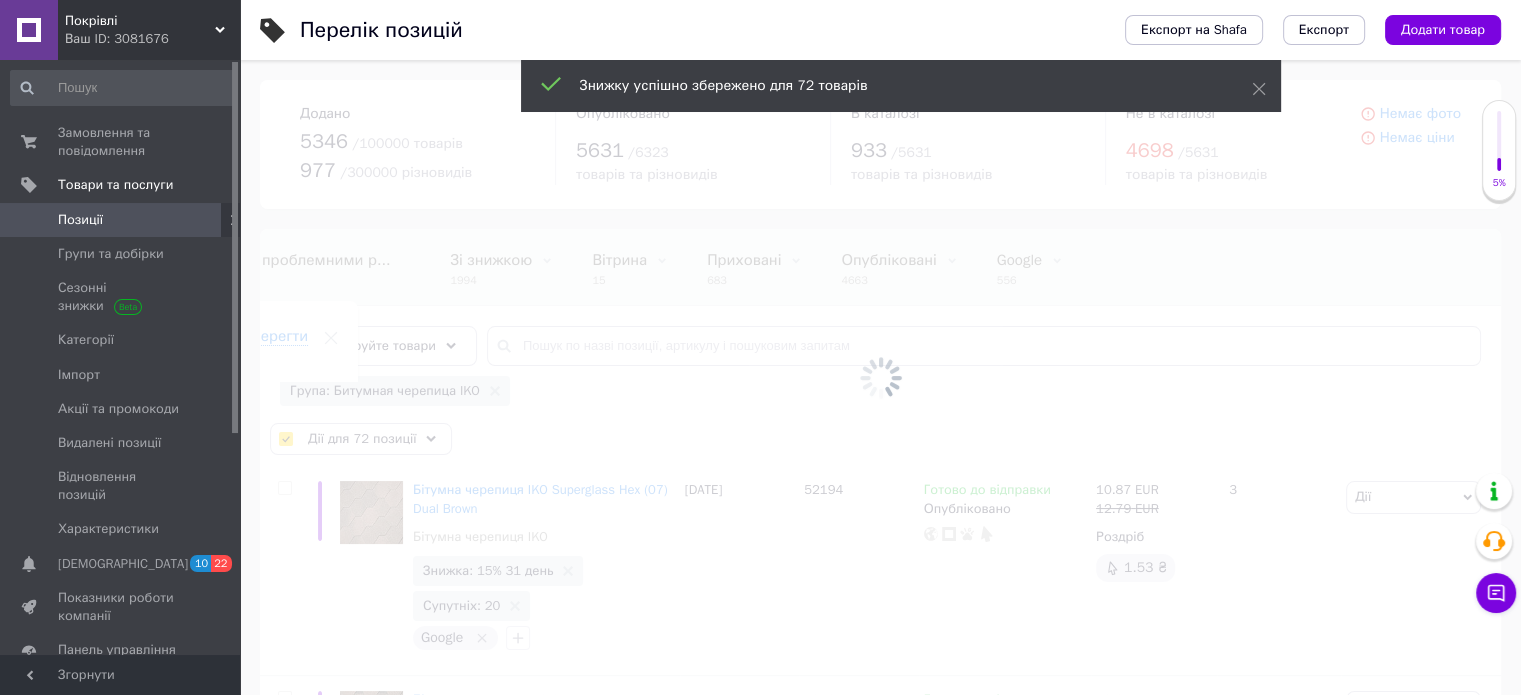checkbox on "false" 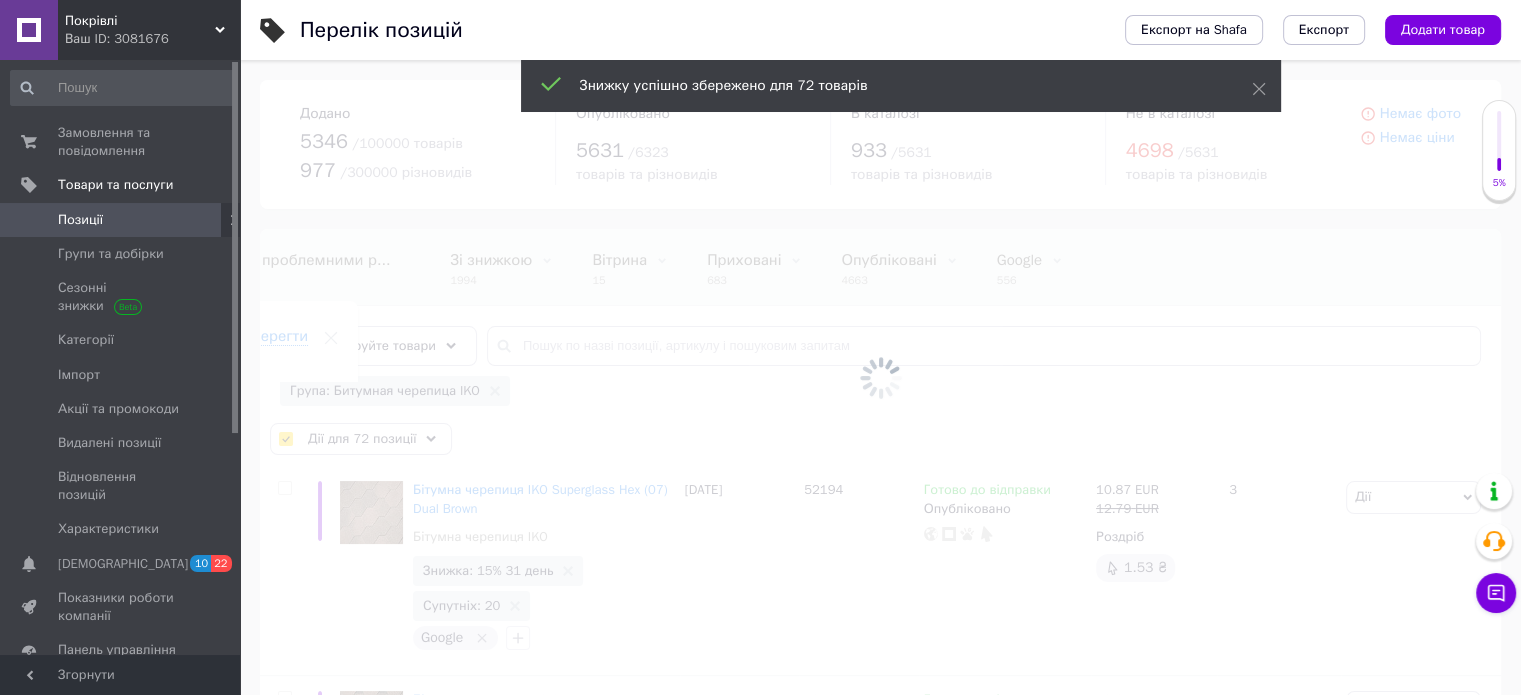 checkbox on "false" 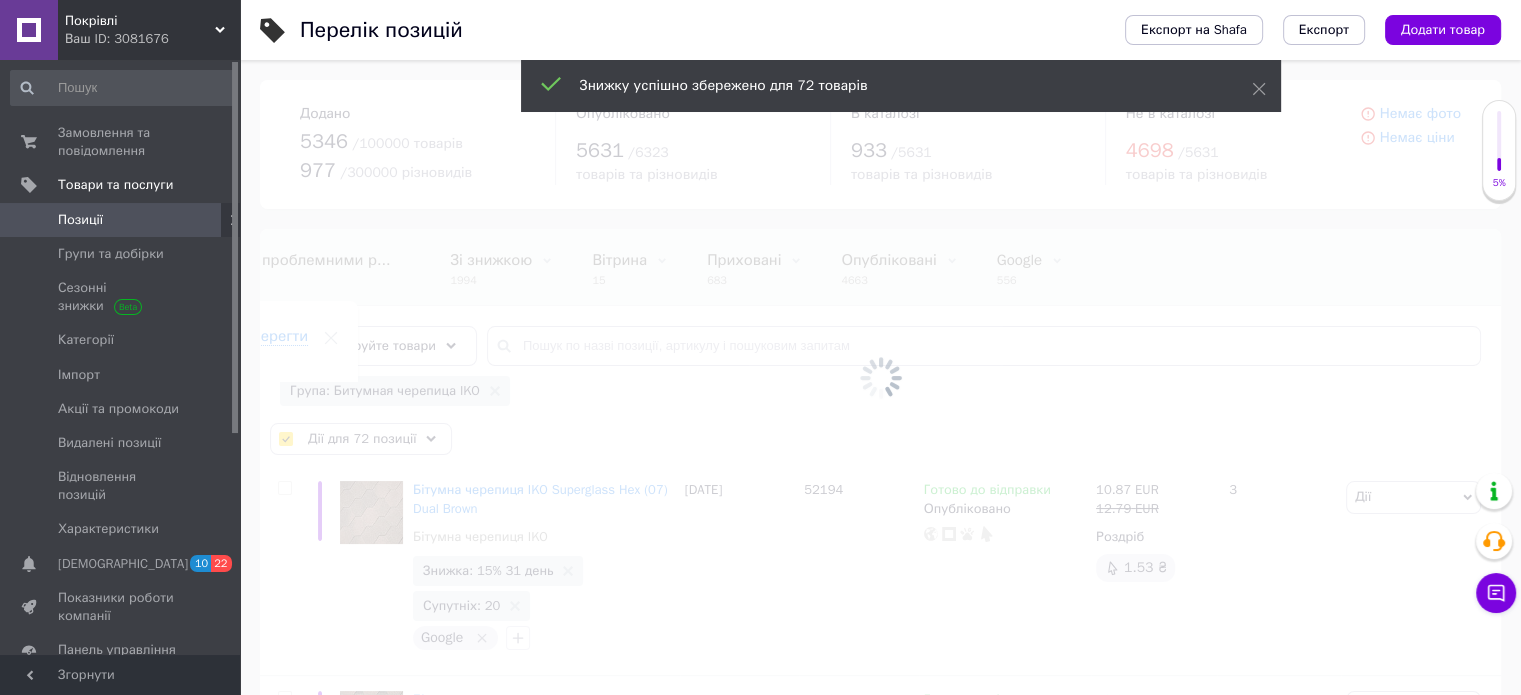 checkbox on "false" 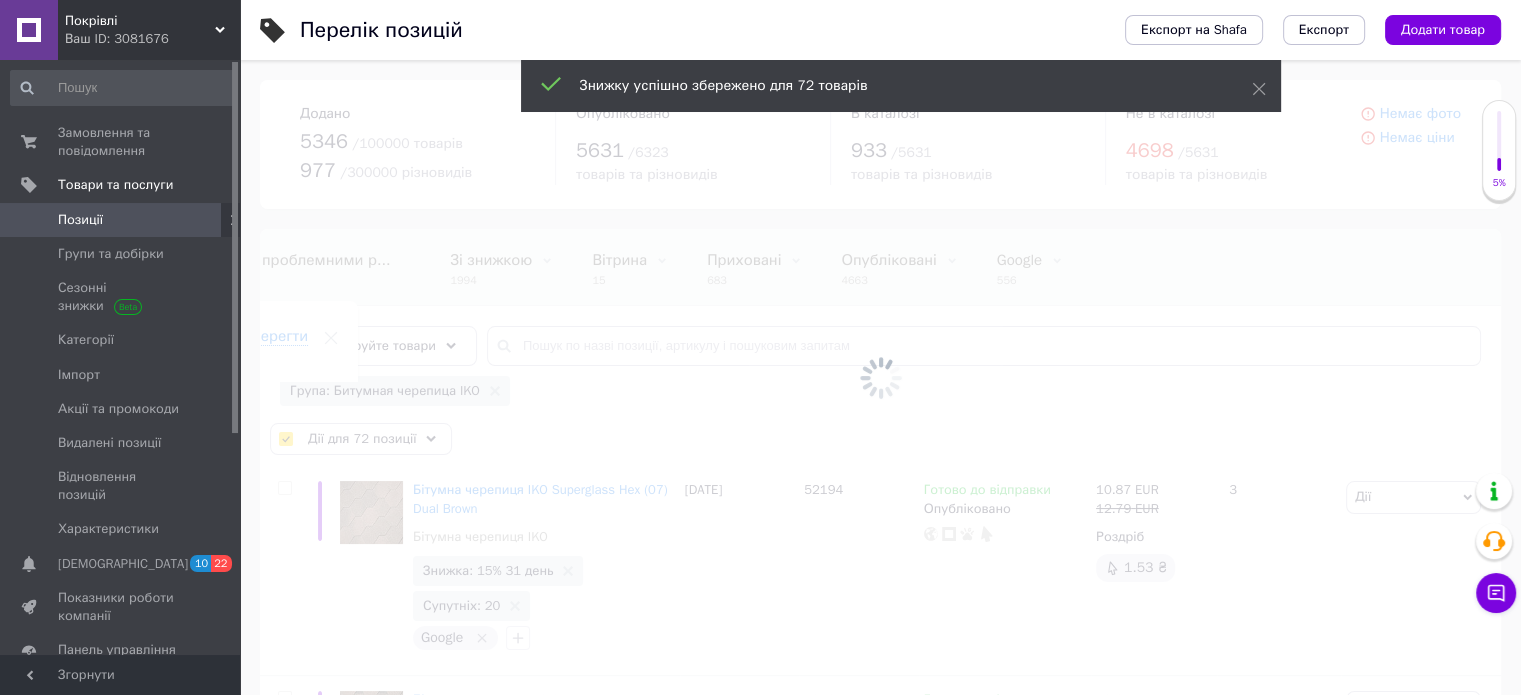 checkbox on "false" 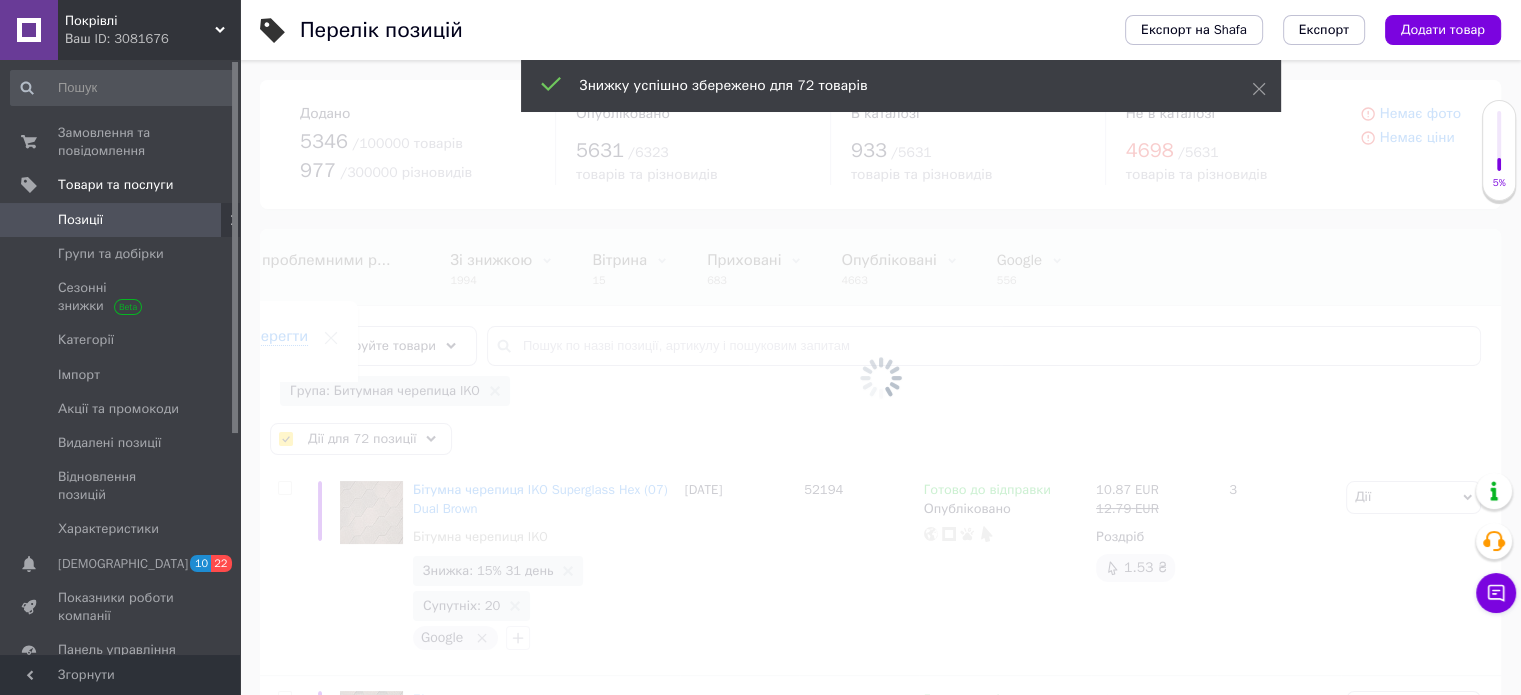 checkbox on "false" 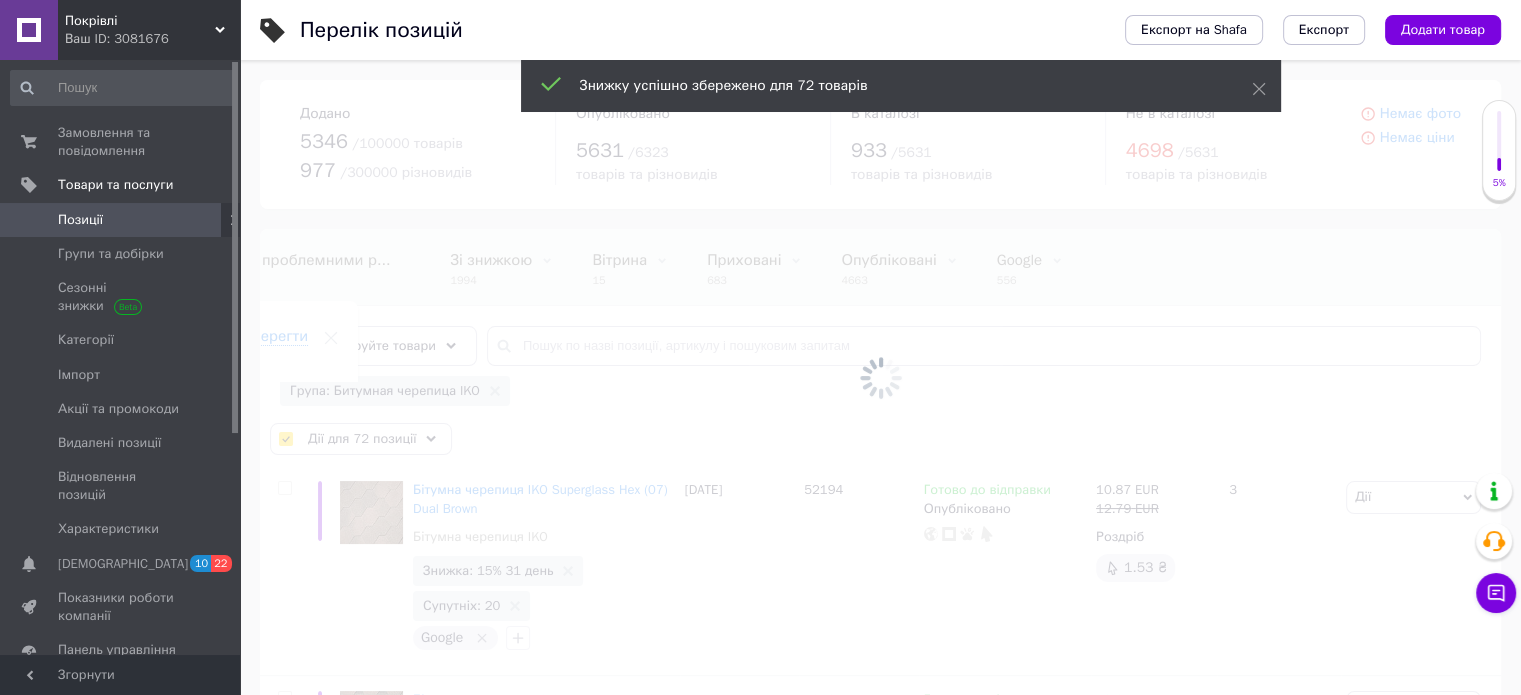 checkbox on "false" 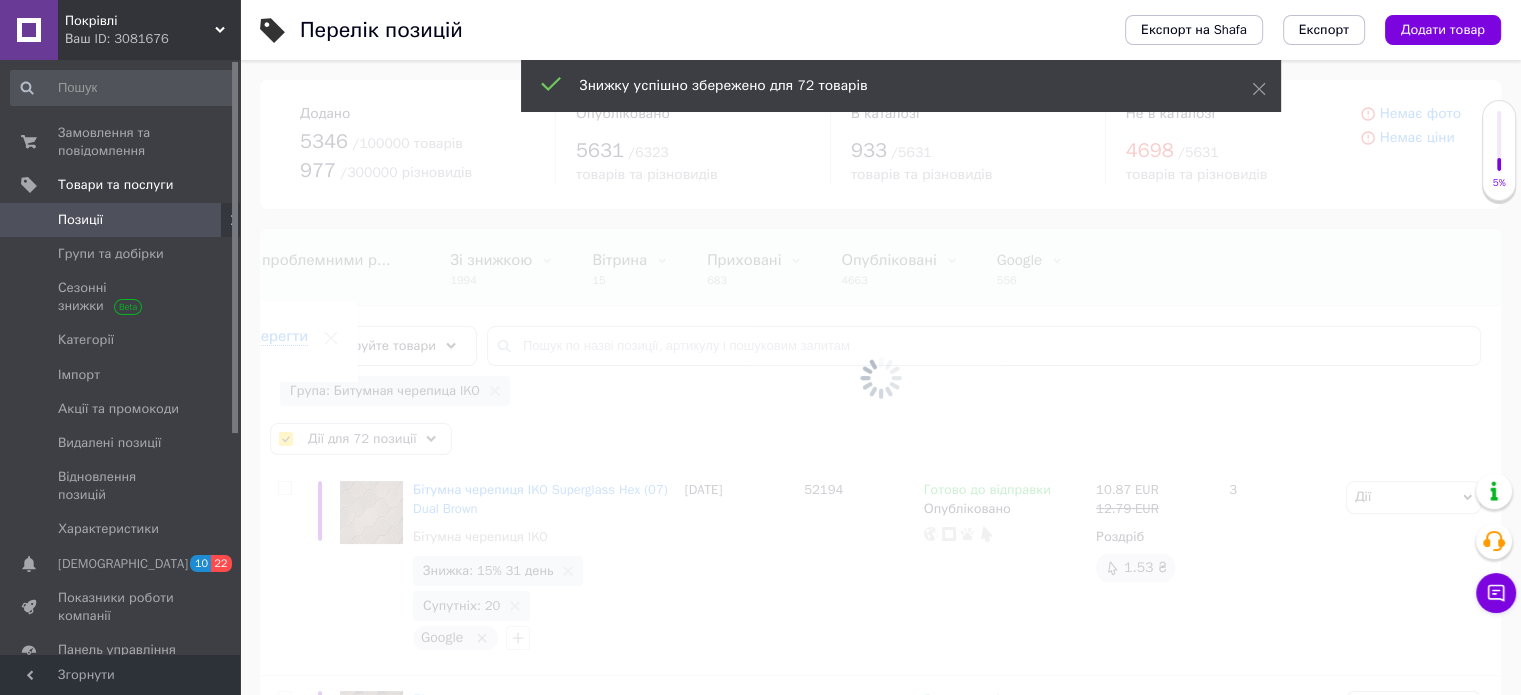 checkbox on "false" 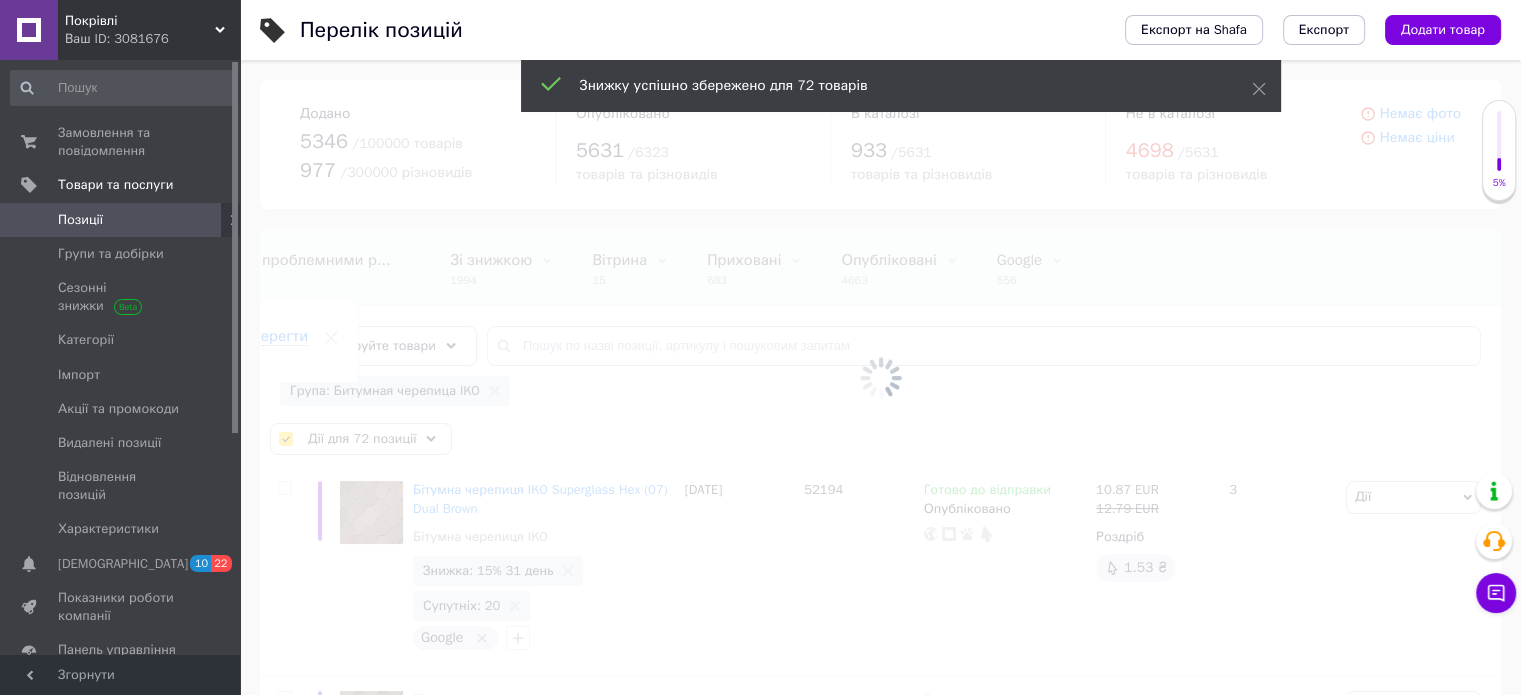 checkbox on "false" 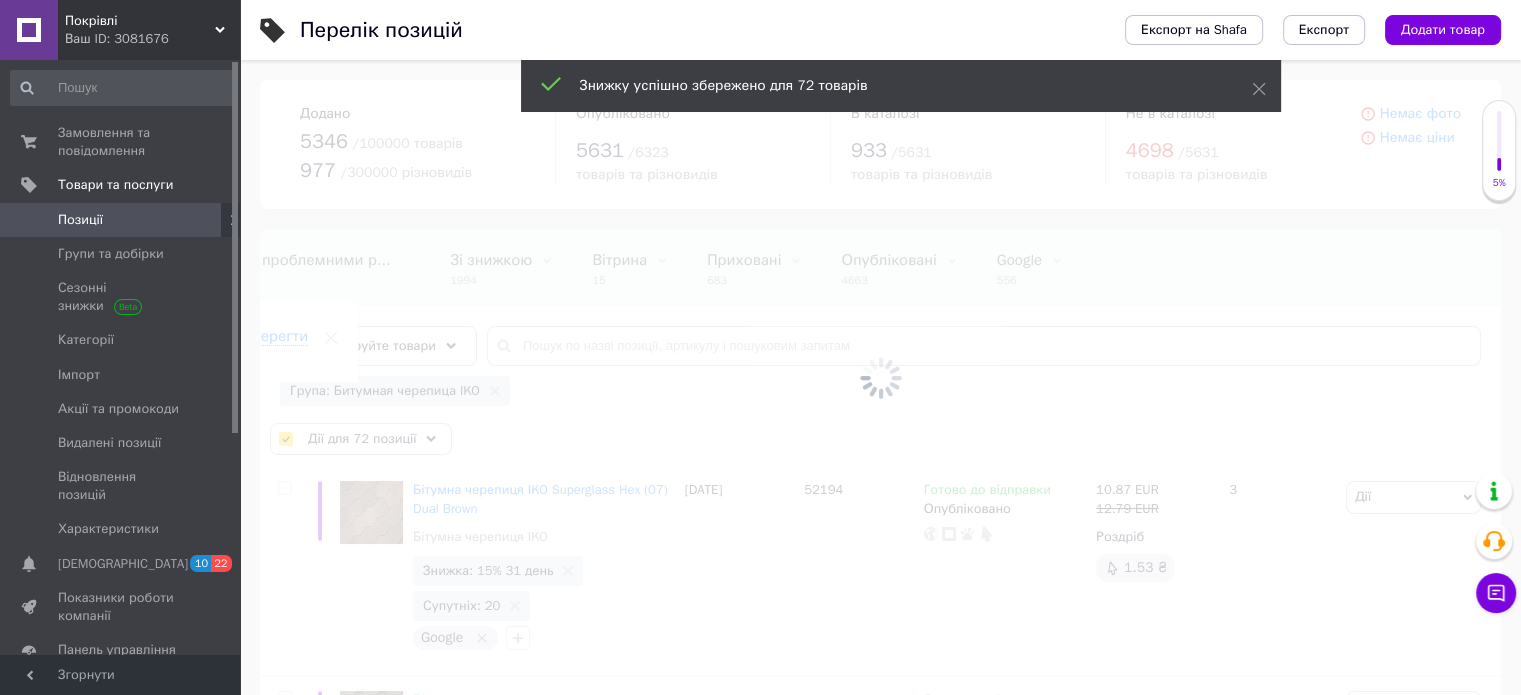 checkbox on "false" 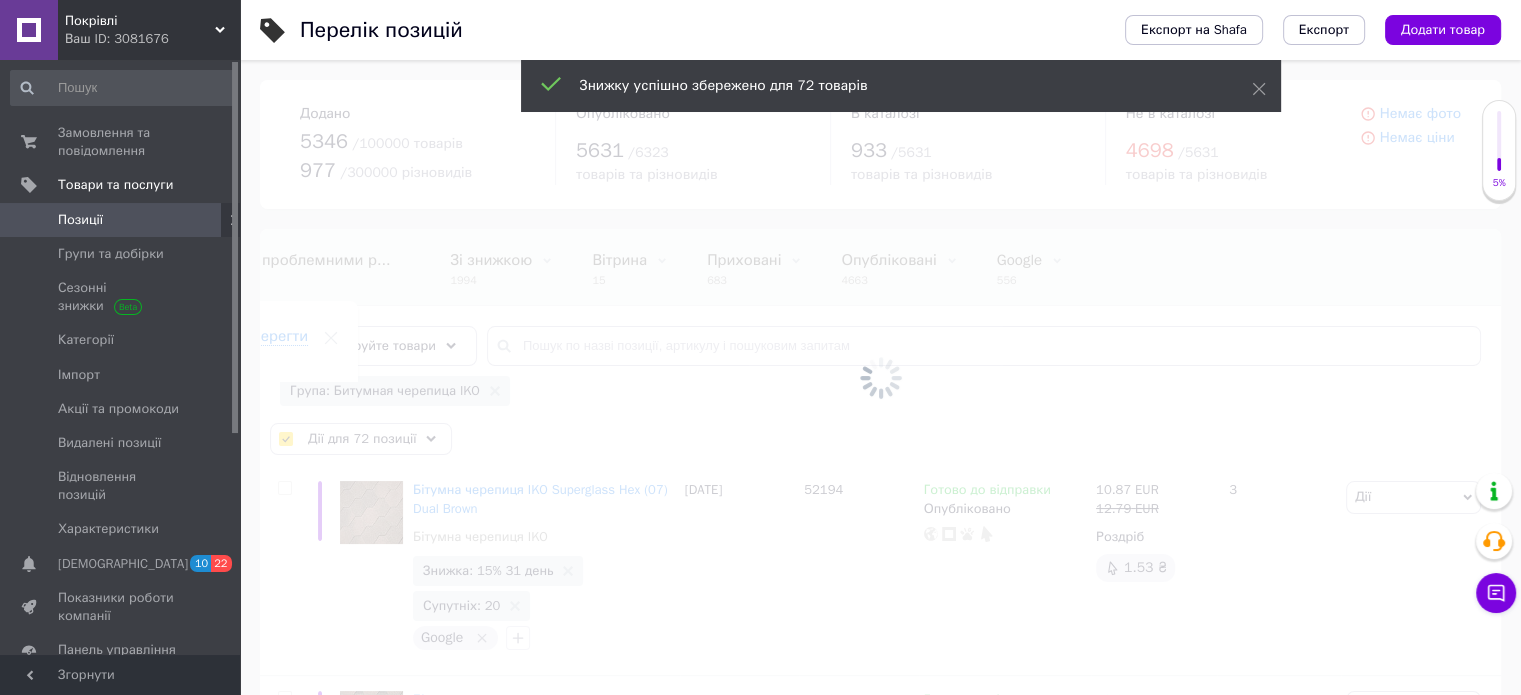 checkbox on "false" 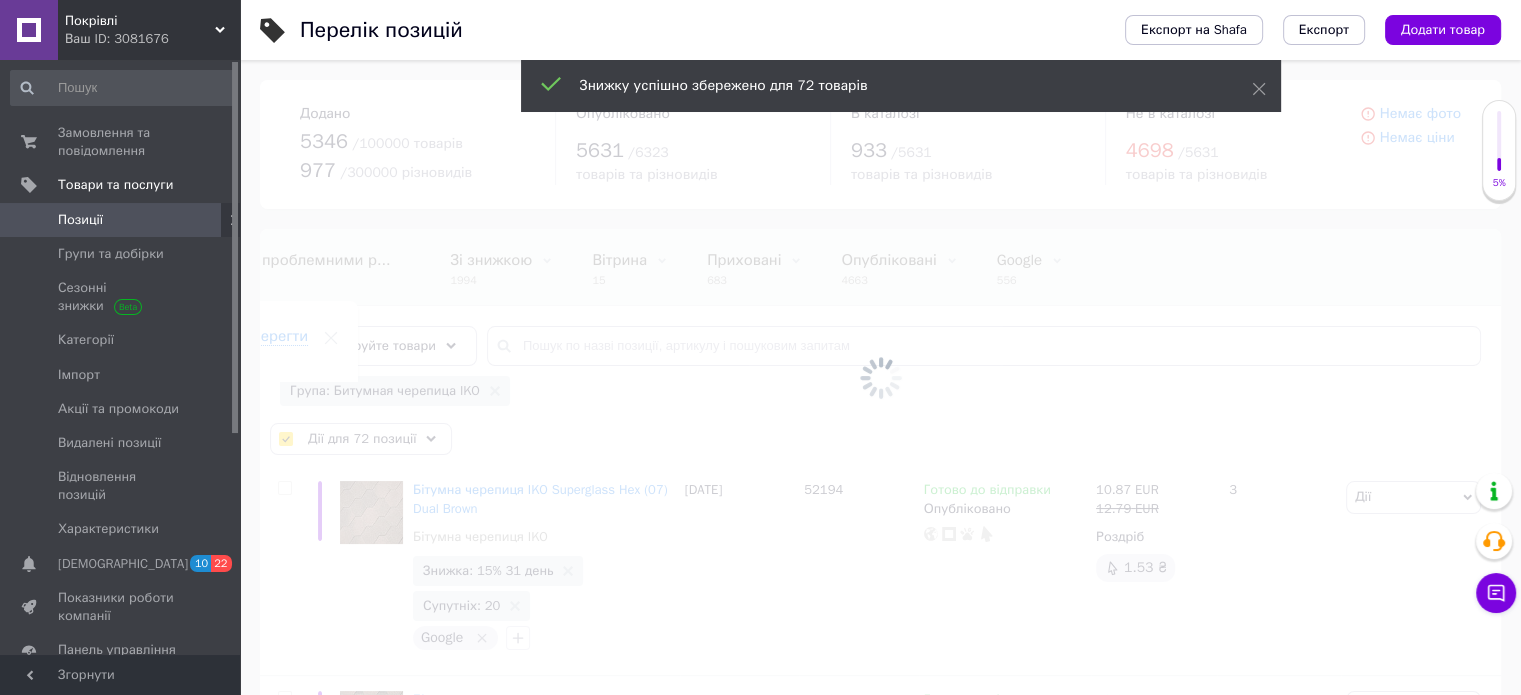 checkbox on "false" 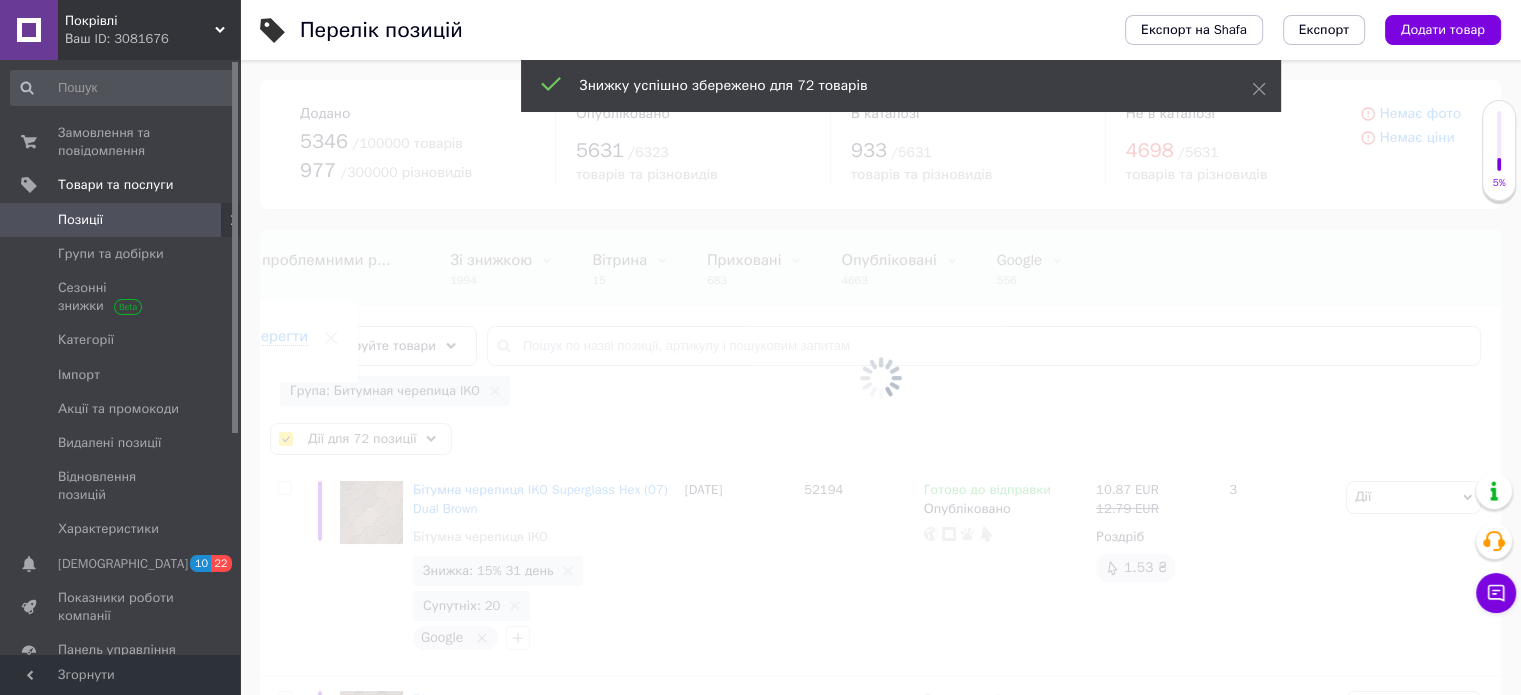 checkbox on "false" 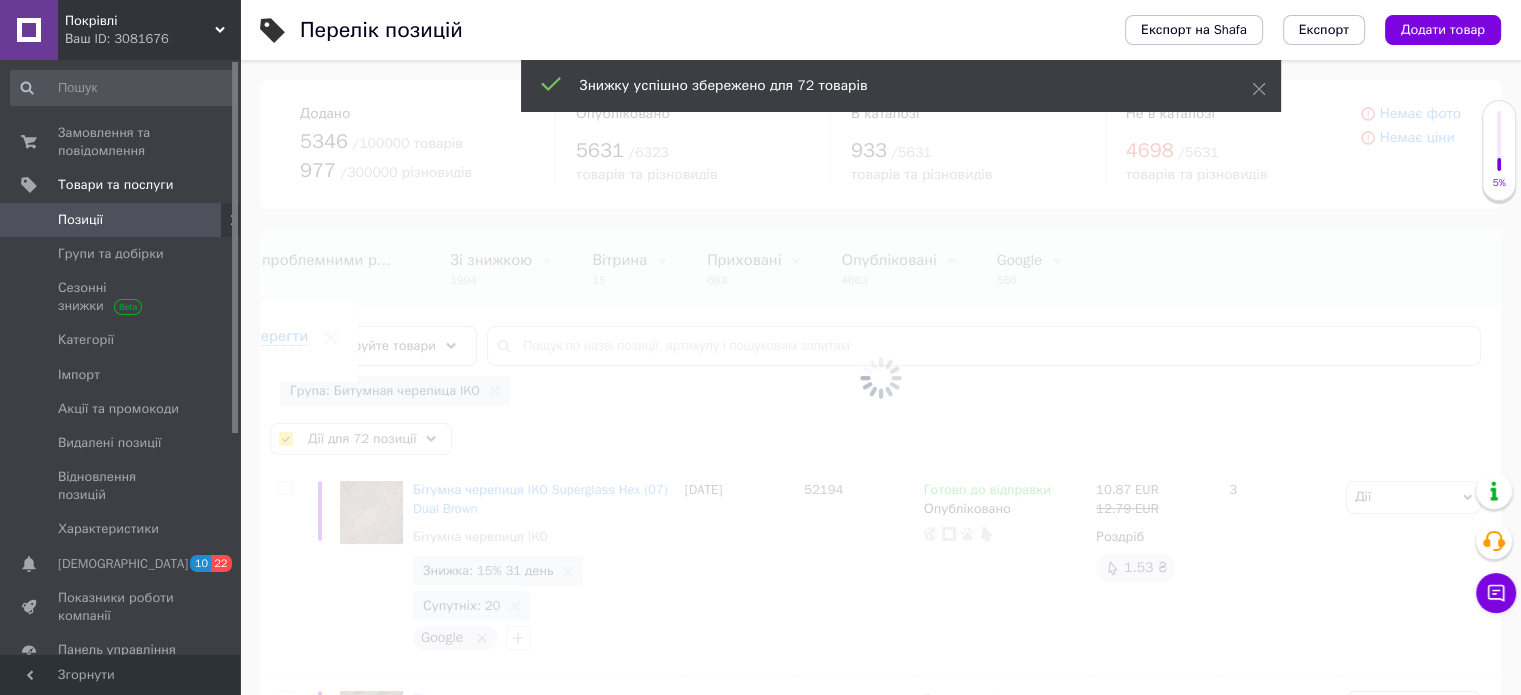 checkbox on "false" 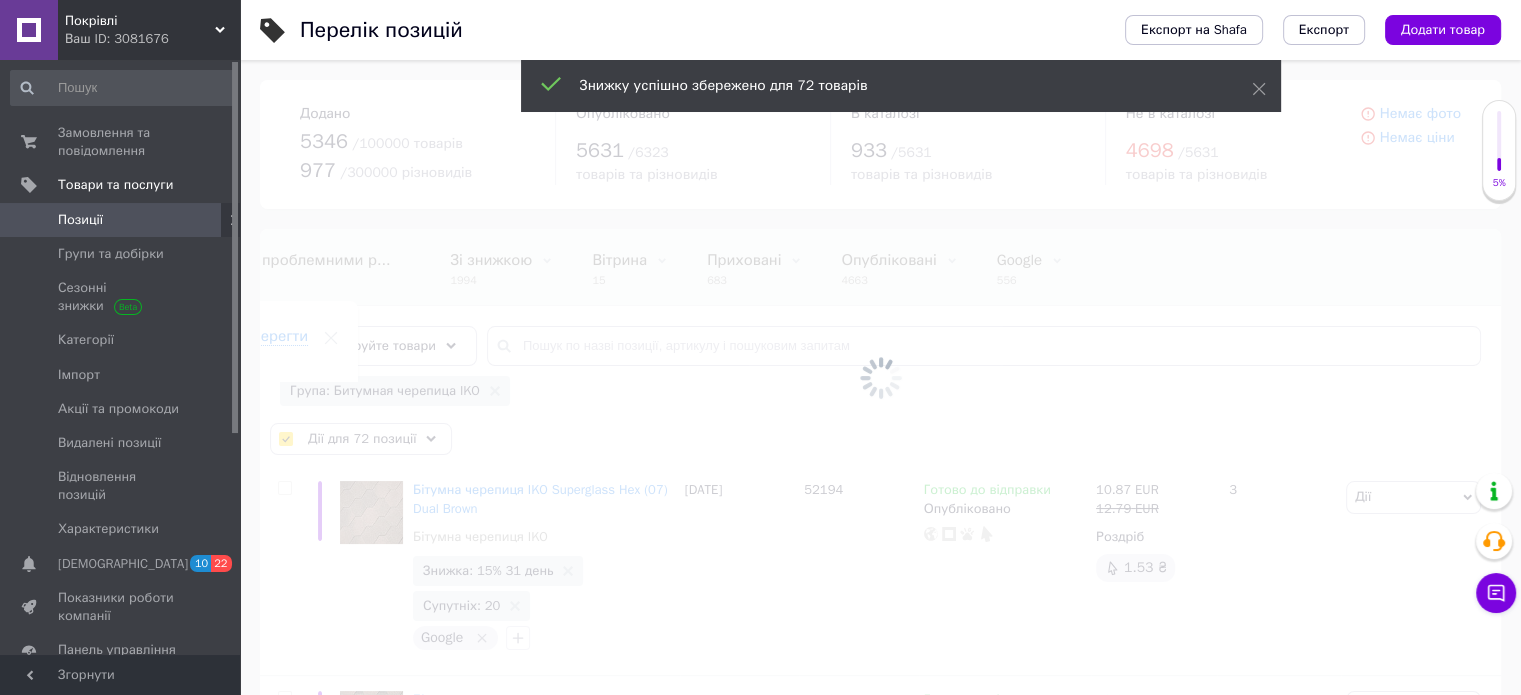 checkbox on "false" 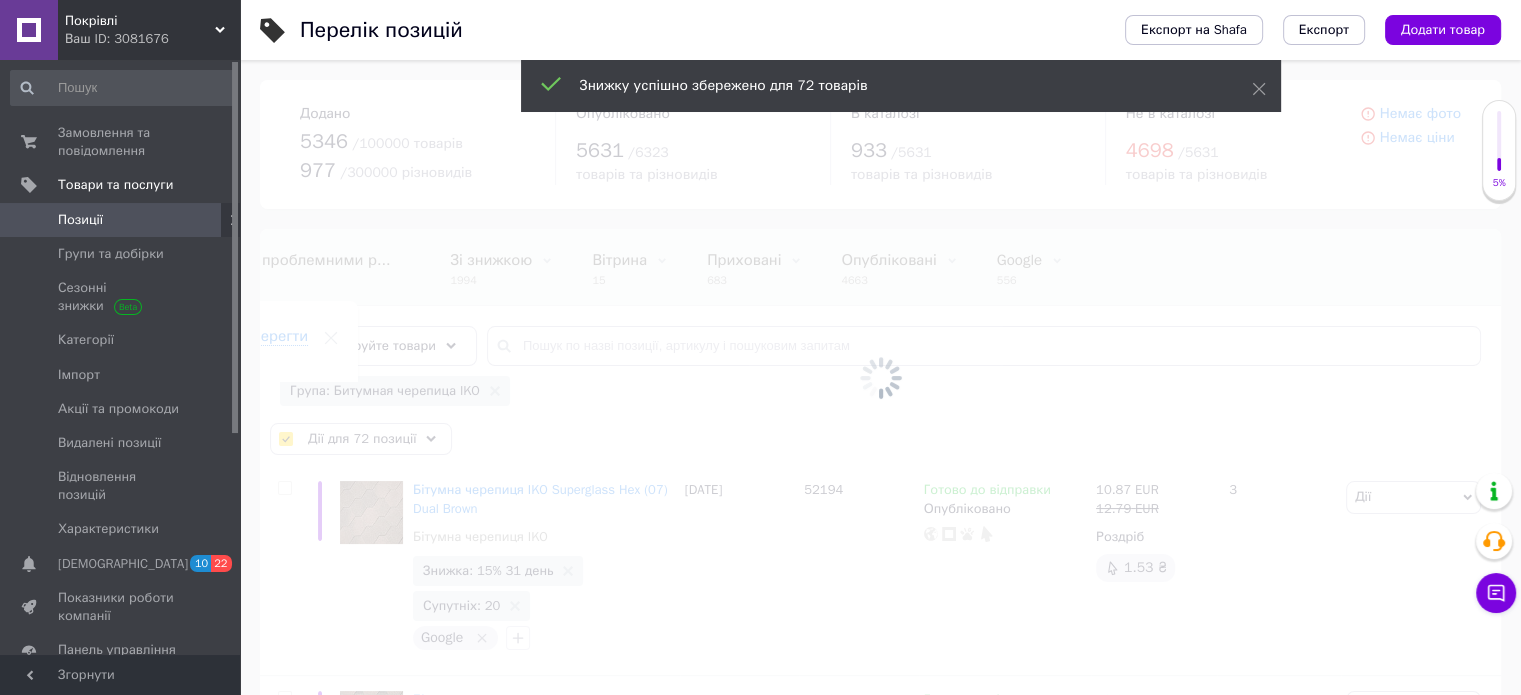 checkbox on "false" 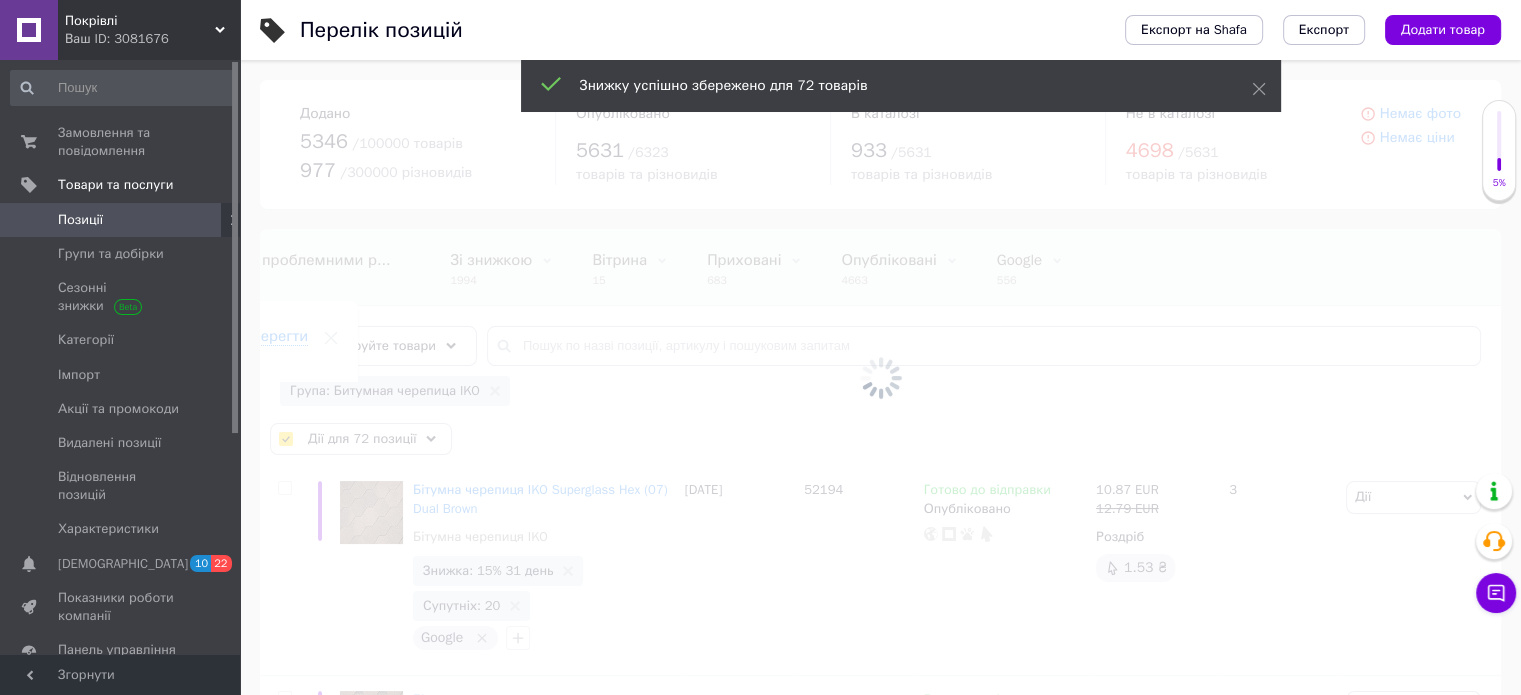 checkbox on "false" 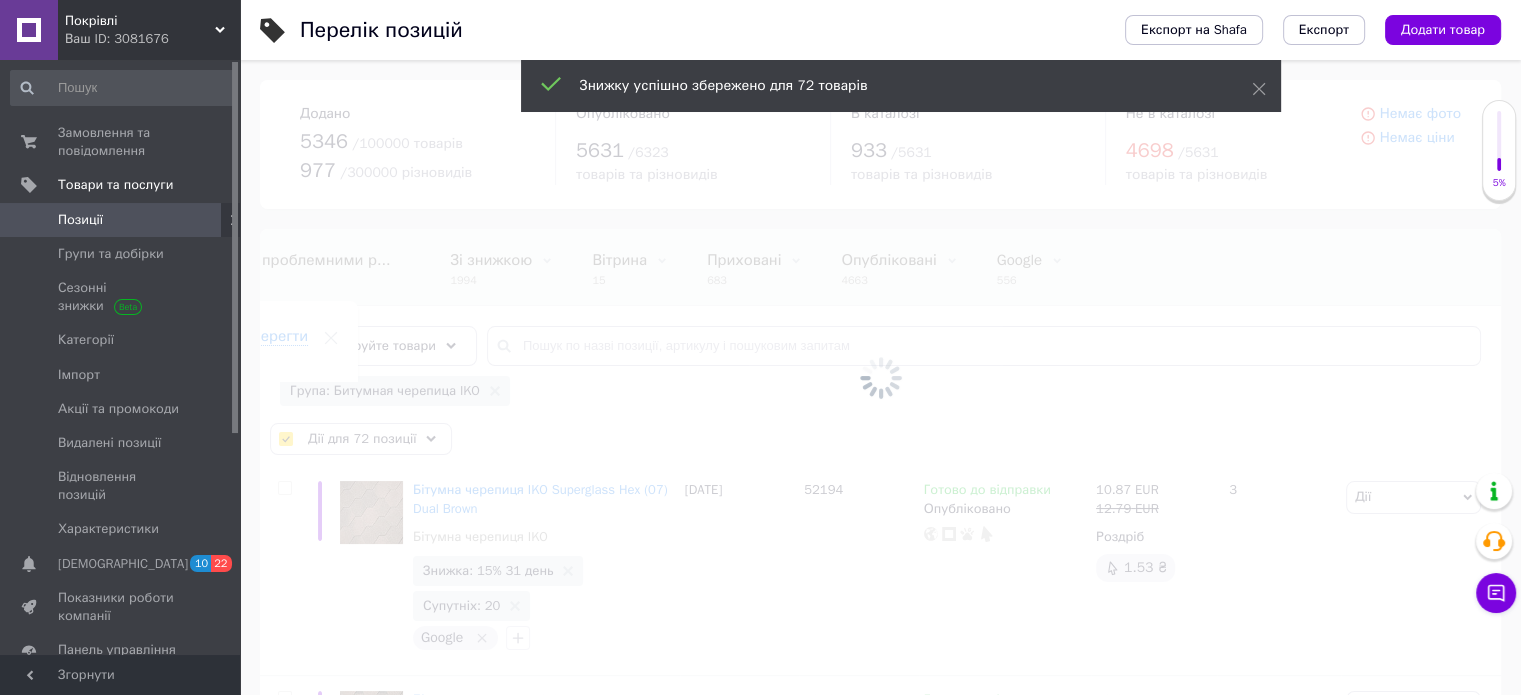 checkbox on "false" 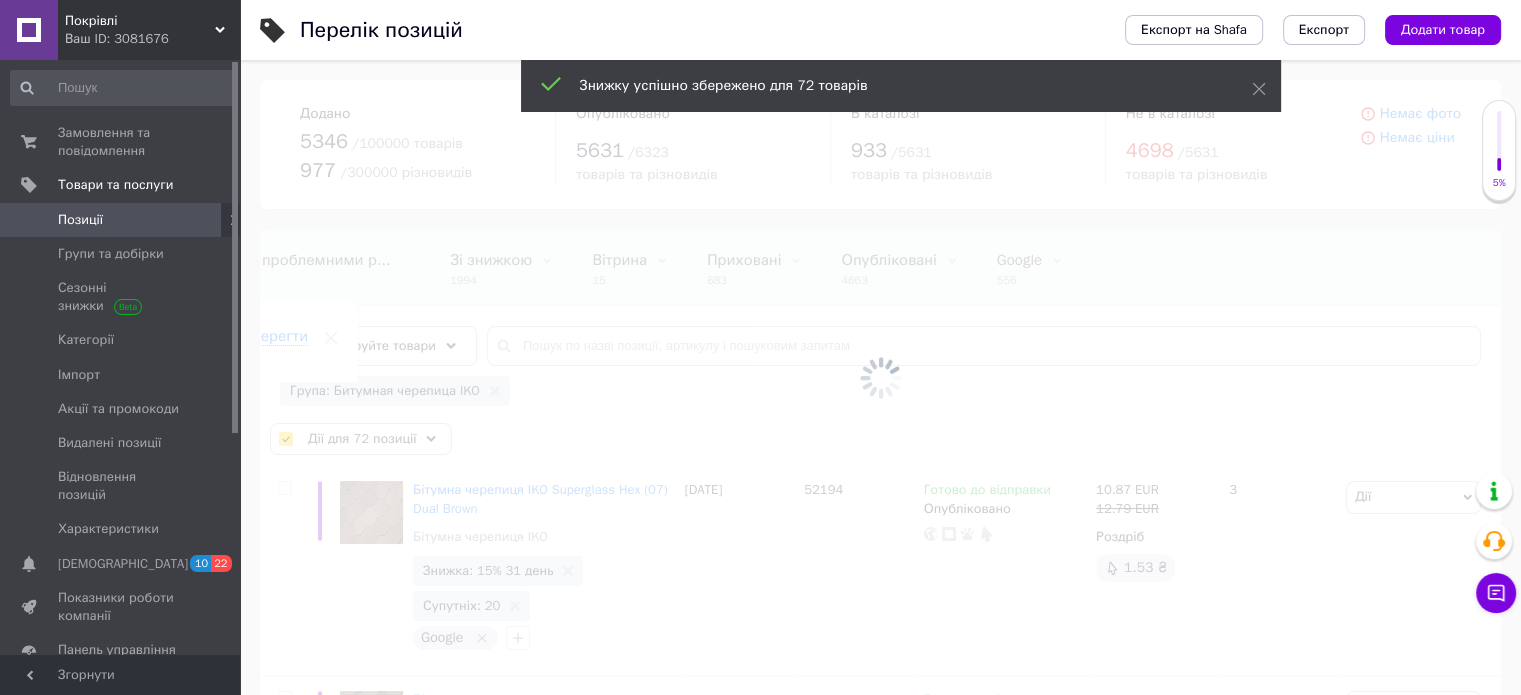 checkbox on "false" 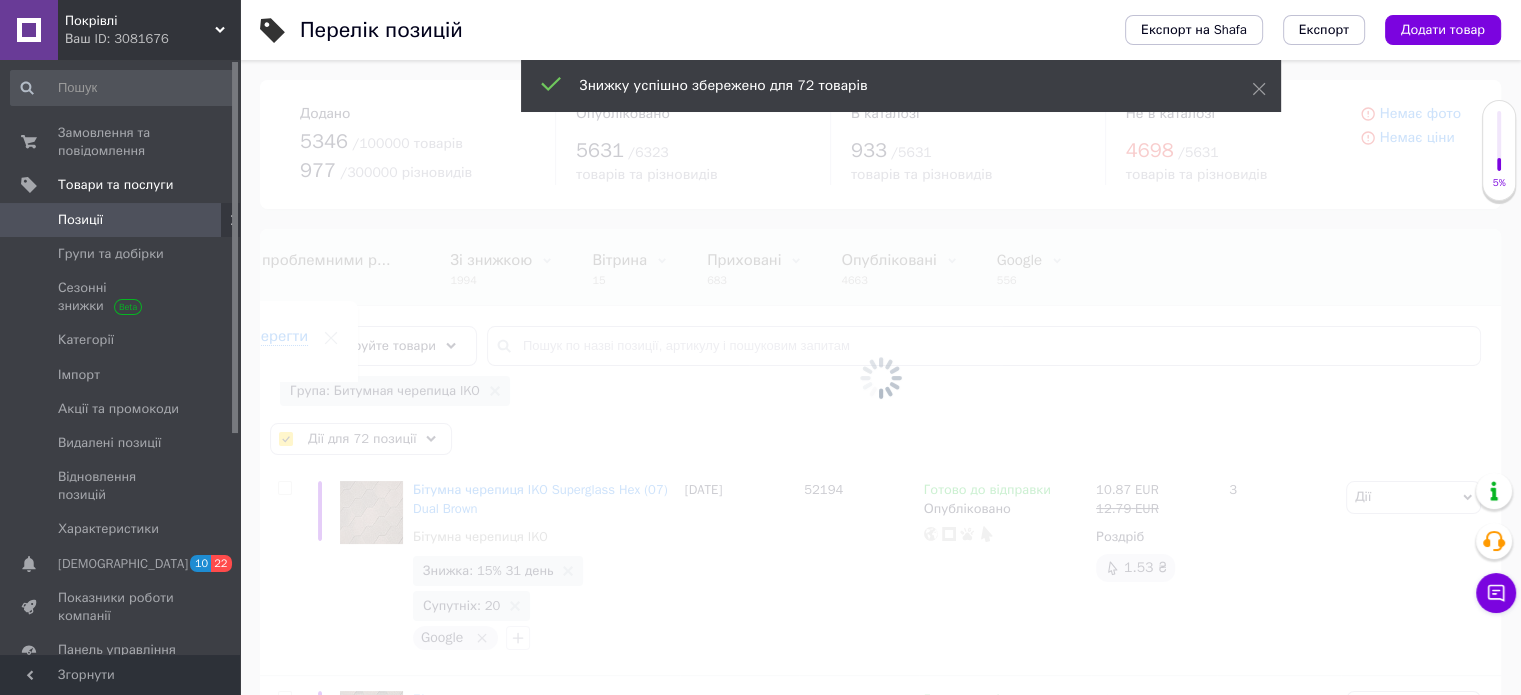 checkbox on "false" 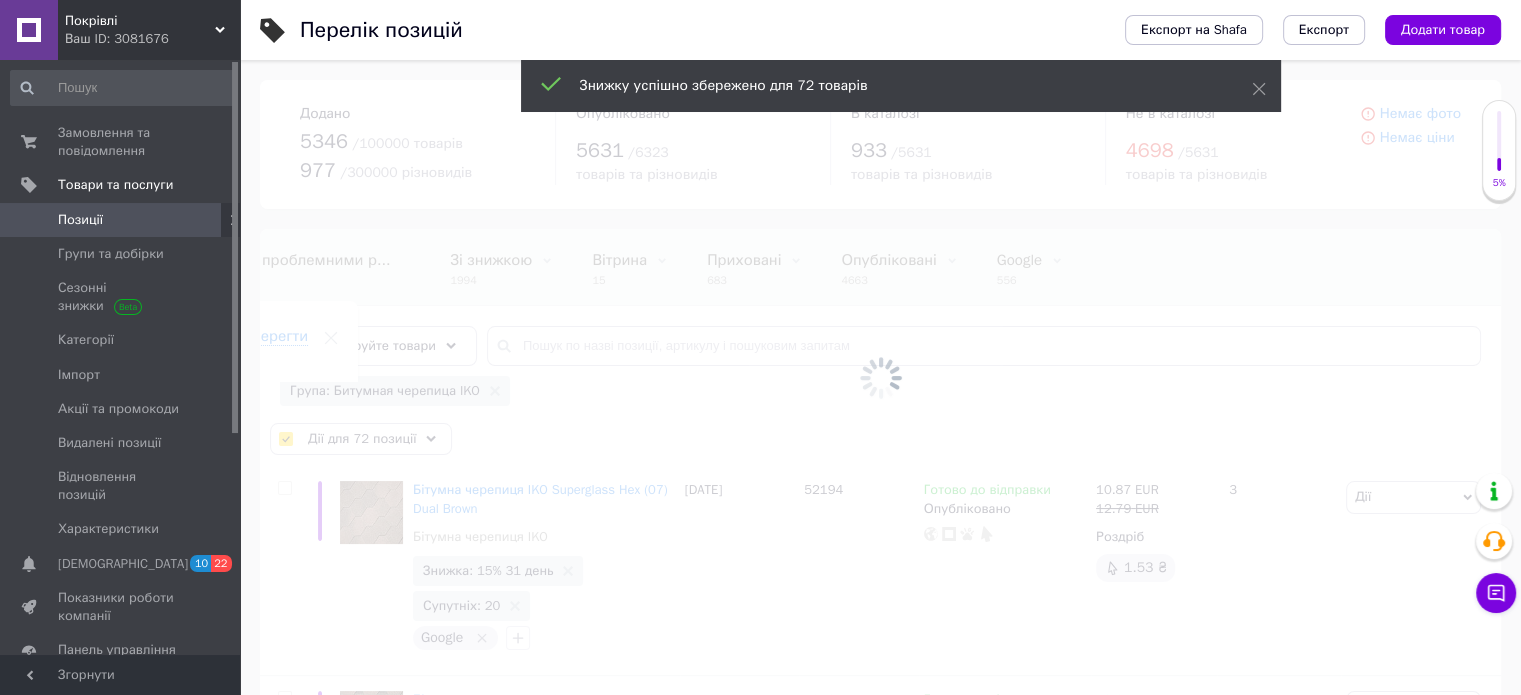 checkbox on "false" 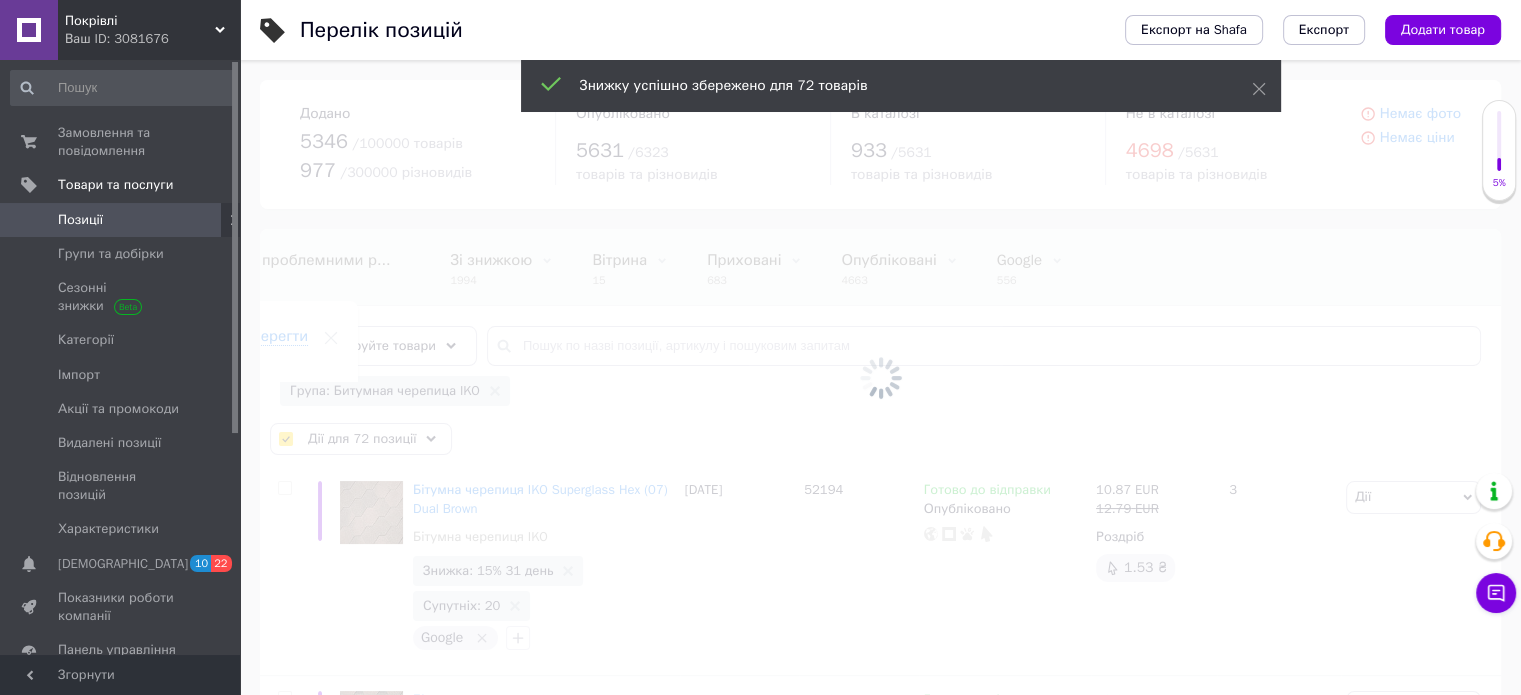 checkbox on "false" 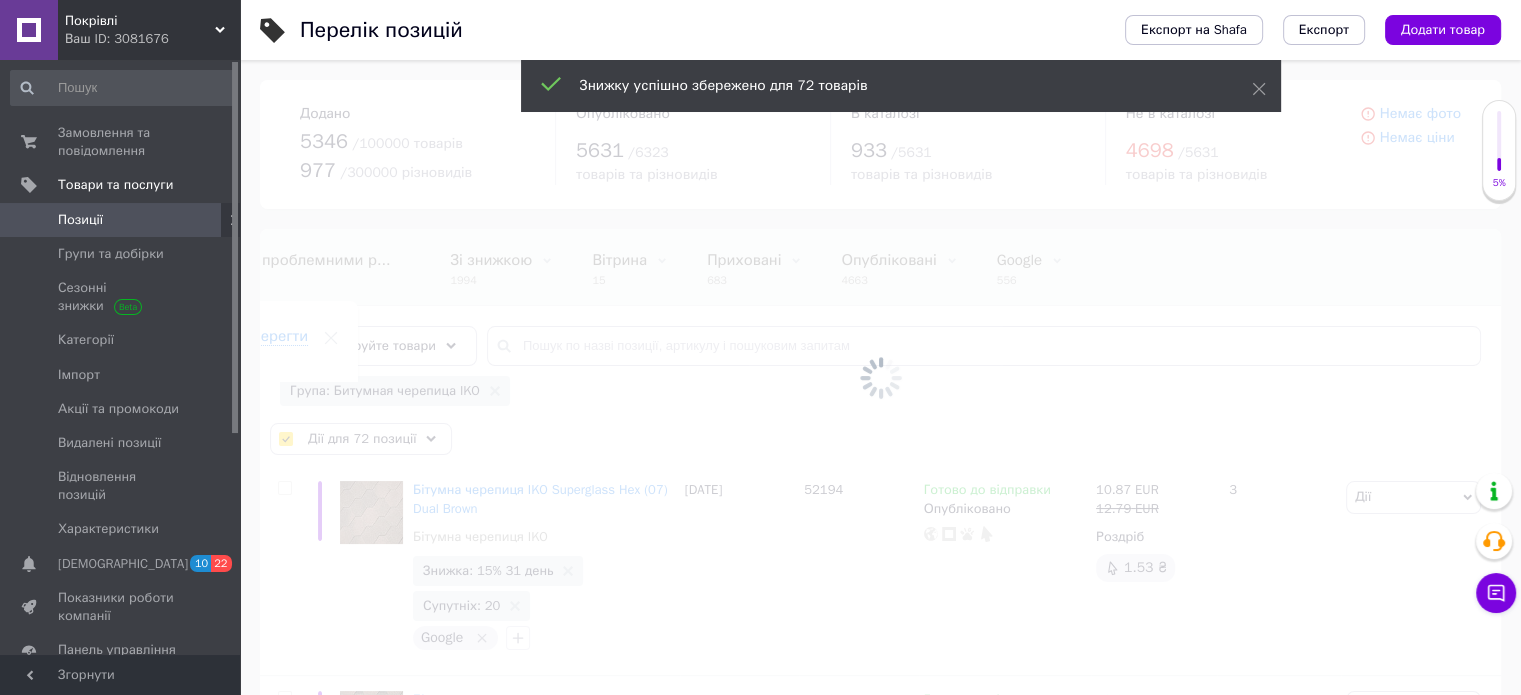 checkbox on "false" 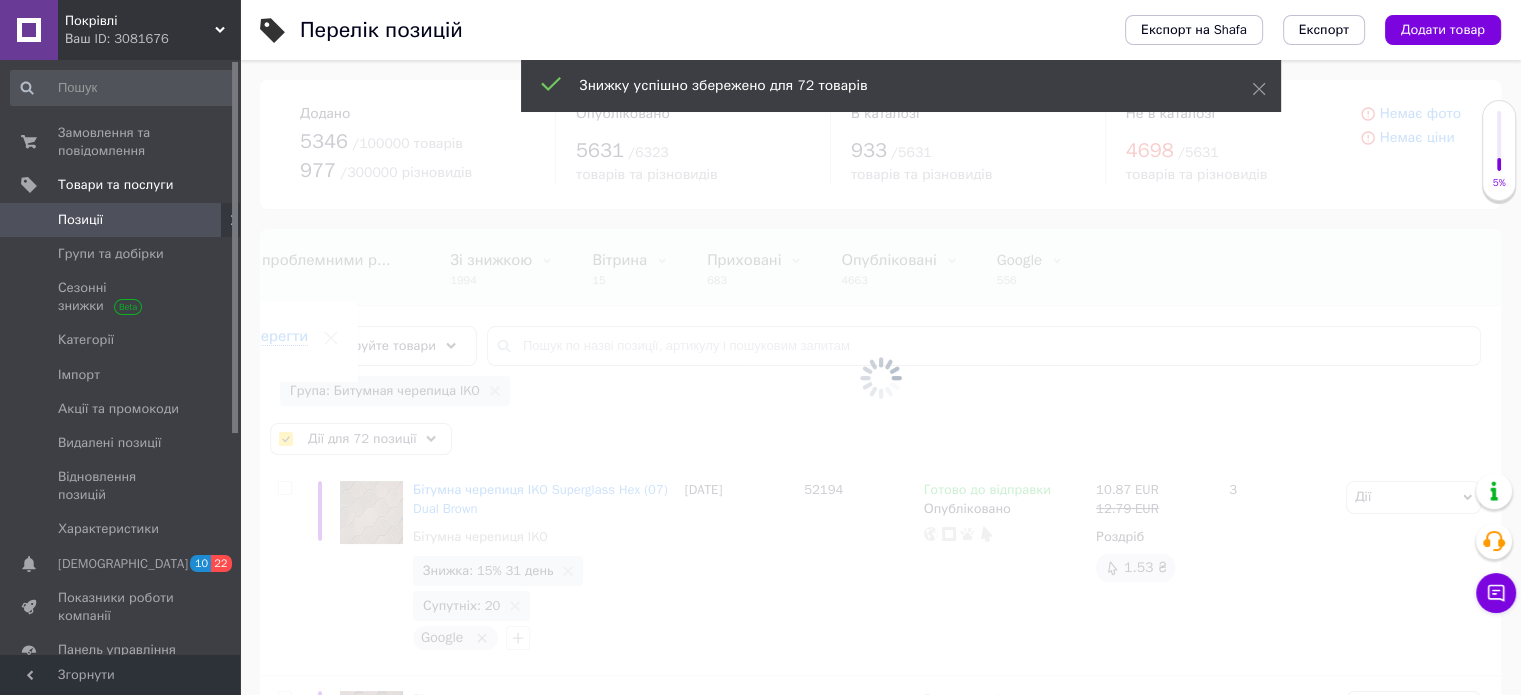 checkbox on "false" 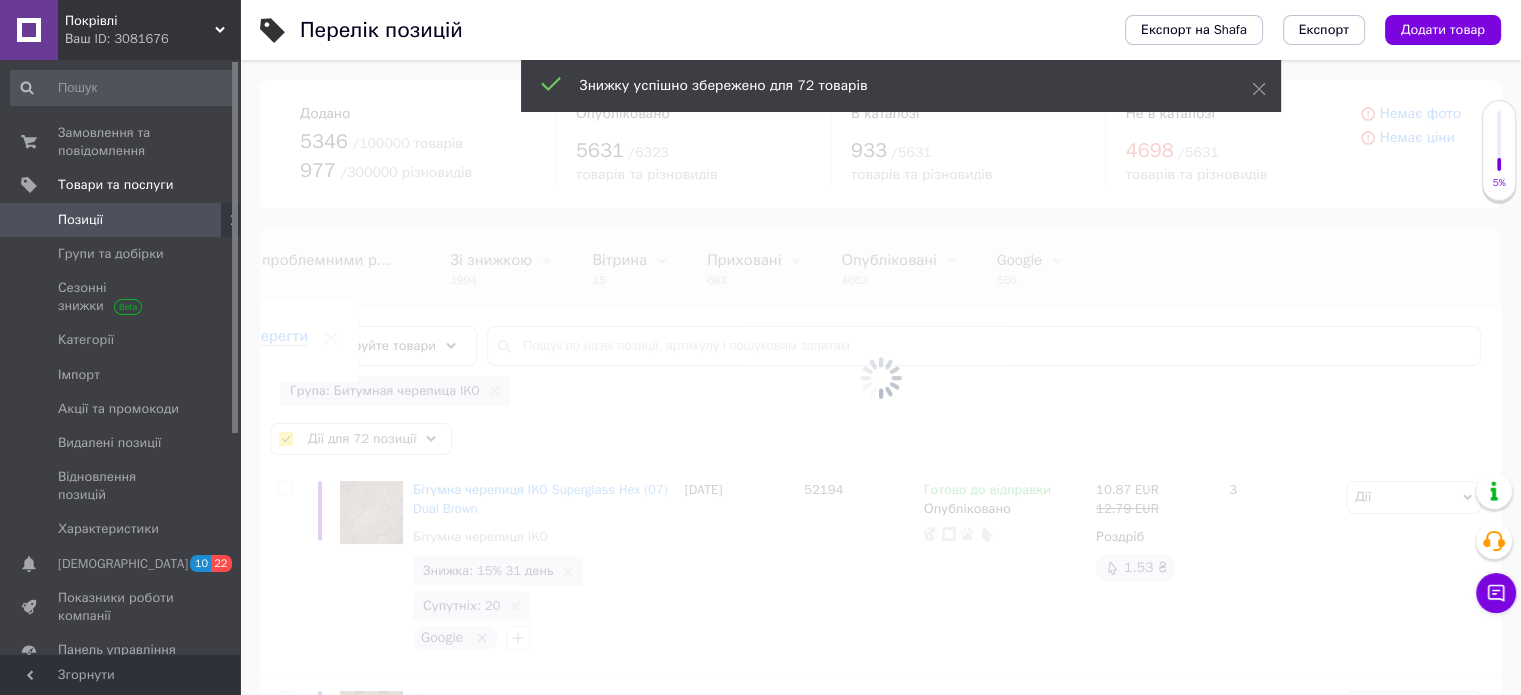 checkbox on "false" 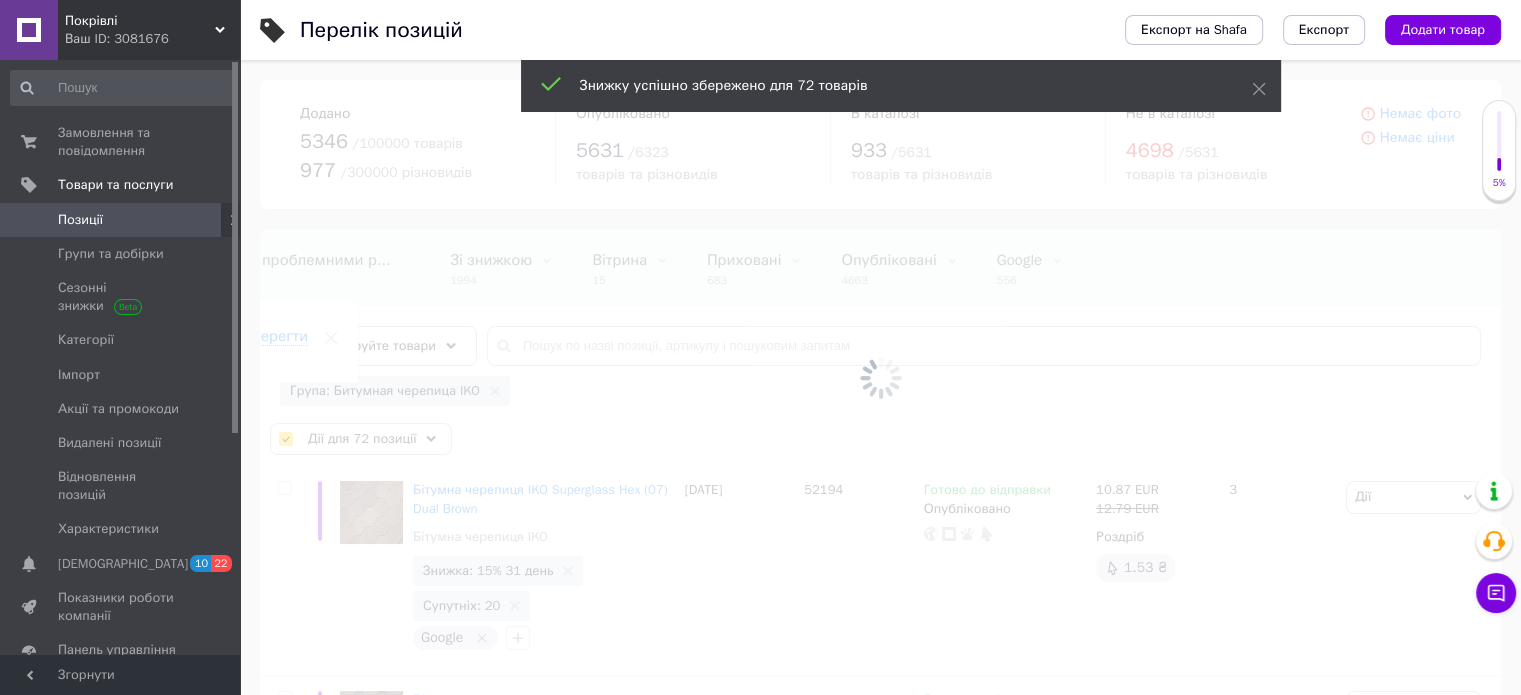 checkbox on "false" 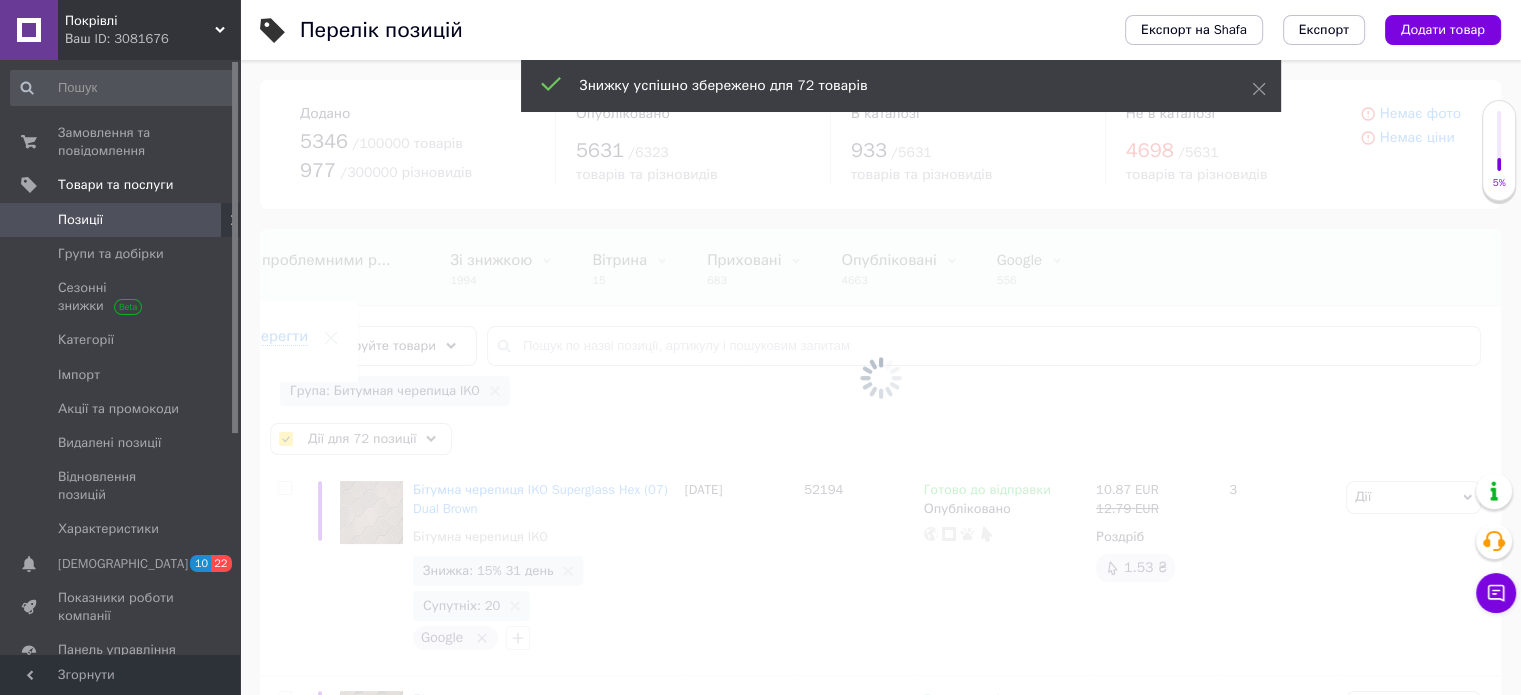 checkbox on "false" 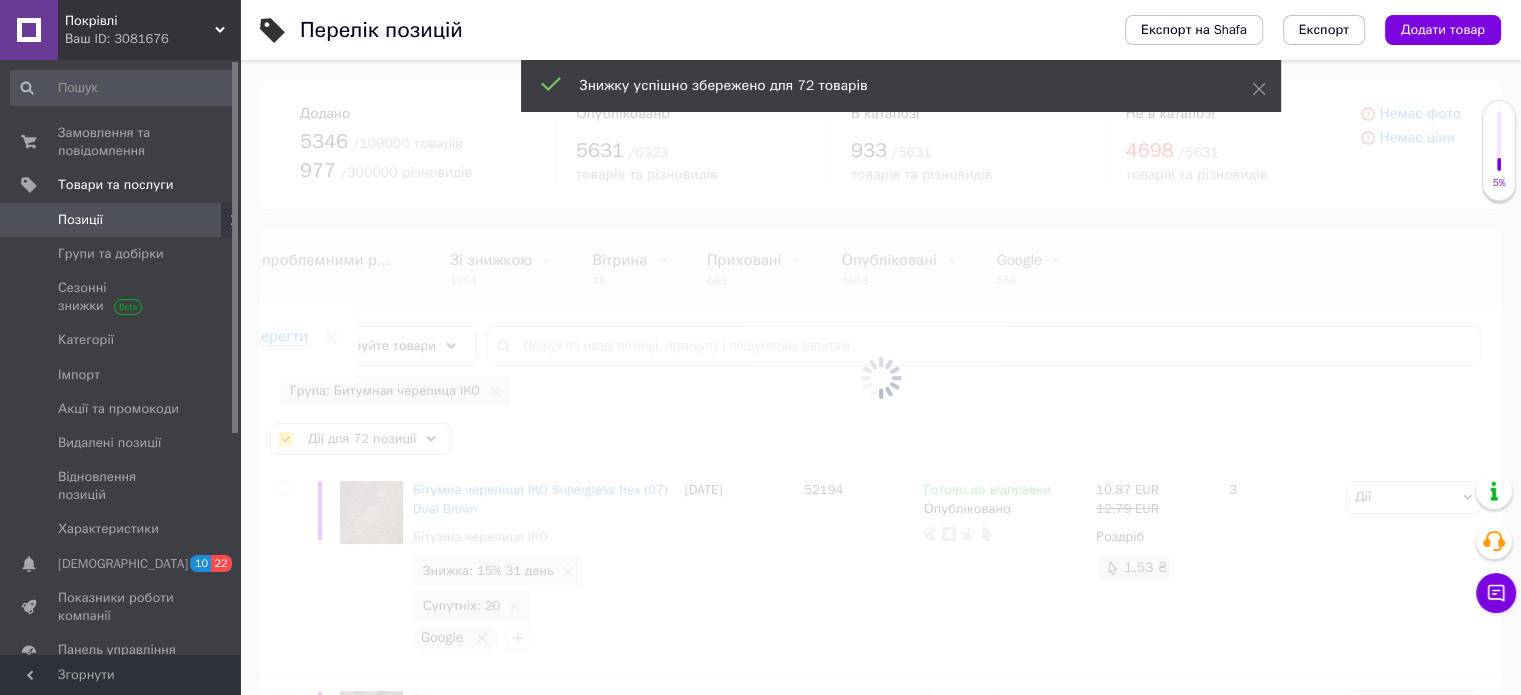 checkbox on "false" 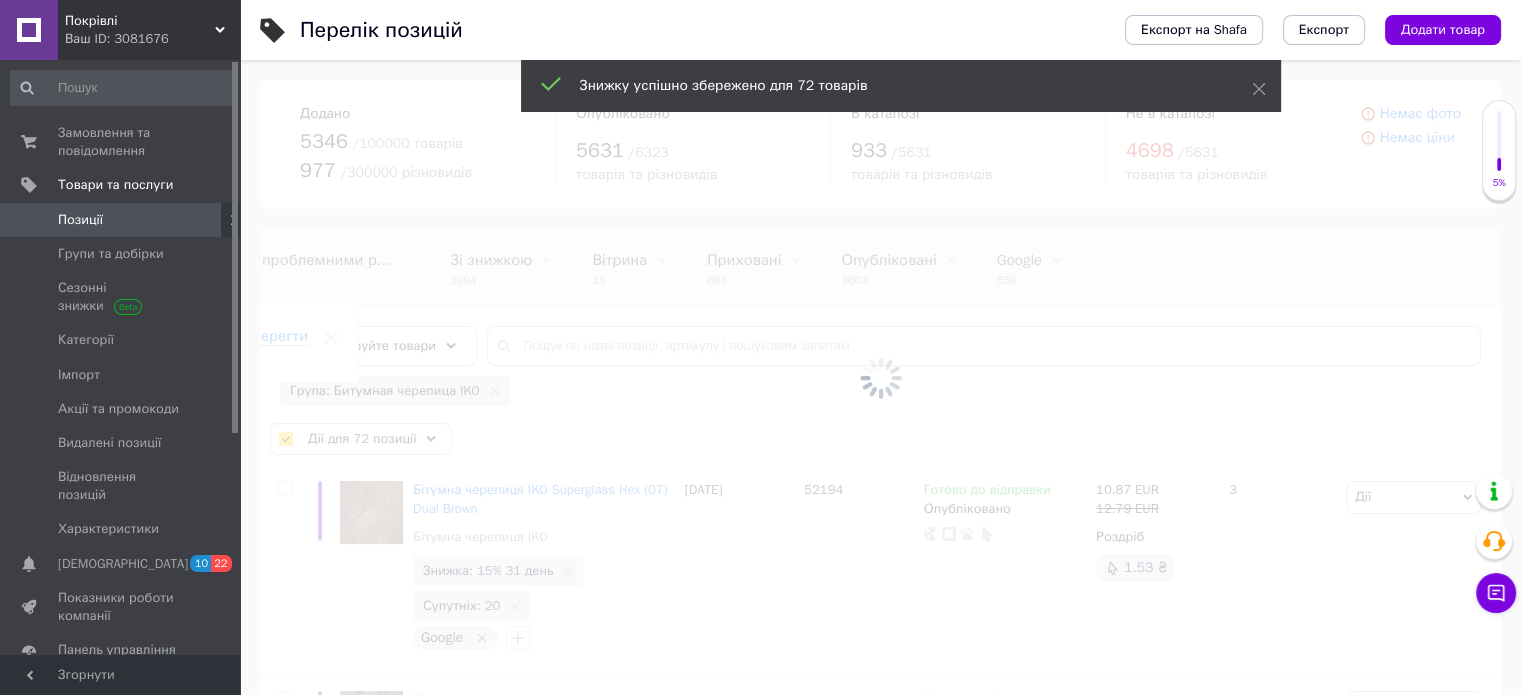 checkbox on "false" 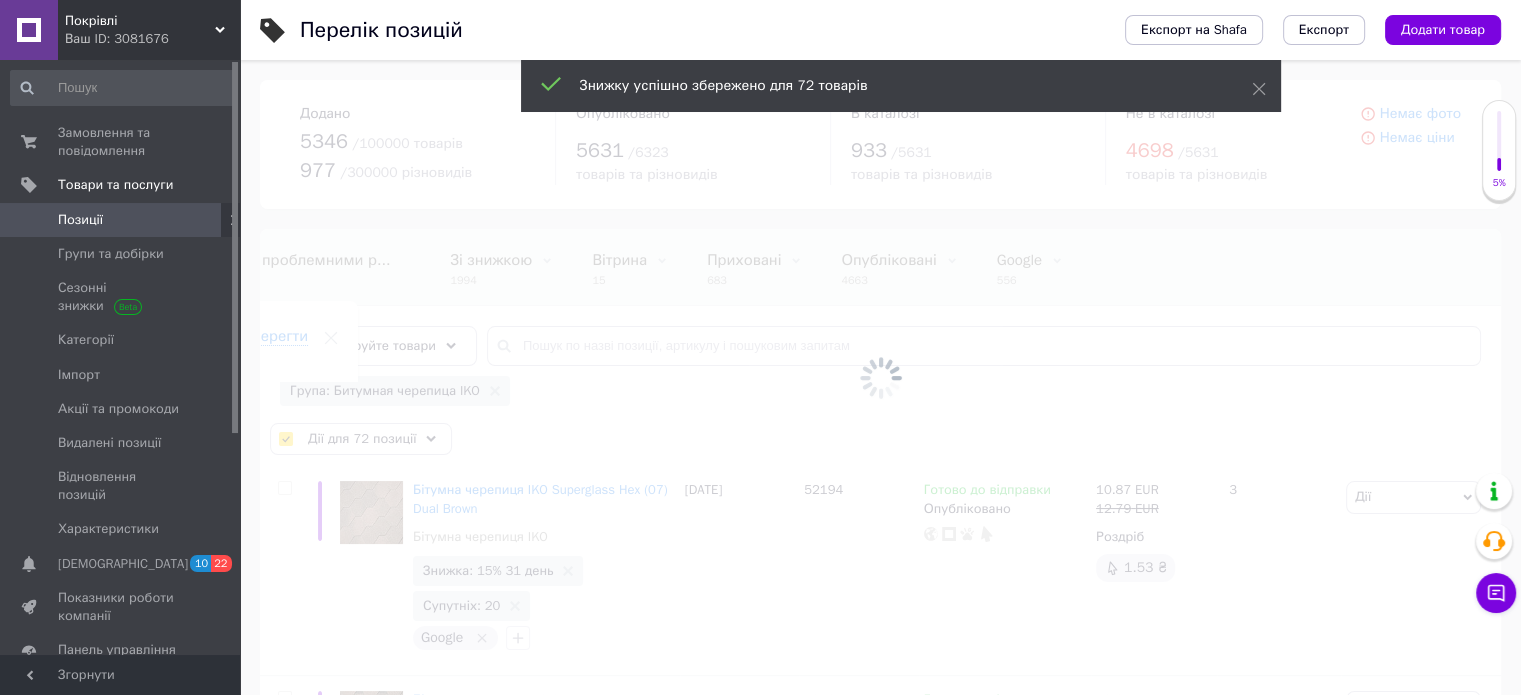 checkbox on "false" 